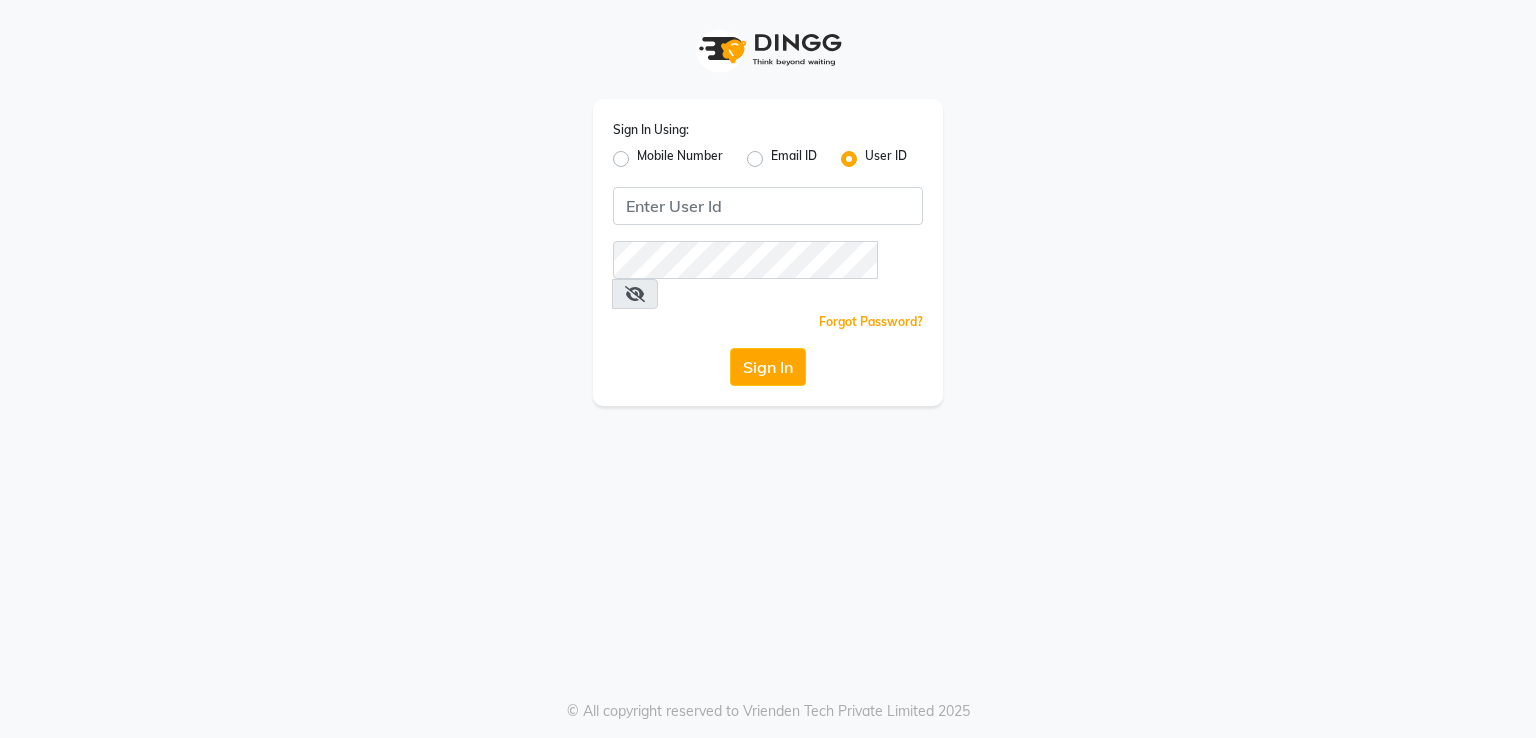 scroll, scrollTop: 0, scrollLeft: 0, axis: both 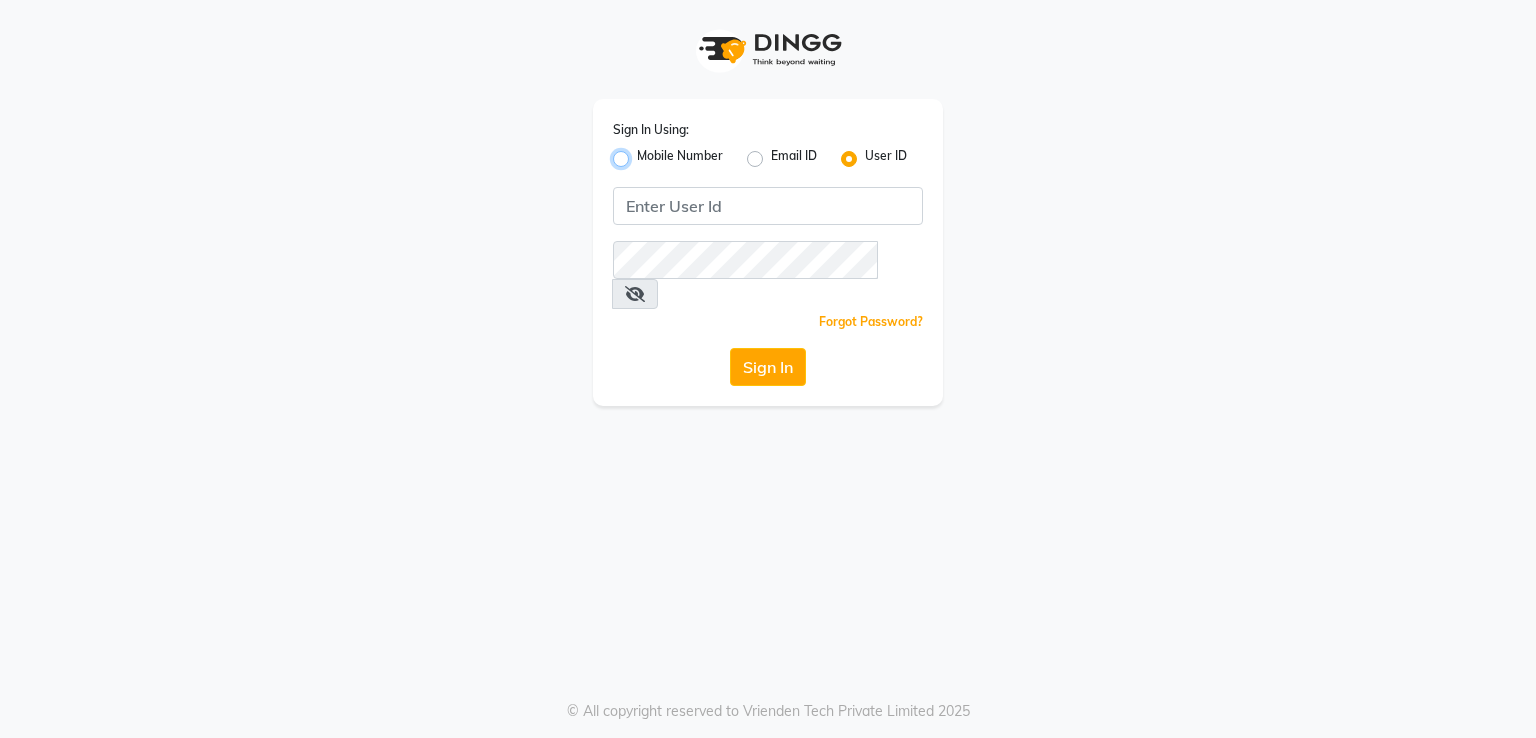 click on "Mobile Number" at bounding box center (643, 153) 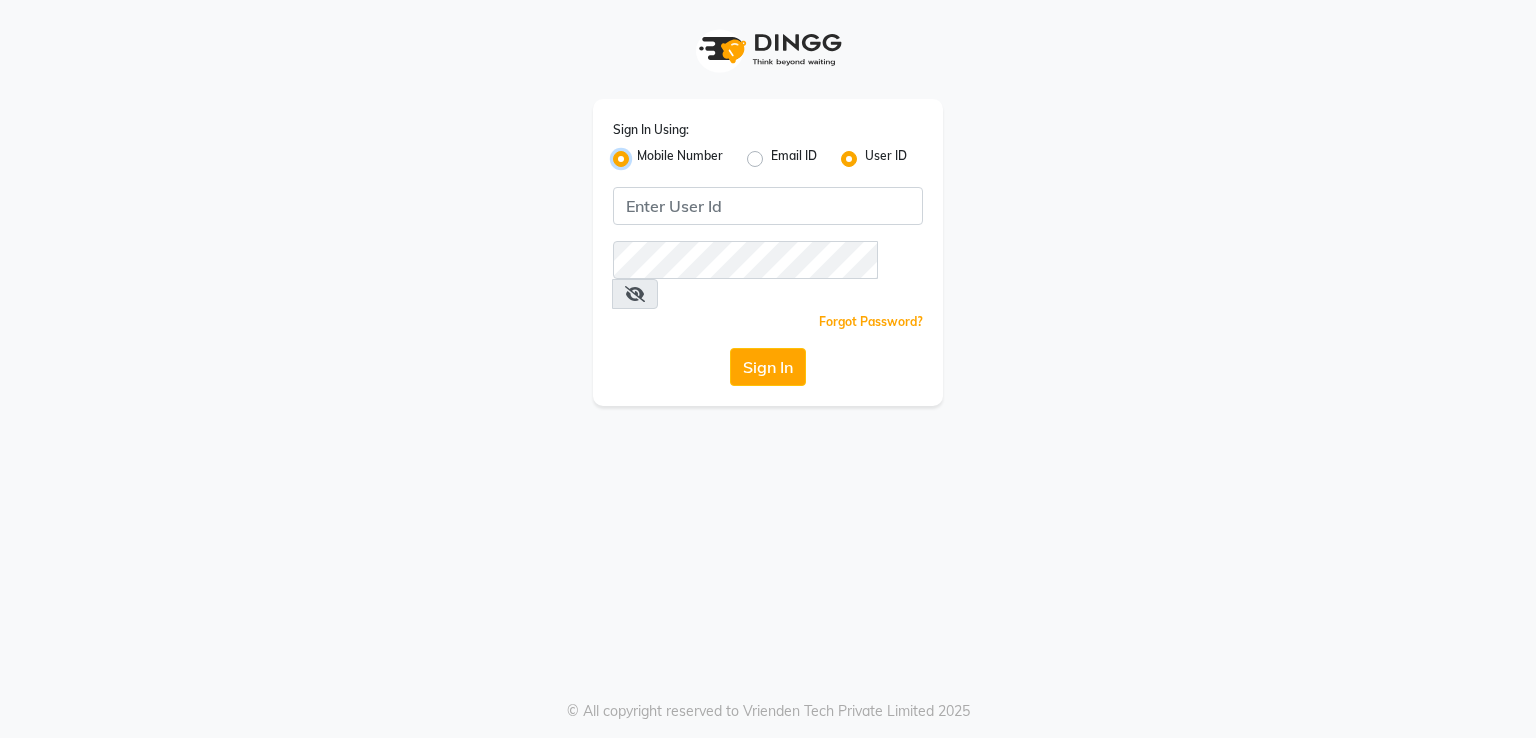 radio on "false" 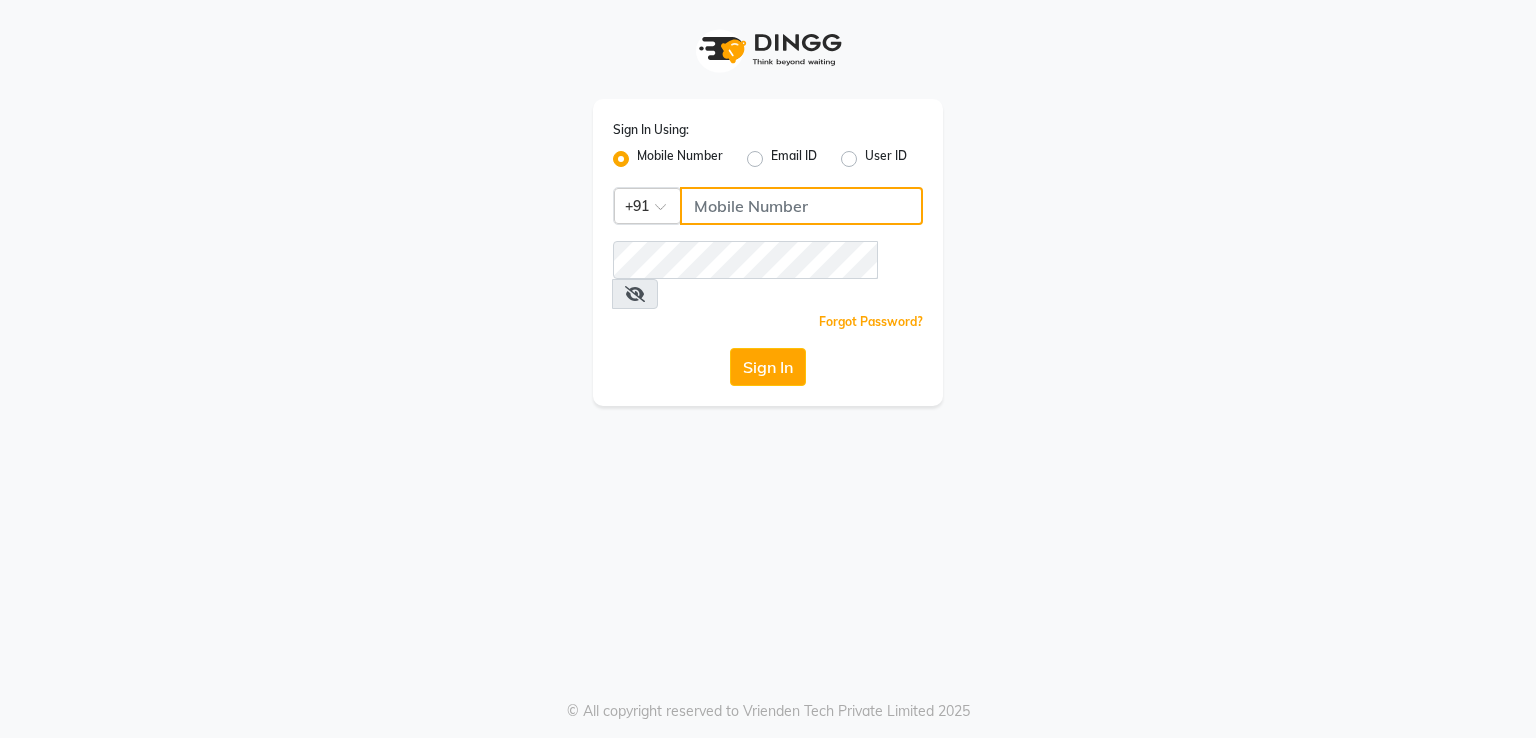 click 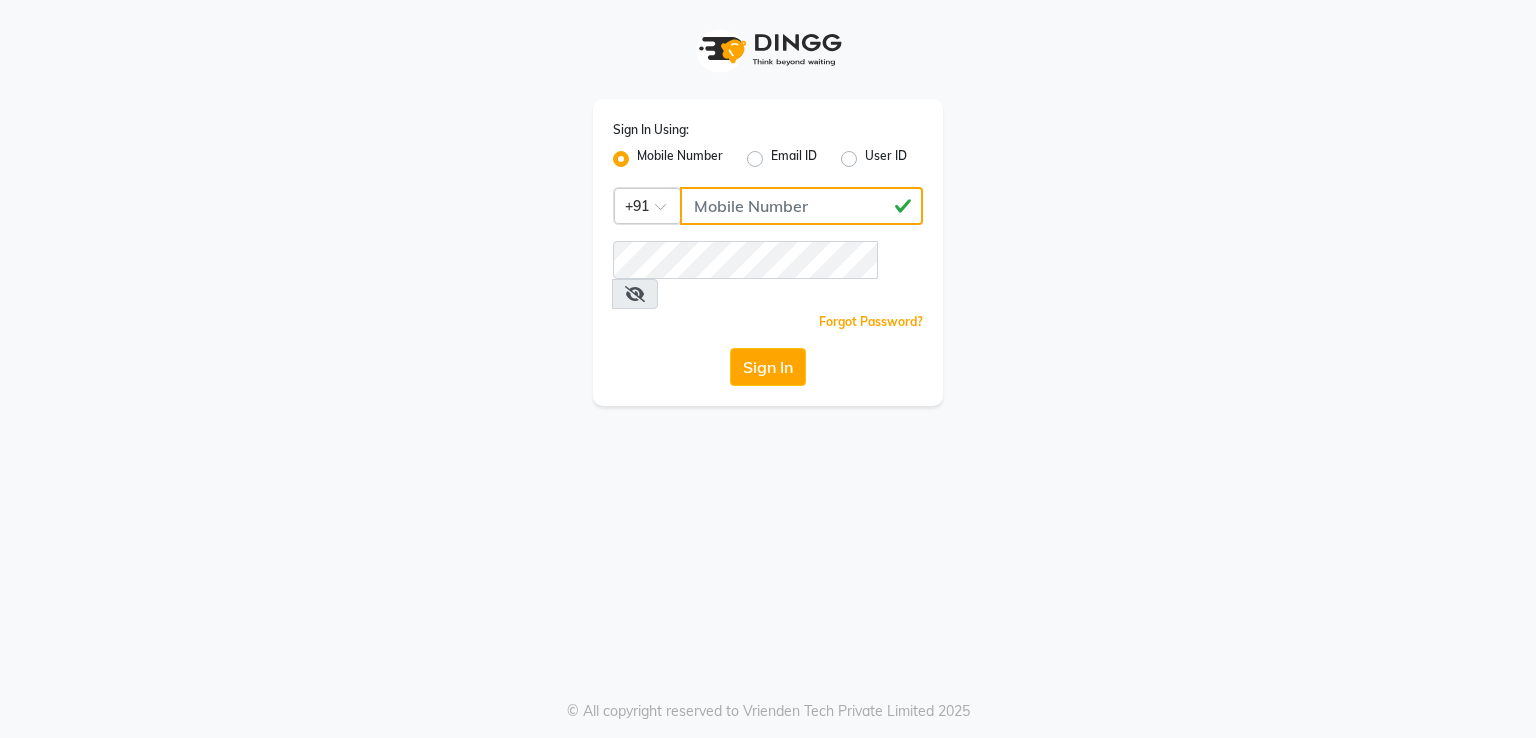 type on "8805000656" 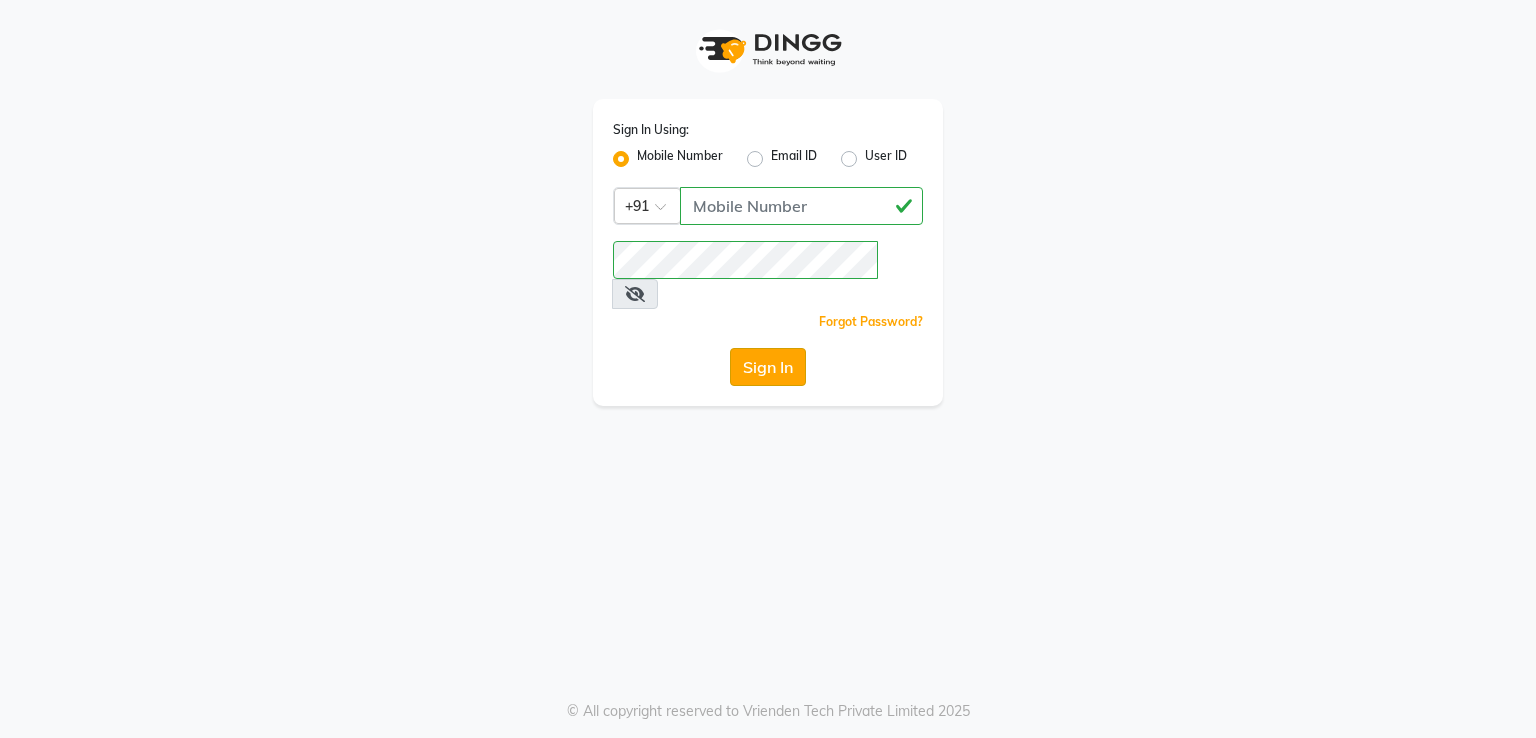 click on "Sign In" 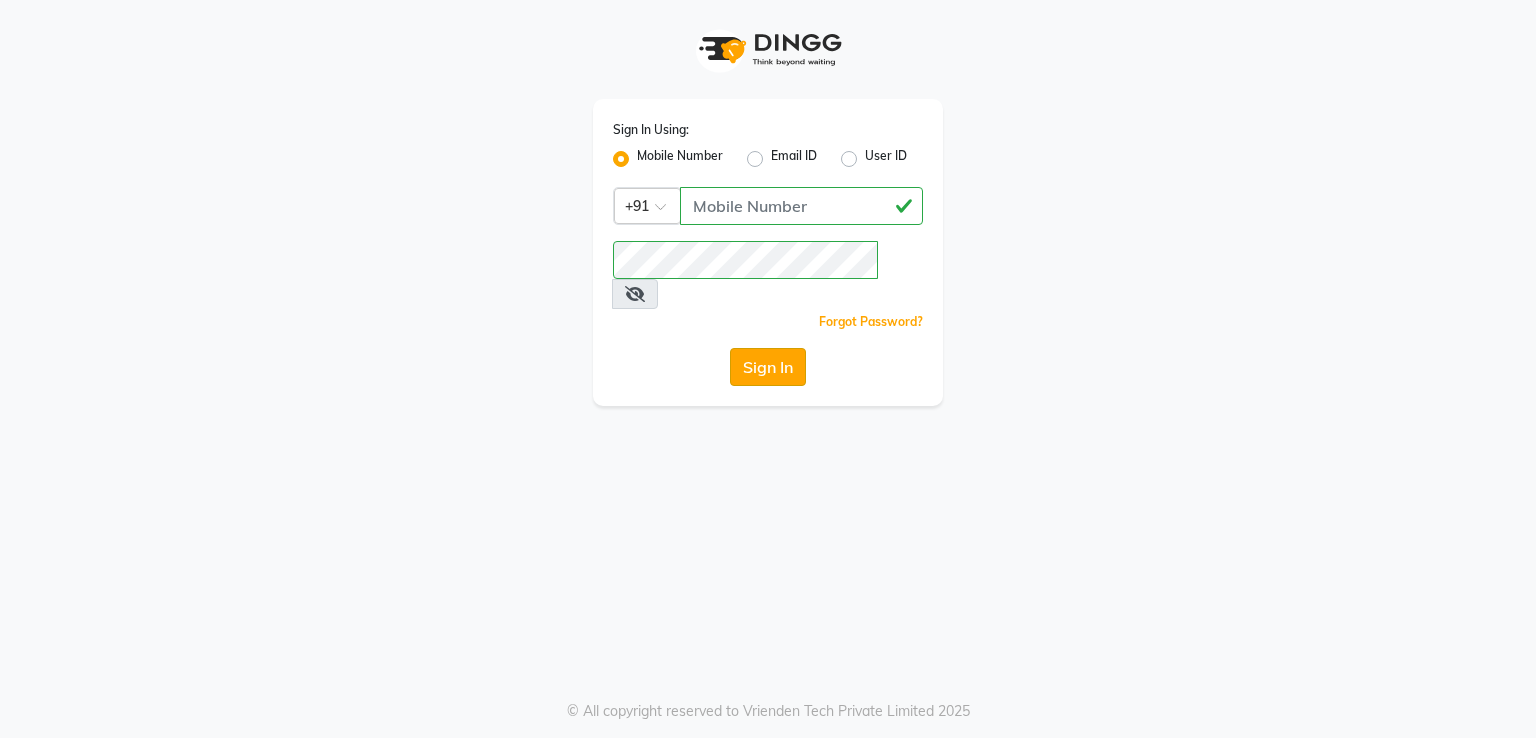 click on "Sign In" 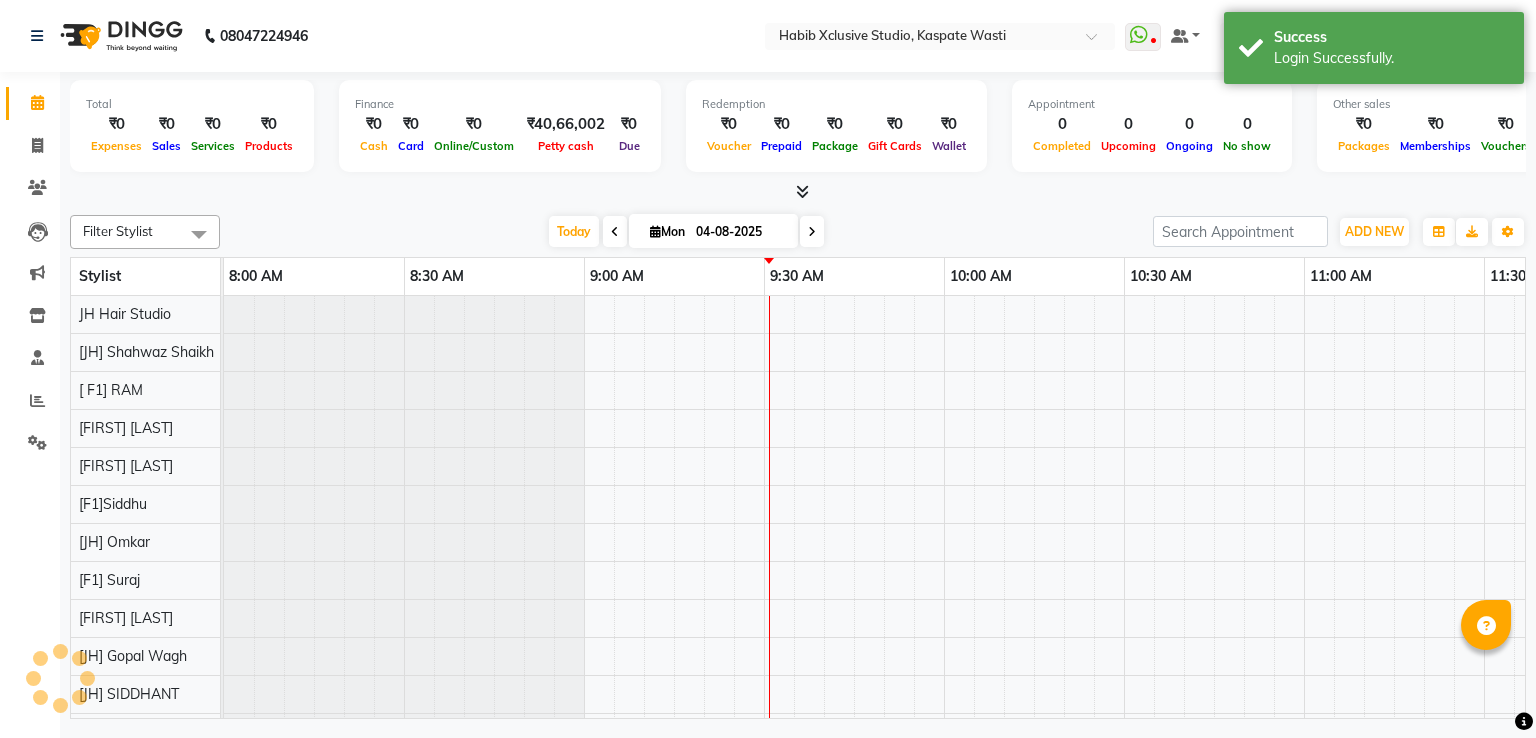 scroll, scrollTop: 0, scrollLeft: 0, axis: both 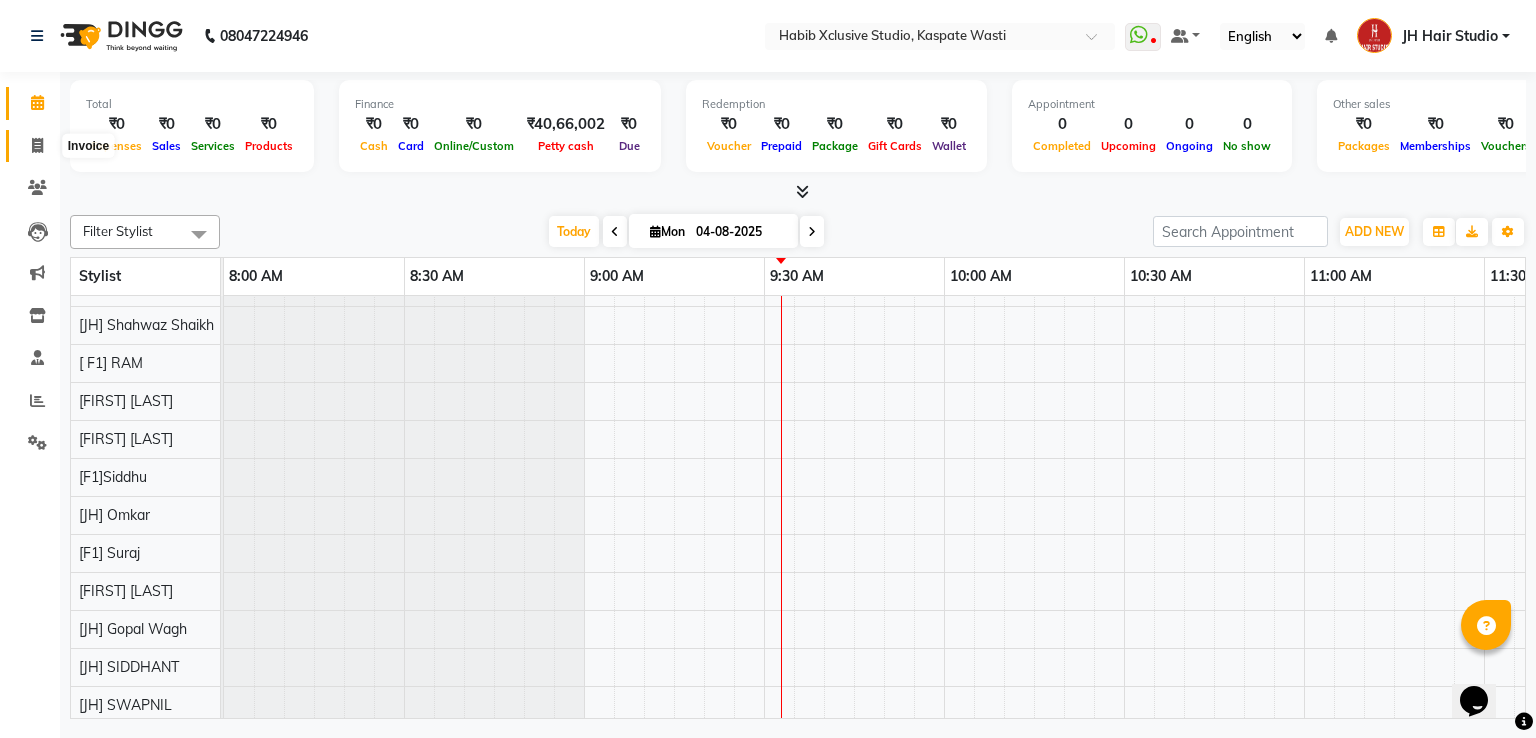 click 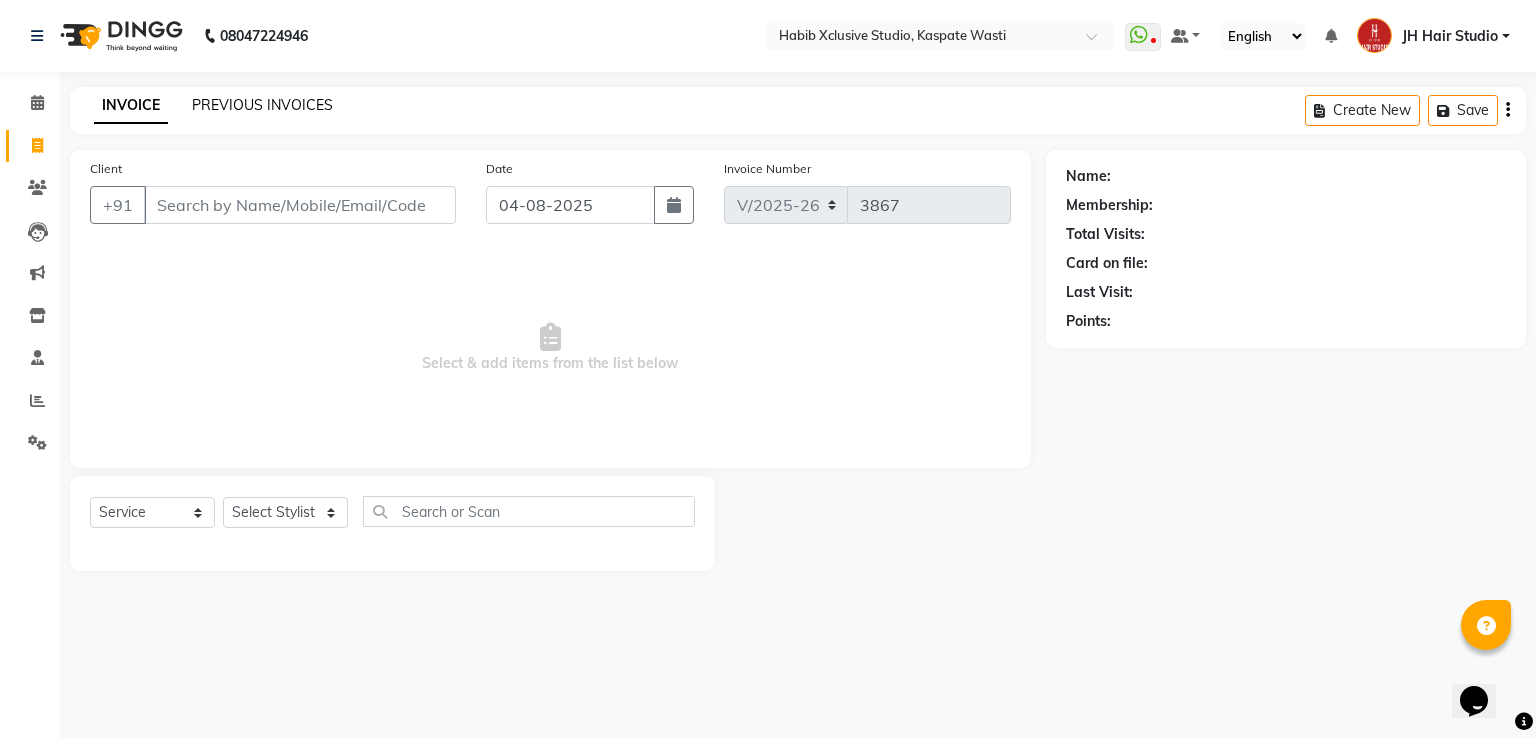 click on "PREVIOUS INVOICES" 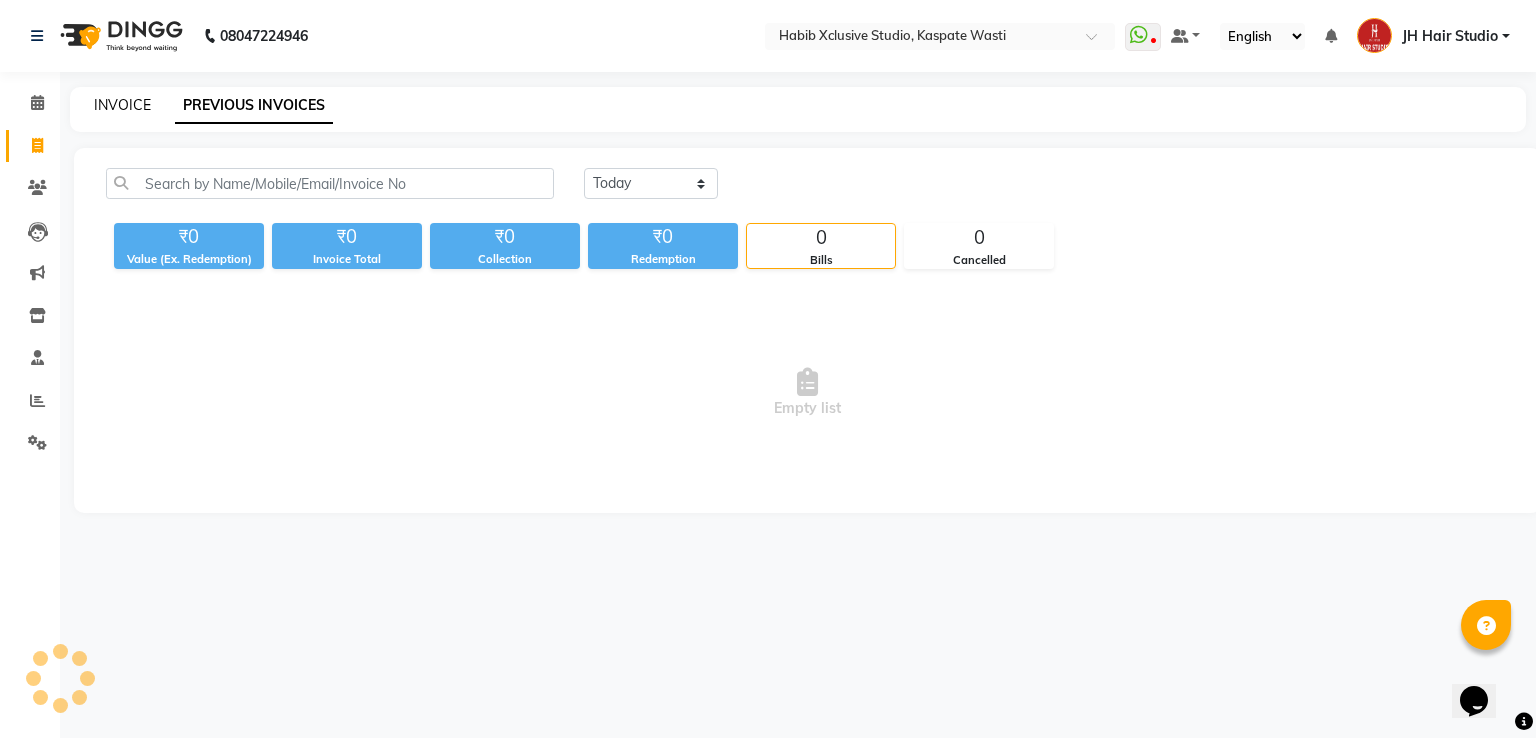 click on "INVOICE" 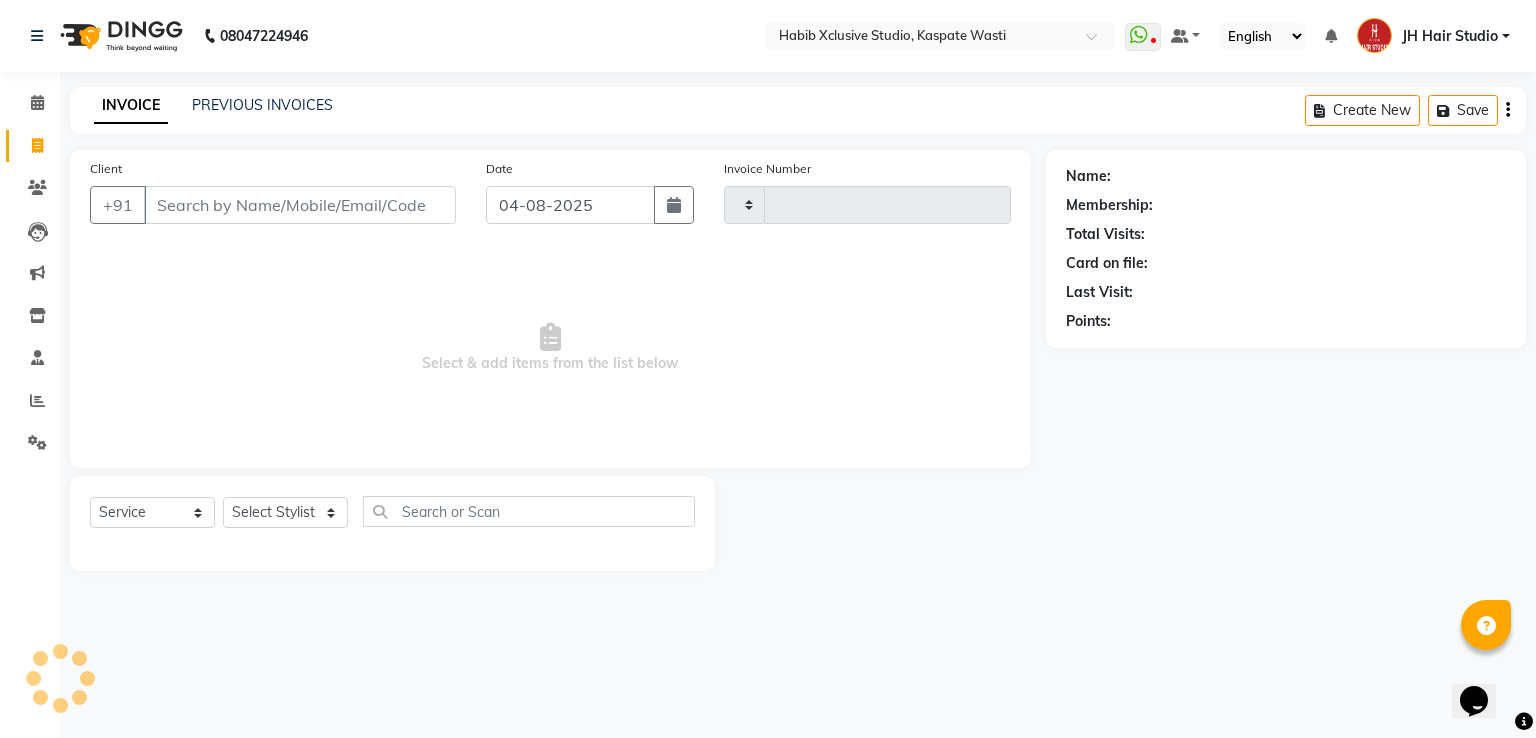 type on "3867" 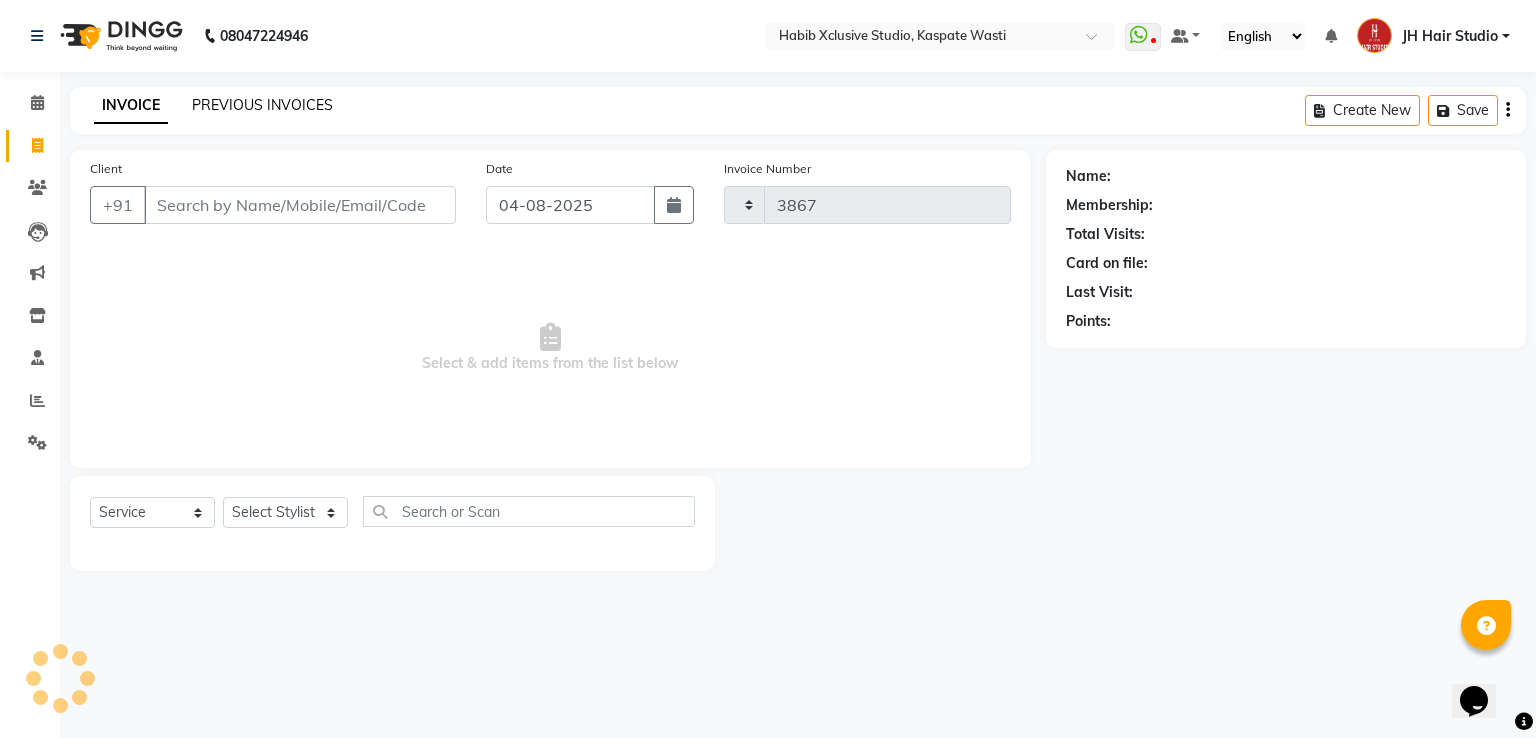 select on "130" 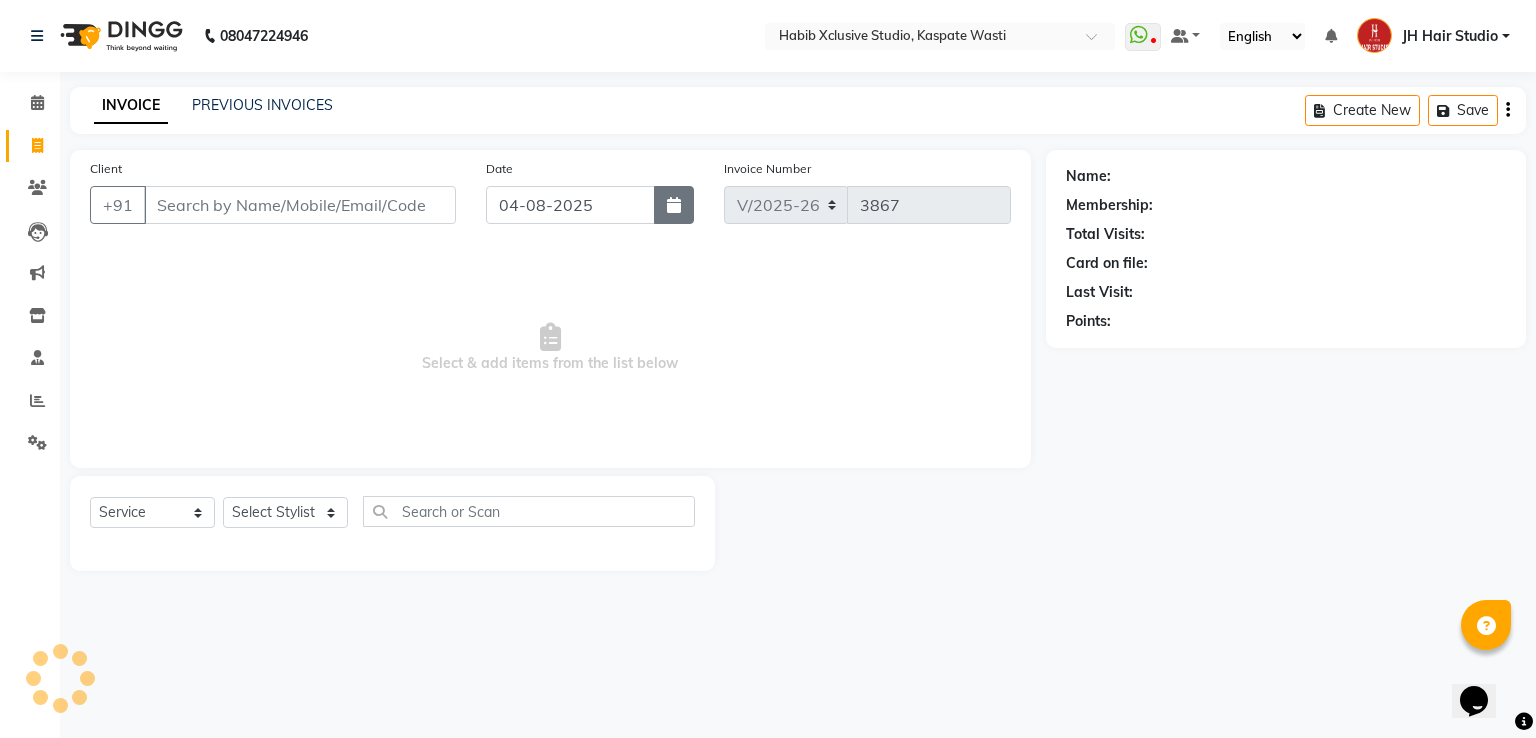 click 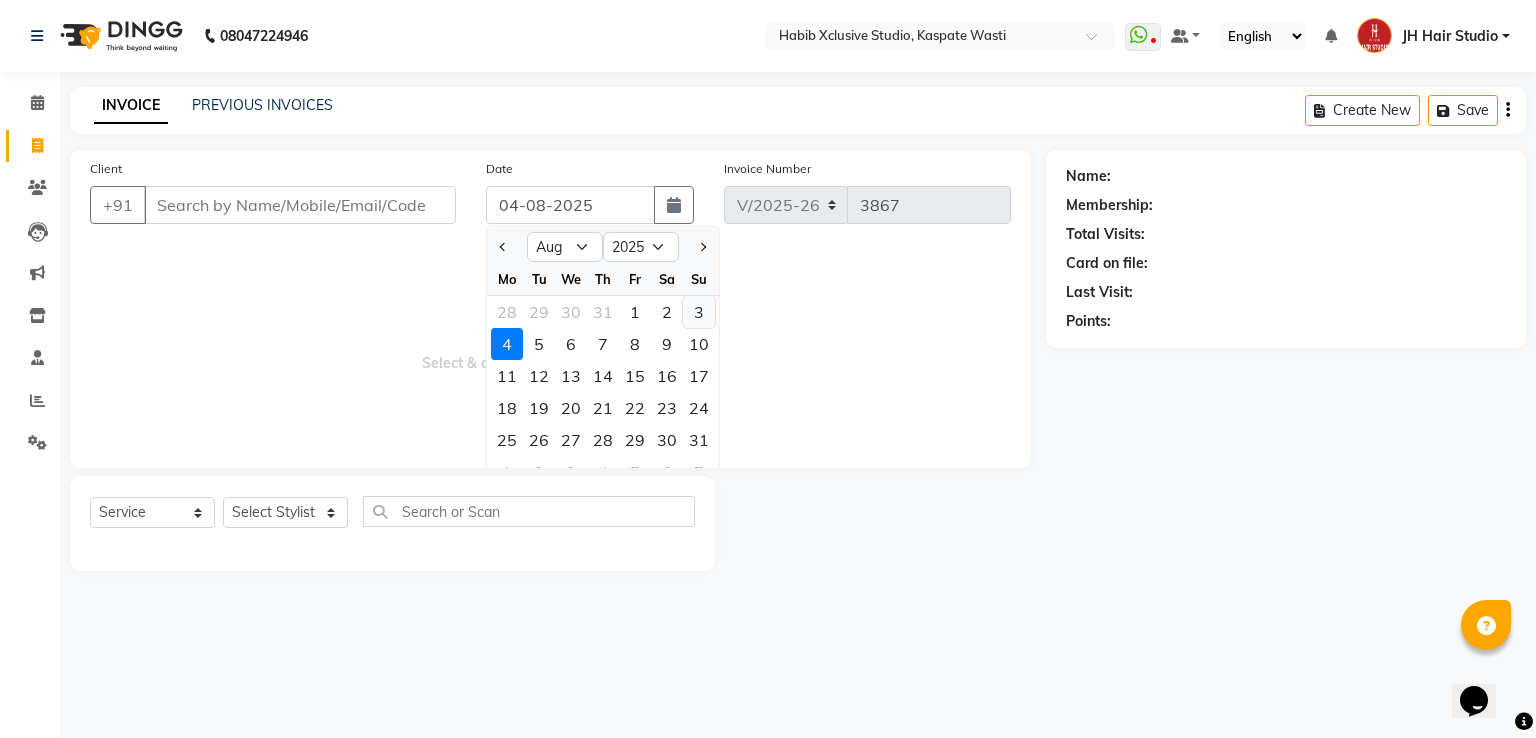 click on "3" 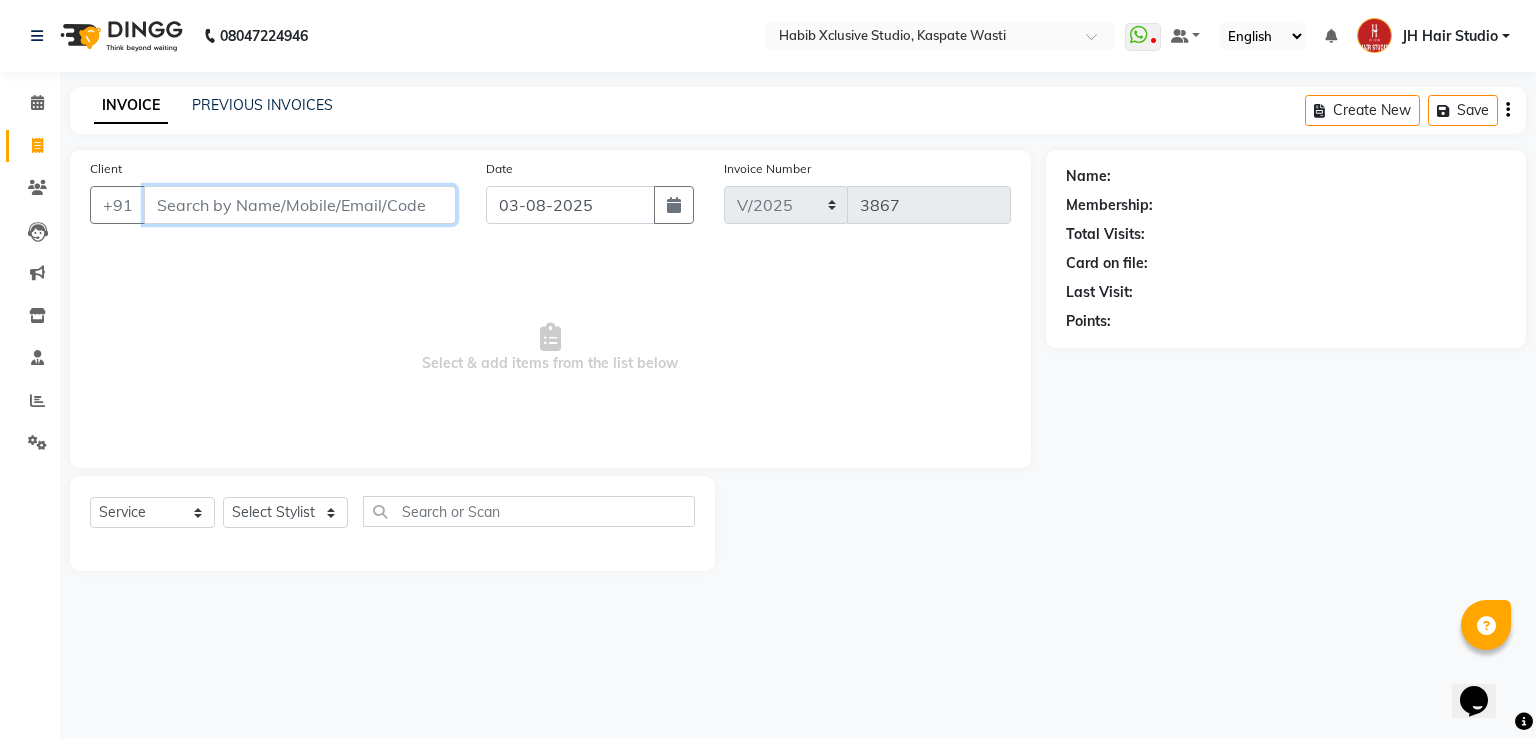 click on "Client" at bounding box center [300, 205] 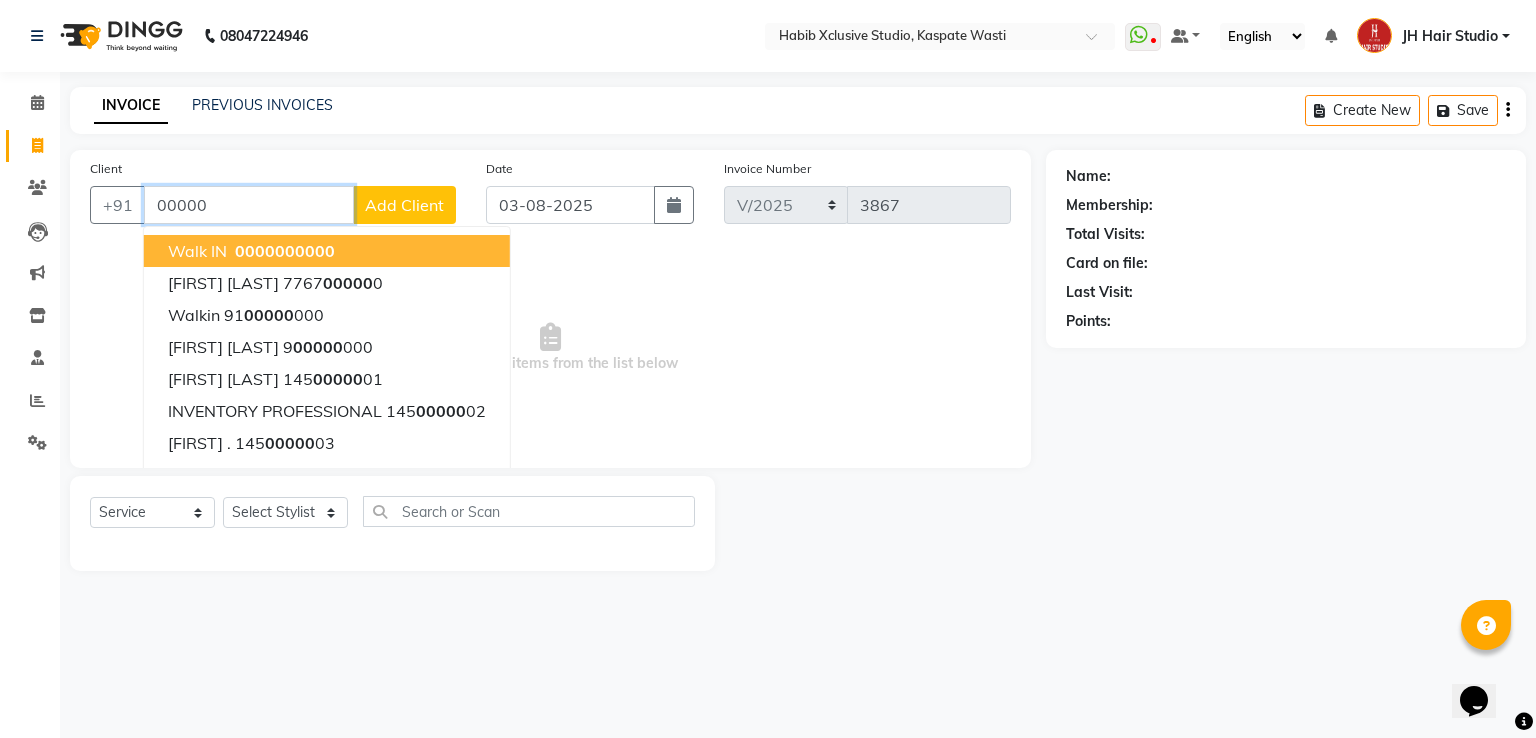 click on "00000" 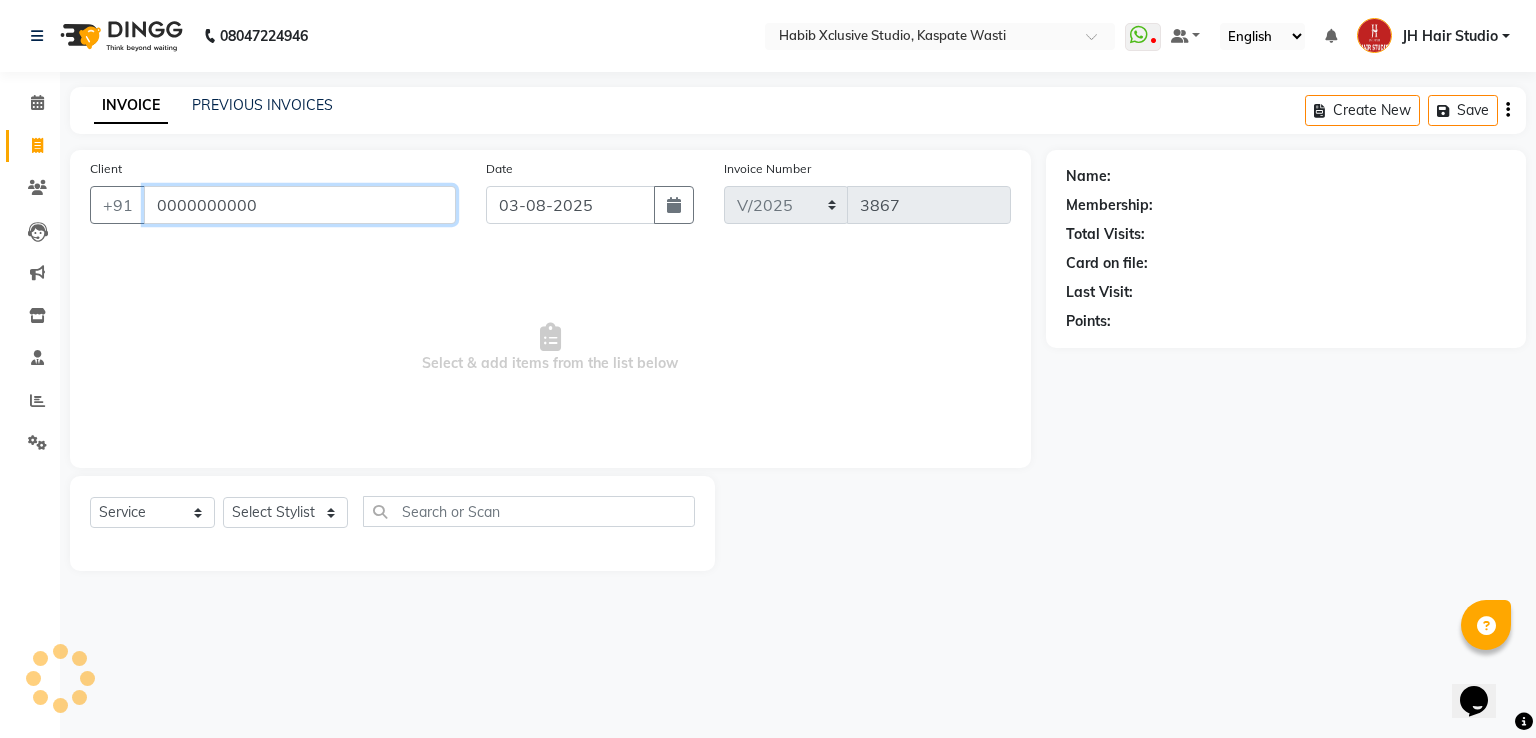 type on "0000000000" 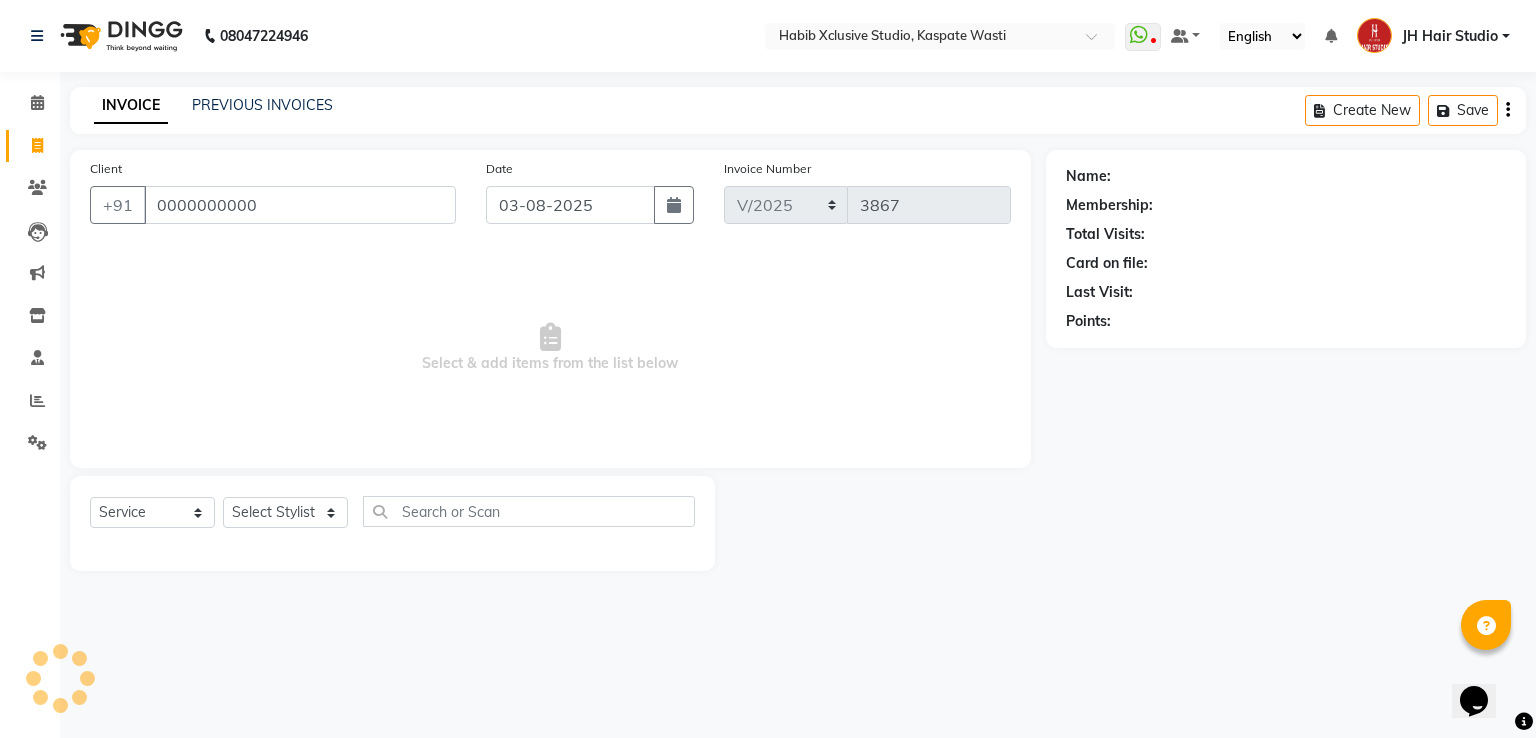 select on "1: Object" 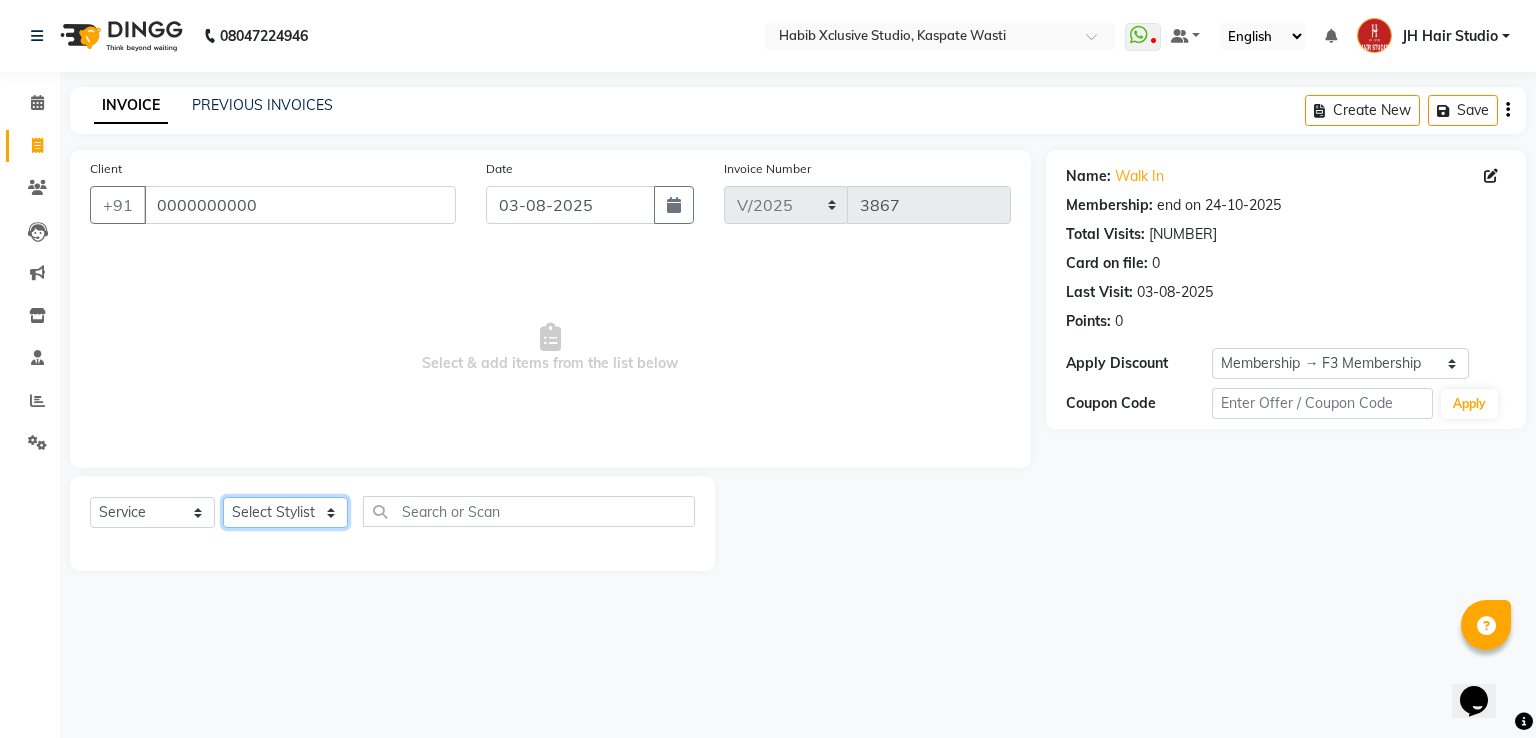 click on "Select Stylist [F1] GANESH [F1] Jagdish  [ F1] RAM [F1]Sanjay [F1]Siddhu [F1] Suraj  [F1] USHA [F2] AYAN  [F2] Deepak [F2] Smital [JH] DUBALE  GANESH [JH] Gopal Wagh JH Hair Studio [JH] Harish [JH] Omkar [JH] Shahwaz Shaikh [JH] SIDDHANT  [JH] SWAPNIL [JH] Tushaar" 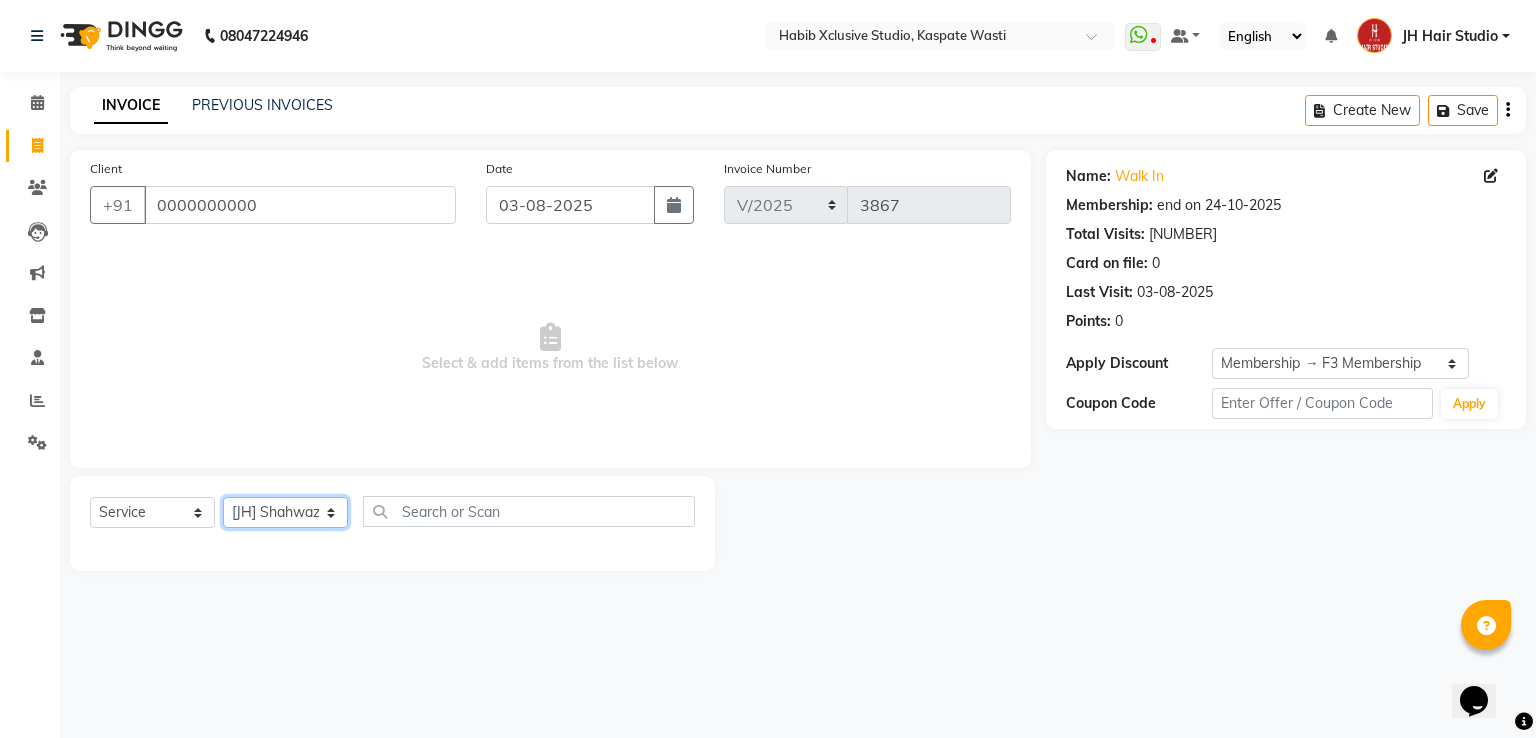 click on "Select Stylist [F1] GANESH [F1] Jagdish  [ F1] RAM [F1]Sanjay [F1]Siddhu [F1] Suraj  [F1] USHA [F2] AYAN  [F2] Deepak [F2] Smital [JH] DUBALE  GANESH [JH] Gopal Wagh JH Hair Studio [JH] Harish [JH] Omkar [JH] Shahwaz Shaikh [JH] SIDDHANT  [JH] SWAPNIL [JH] Tushaar" 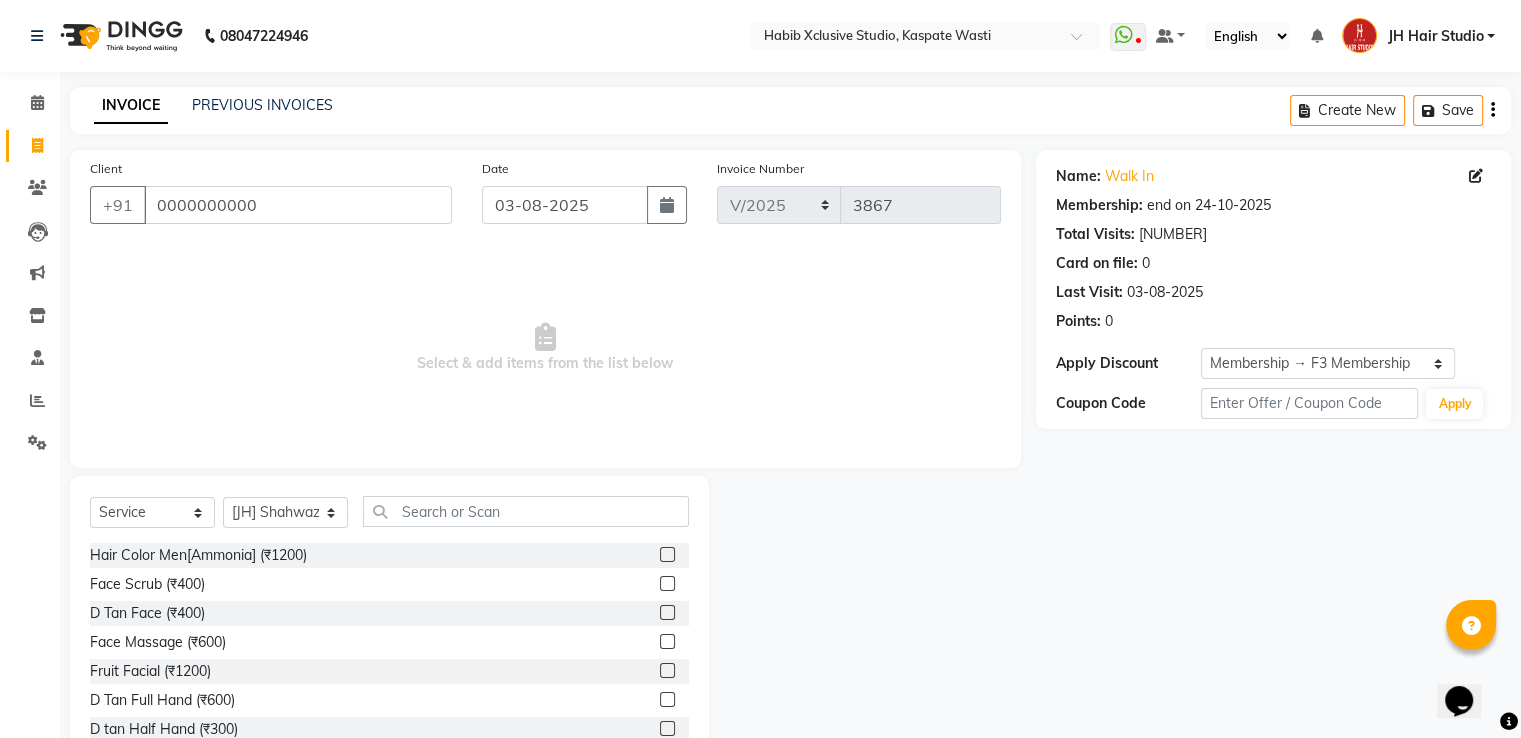click on "Select & add items from the list below" at bounding box center (545, 348) 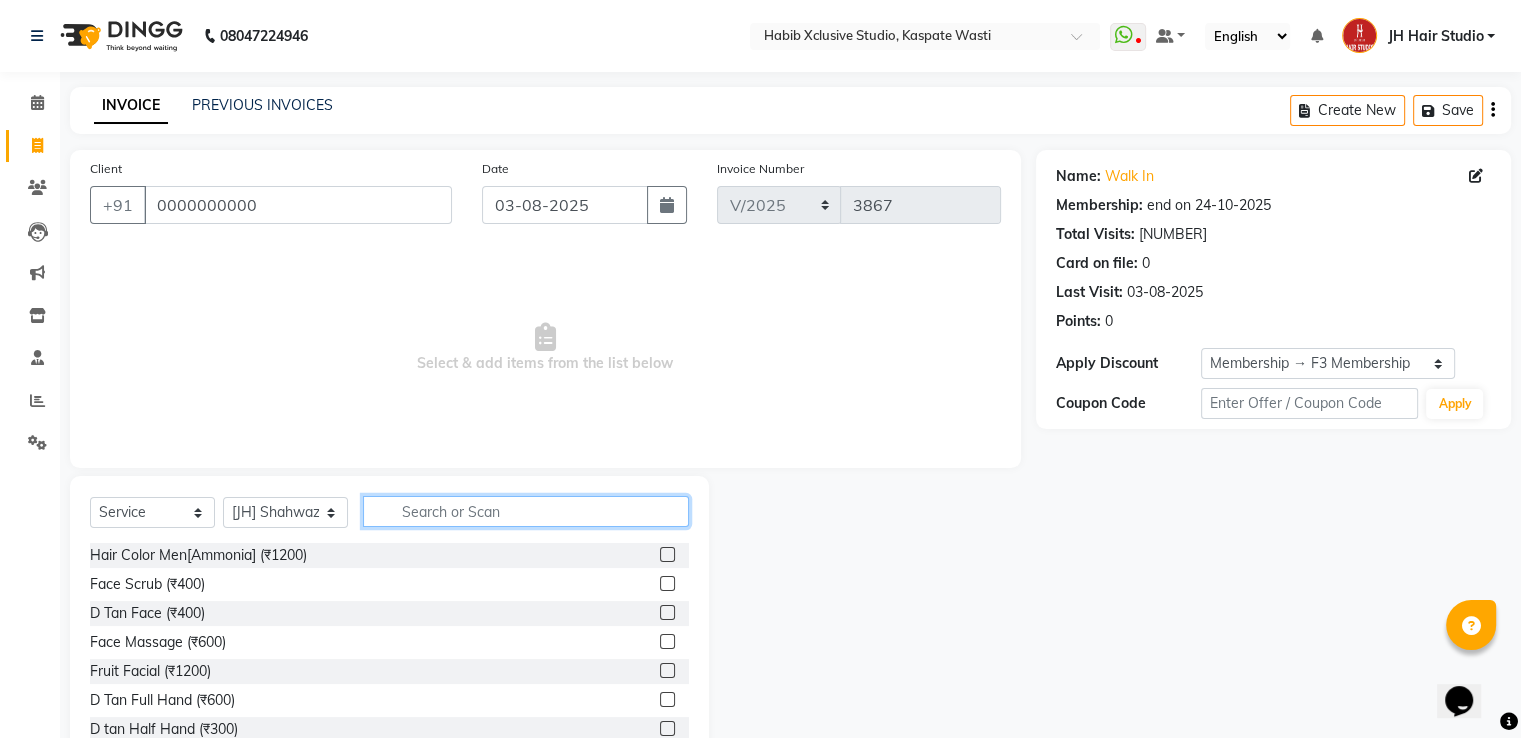 click 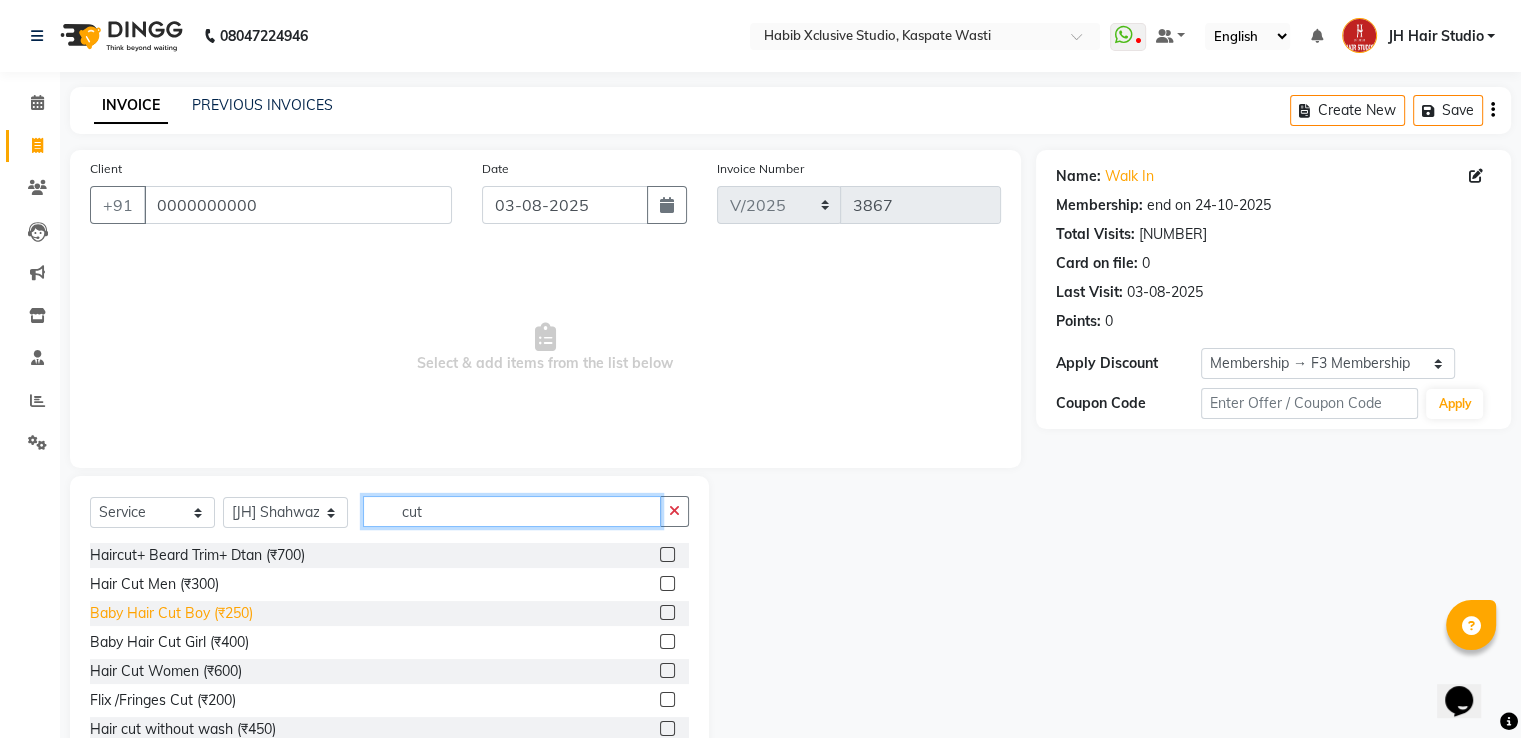 type on "cut" 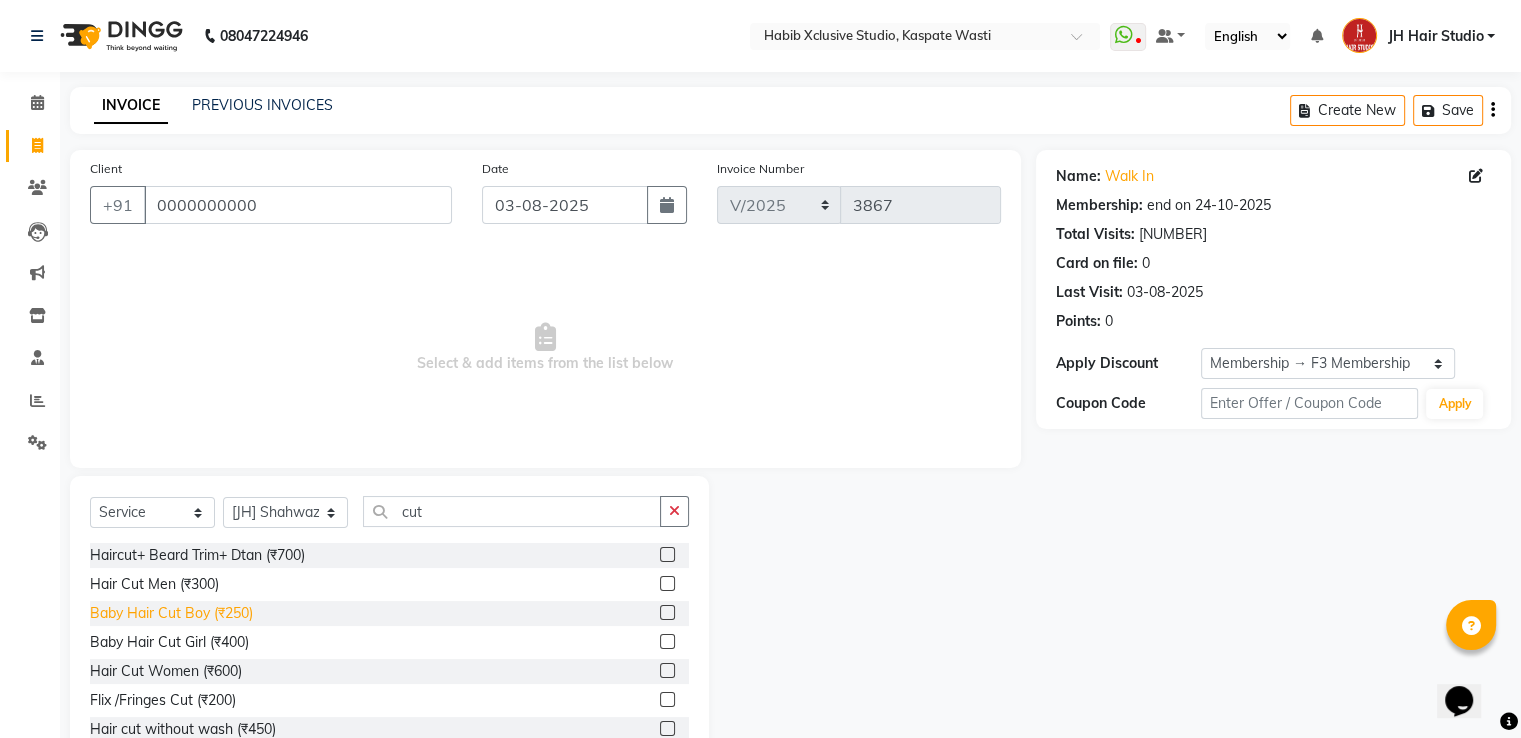 click on "Baby Hair Cut Boy (₹250)" 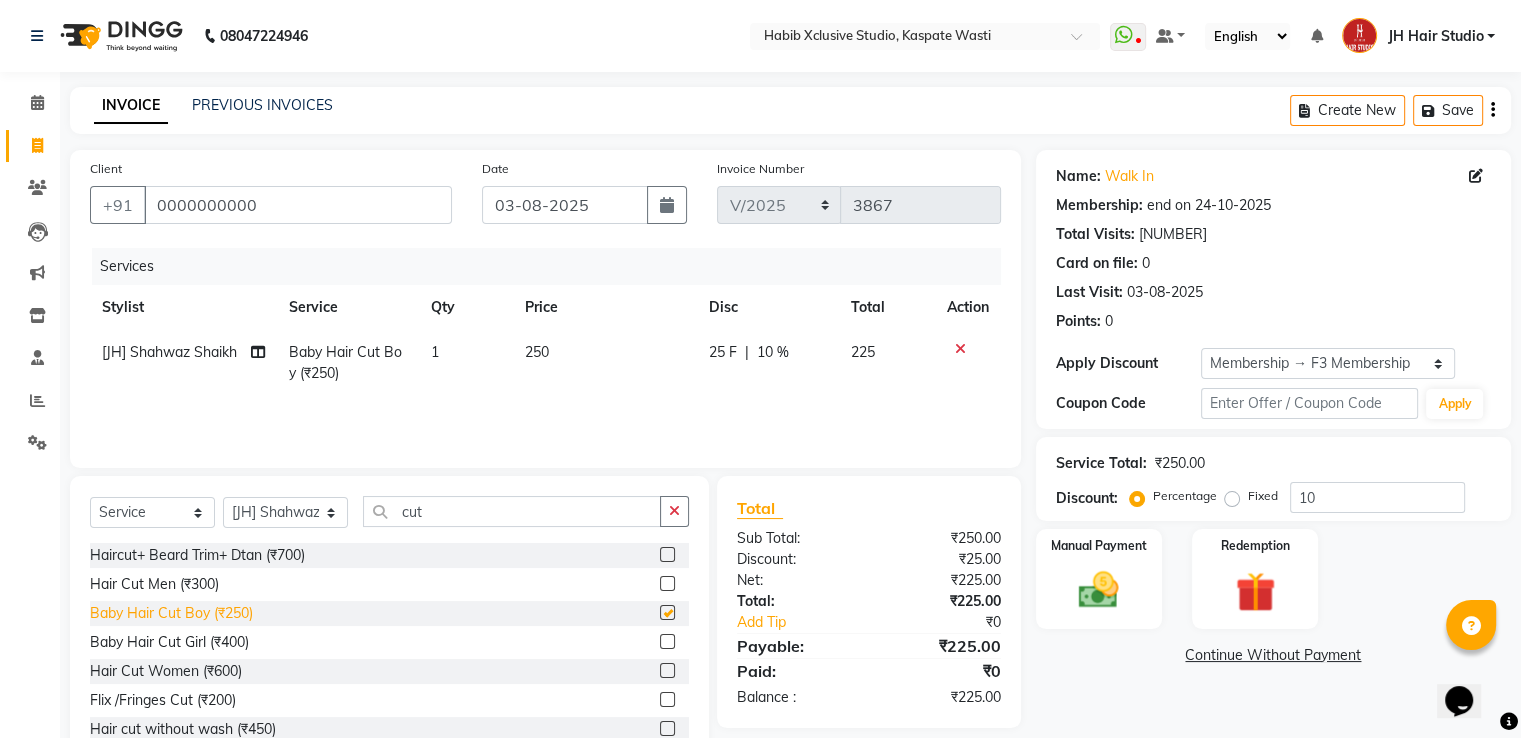 checkbox on "false" 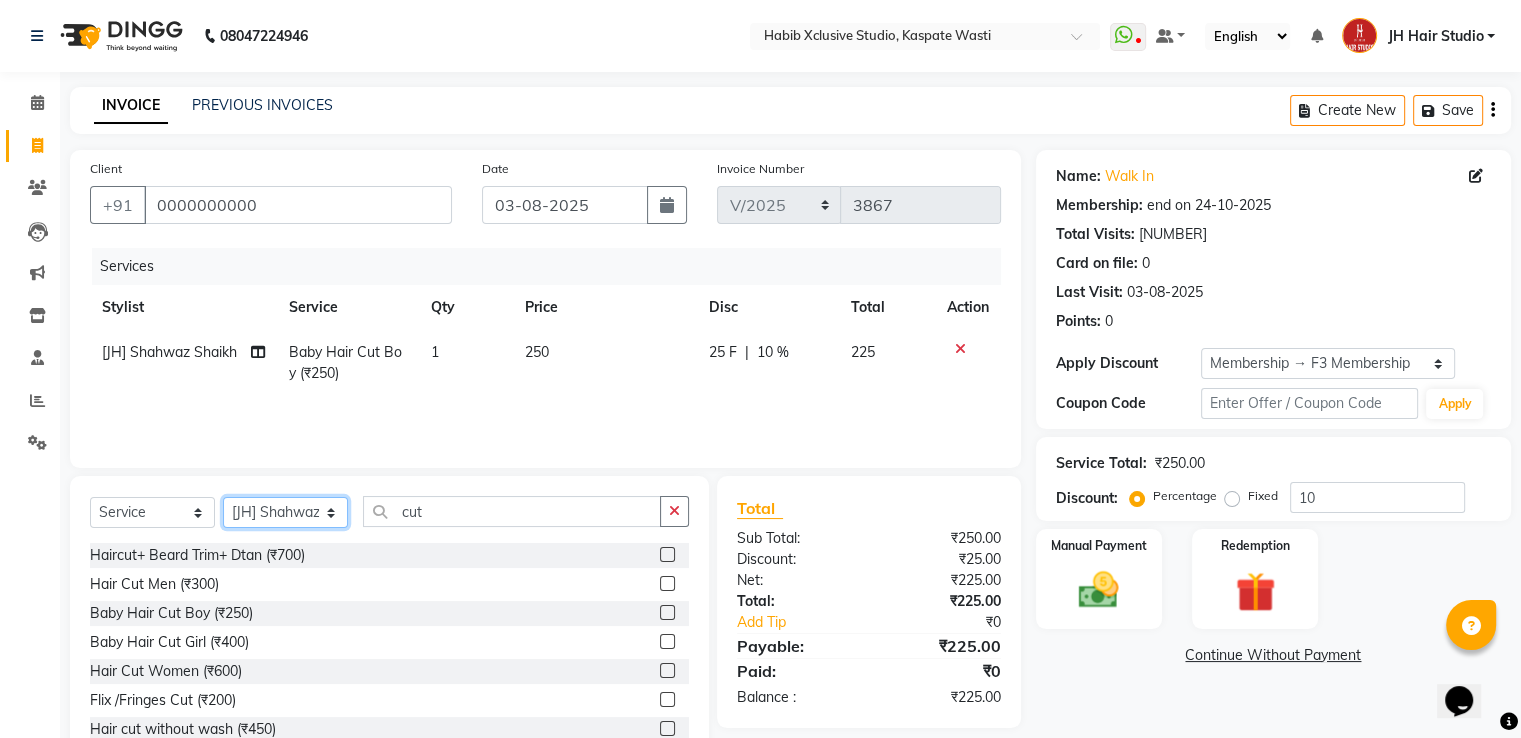 click on "Select Stylist [F1] GANESH [F1] Jagdish  [ F1] RAM [F1]Sanjay [F1]Siddhu [F1] Suraj  [F1] USHA [F2] AYAN  [F2] Deepak [F2] Smital [JH] DUBALE  GANESH [JH] Gopal Wagh JH Hair Studio [JH] Harish [JH] Omkar [JH] Shahwaz Shaikh [JH] SIDDHANT  [JH] SWAPNIL [JH] Tushaar" 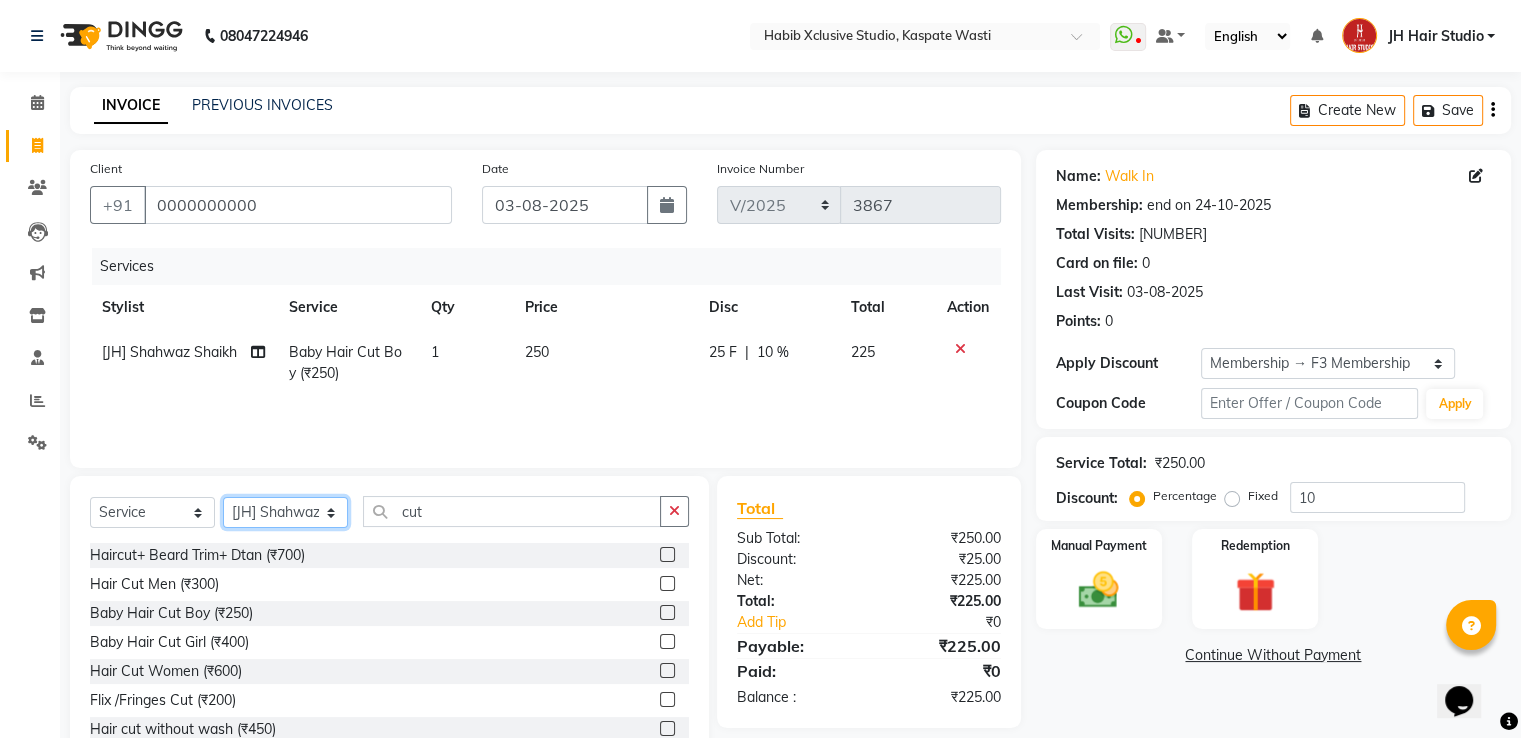 select on "84207" 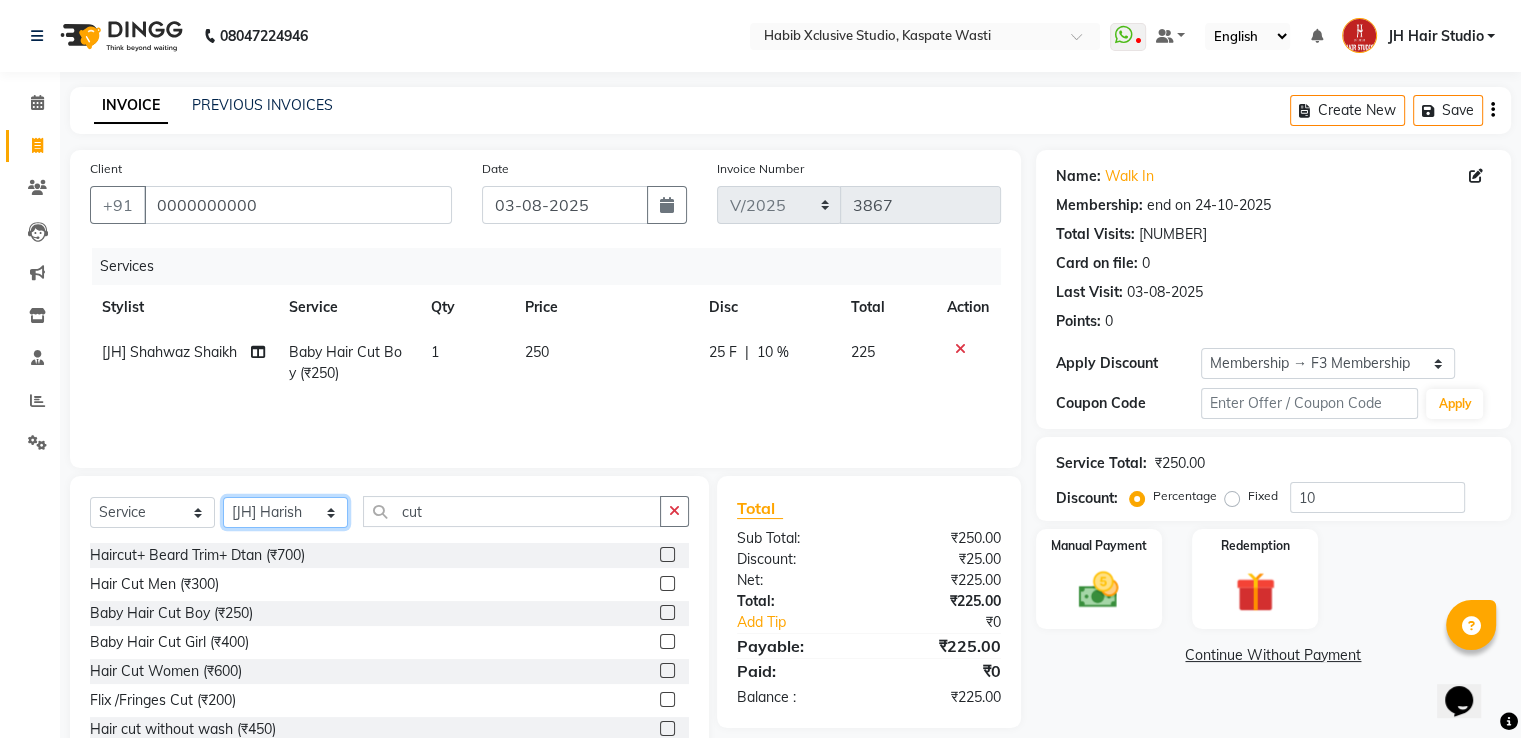 click on "Select Stylist [F1] GANESH [F1] Jagdish  [ F1] RAM [F1]Sanjay [F1]Siddhu [F1] Suraj  [F1] USHA [F2] AYAN  [F2] Deepak [F2] Smital [JH] DUBALE  GANESH [JH] Gopal Wagh JH Hair Studio [JH] Harish [JH] Omkar [JH] Shahwaz Shaikh [JH] SIDDHANT  [JH] SWAPNIL [JH] Tushaar" 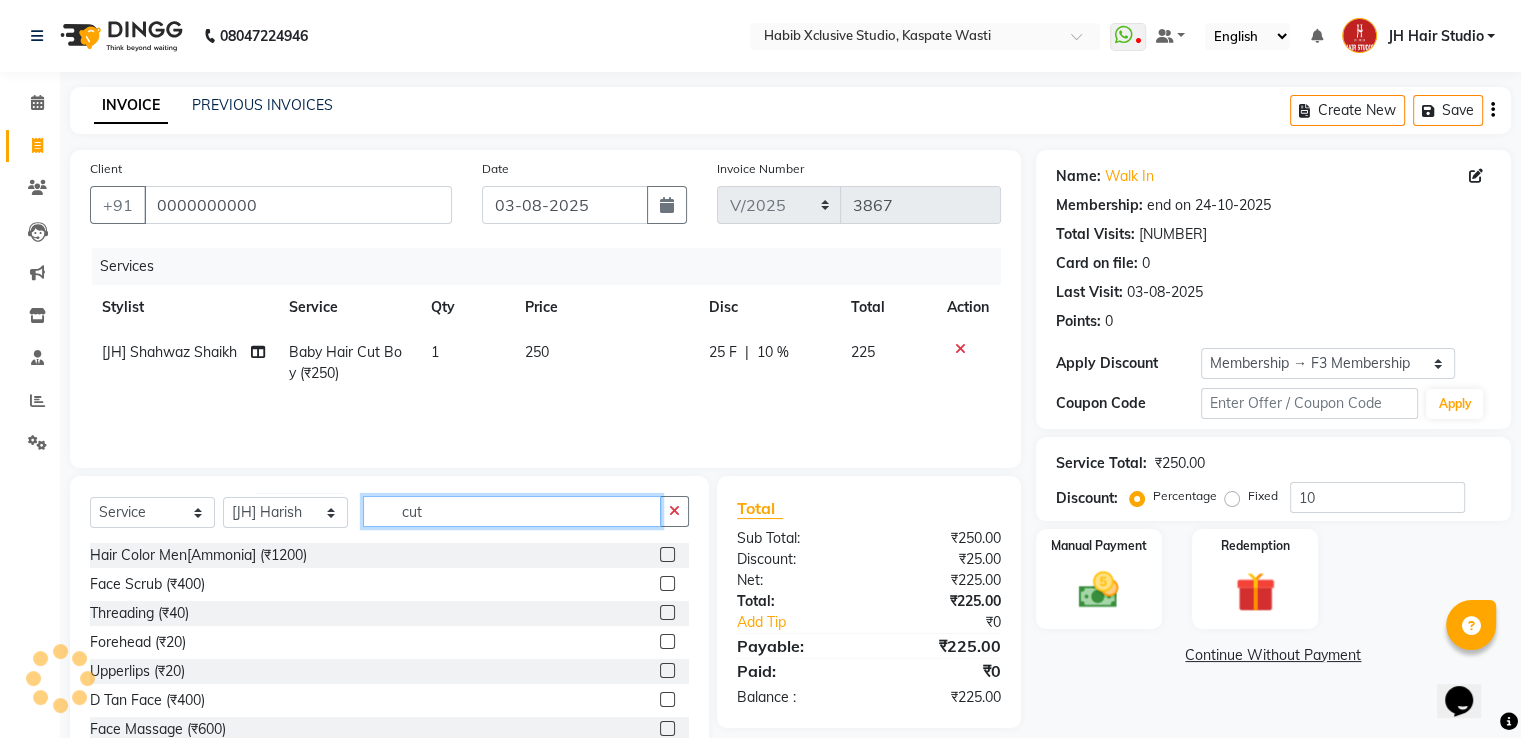 click on "cut" 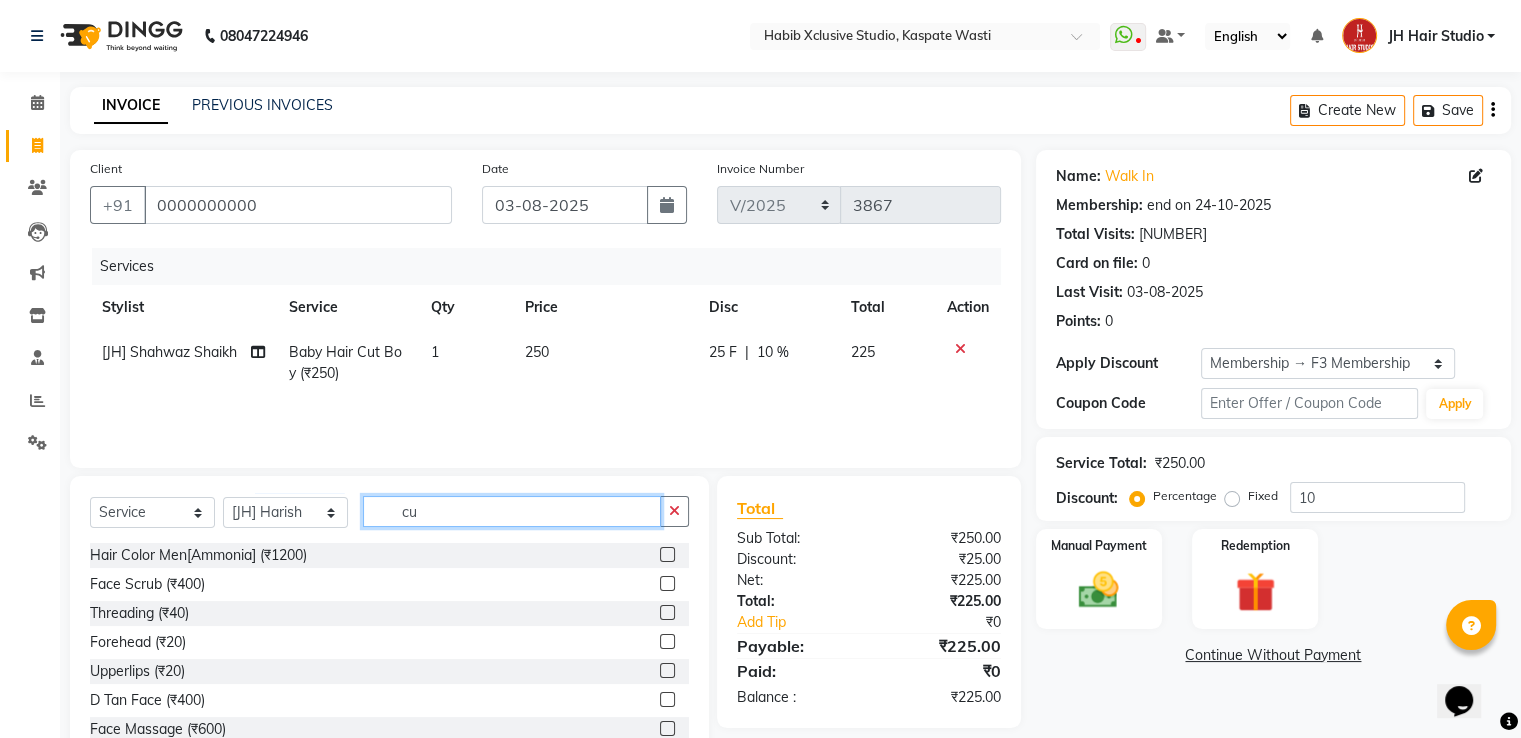 type on "c" 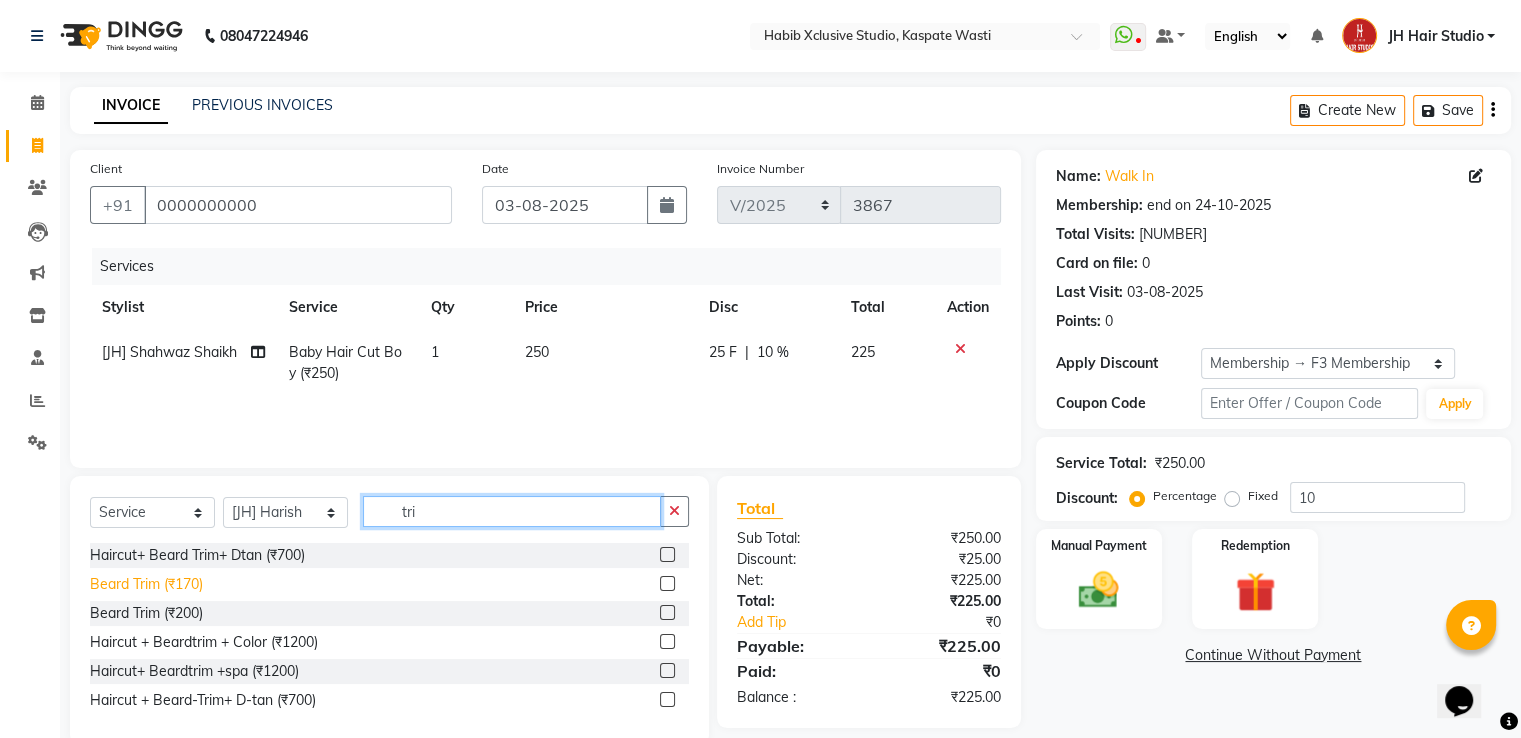 type on "tri" 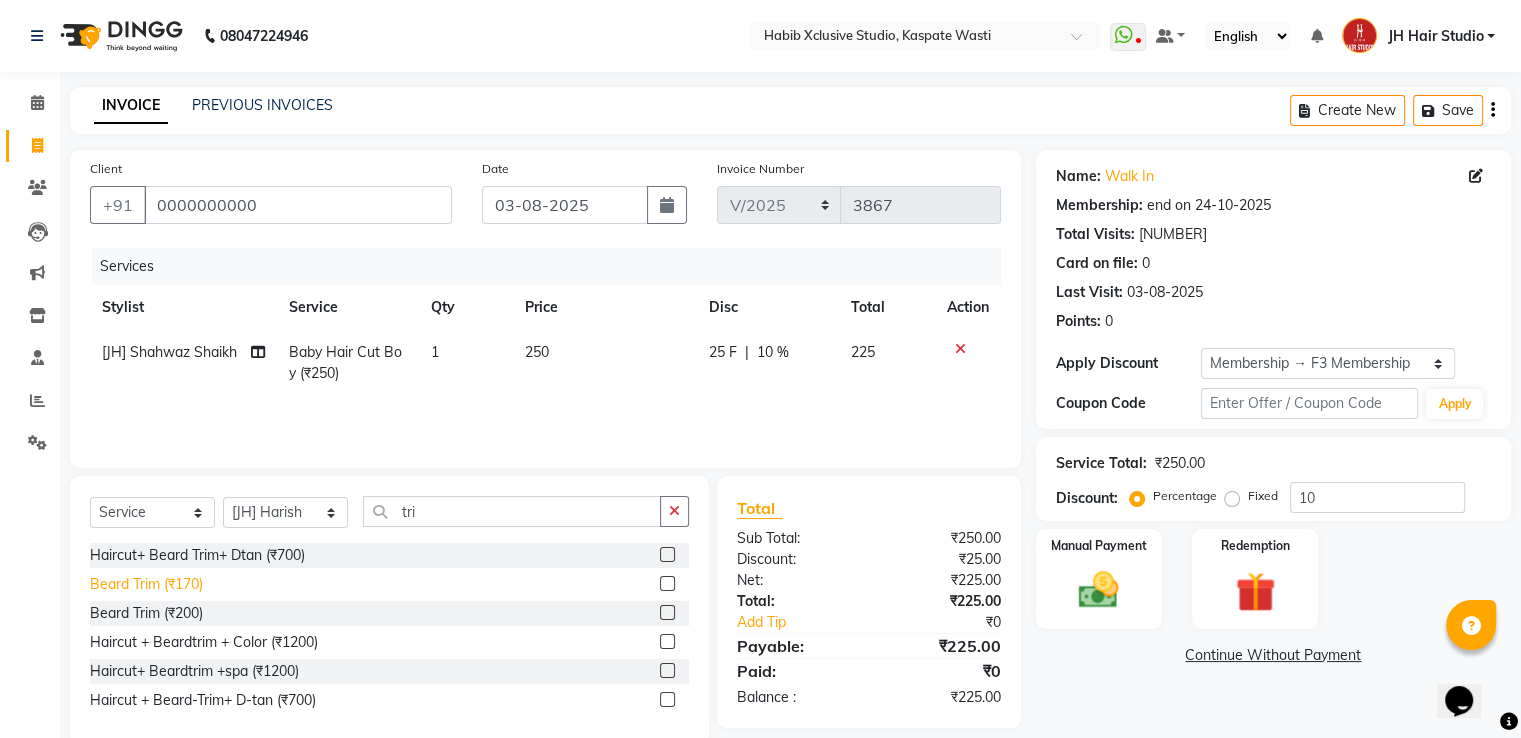 click on "Beard Trim (₹170)" 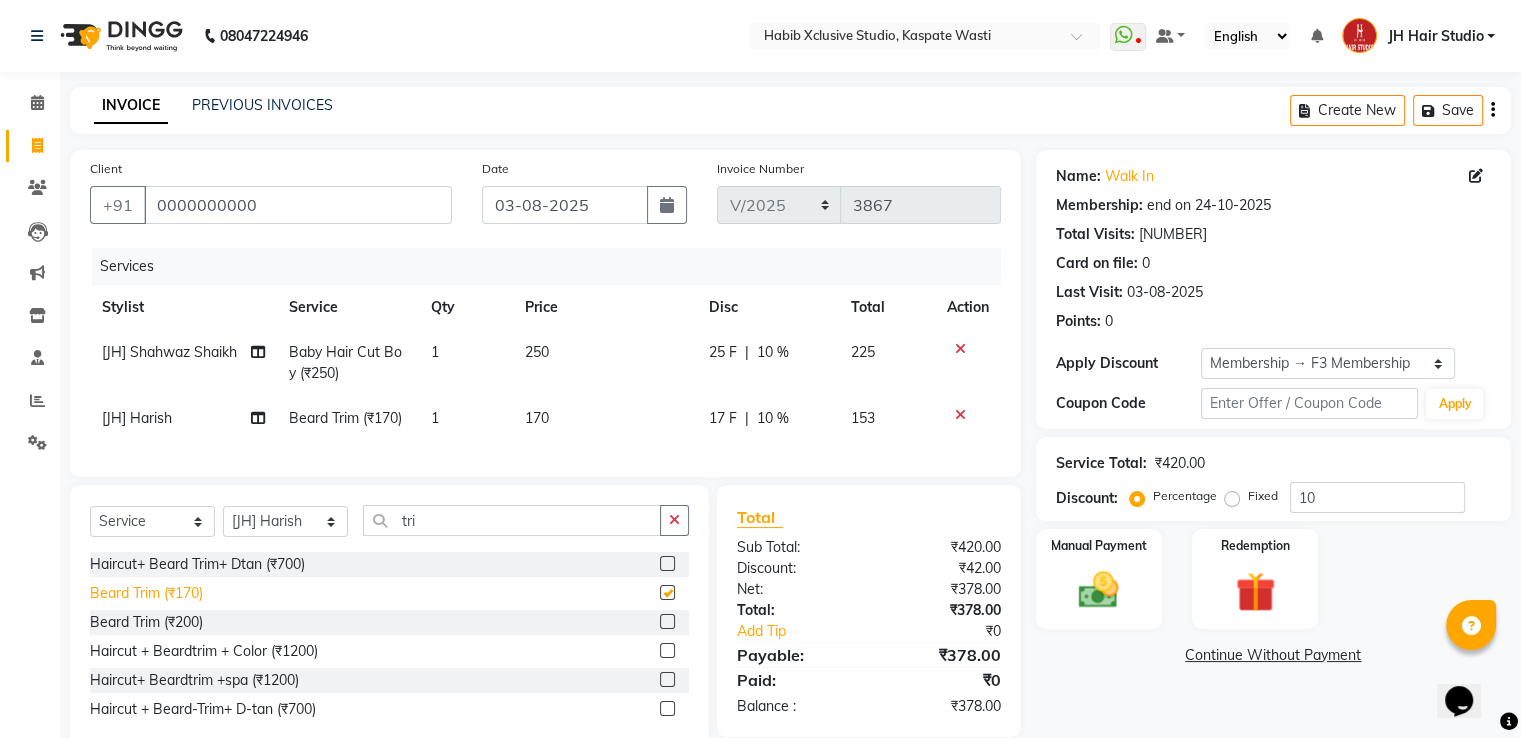 checkbox on "false" 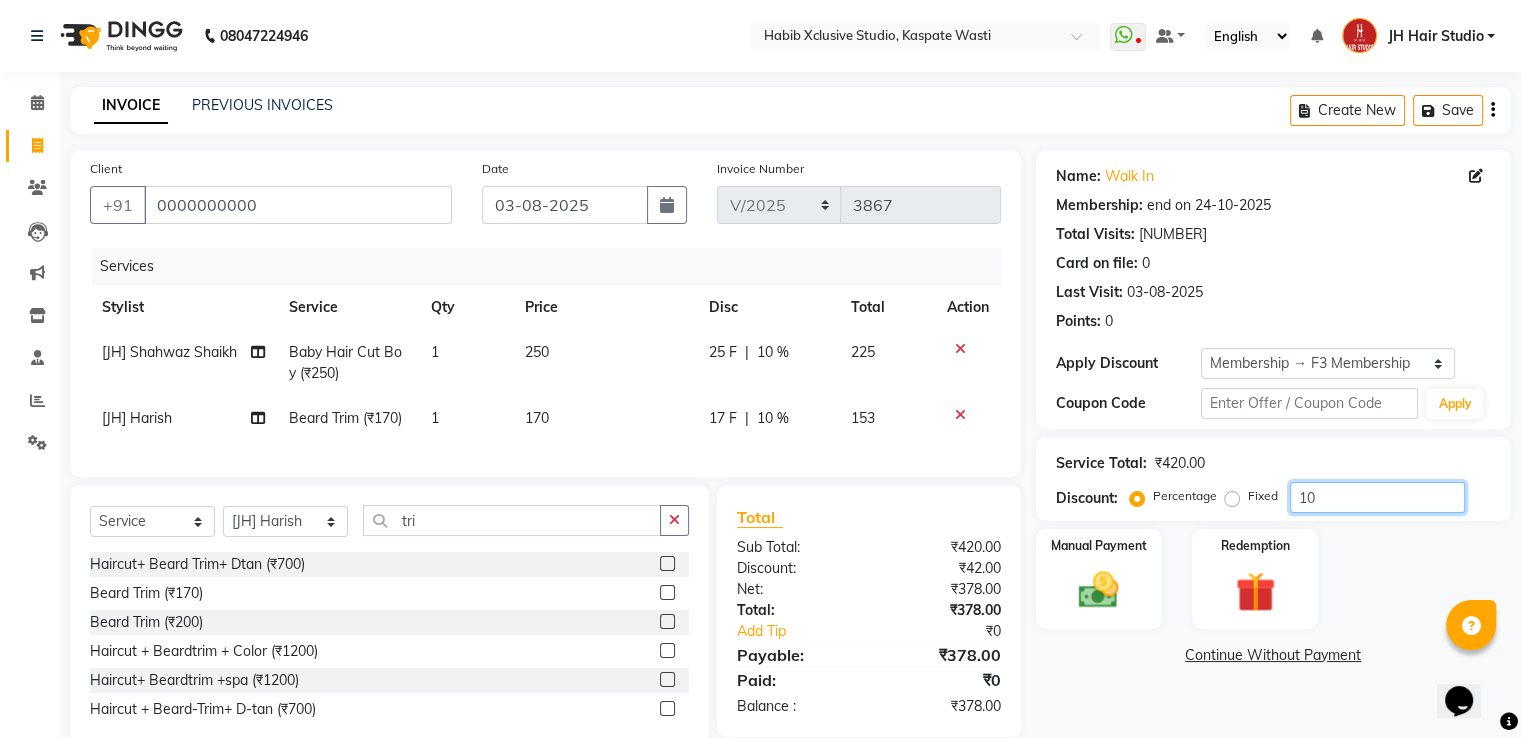 click on "10" 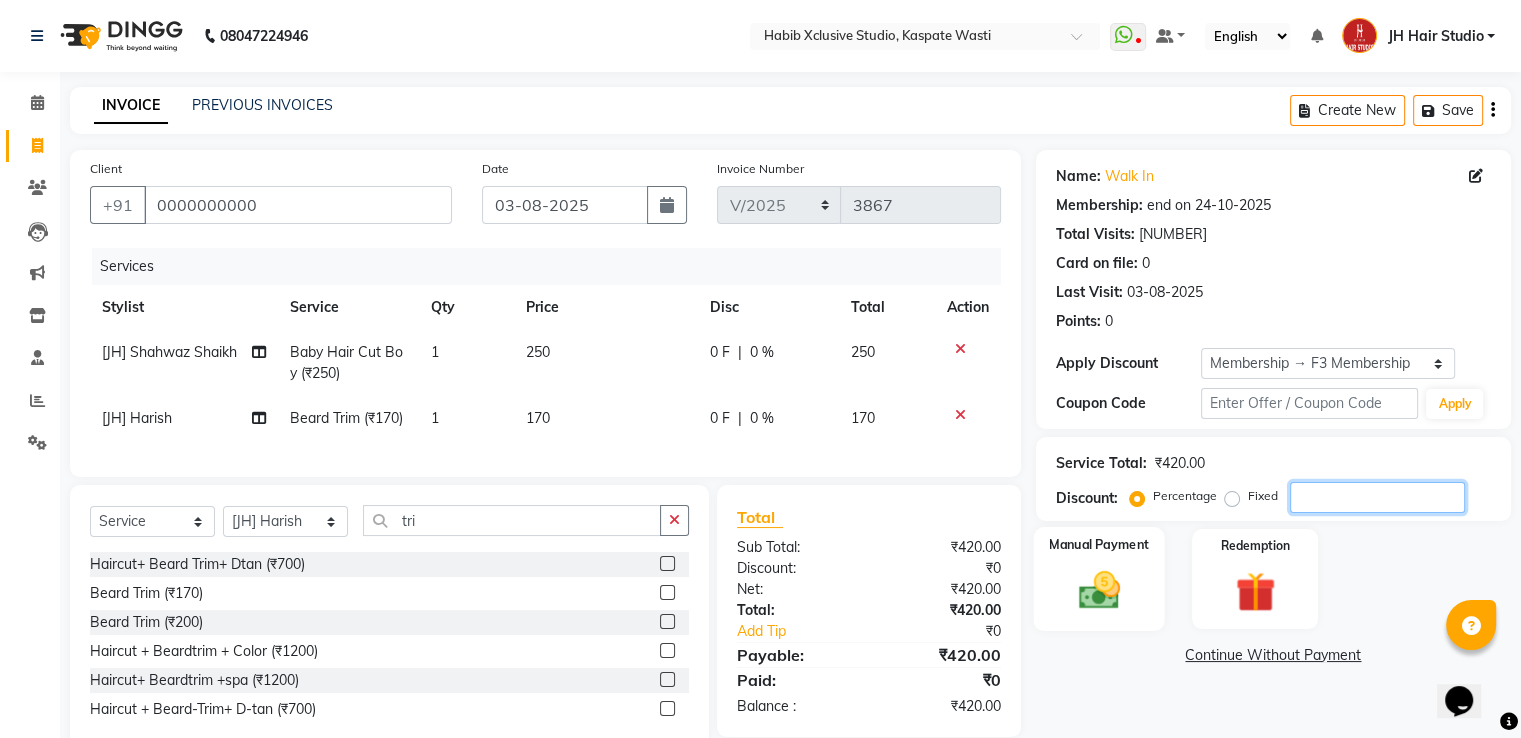 type 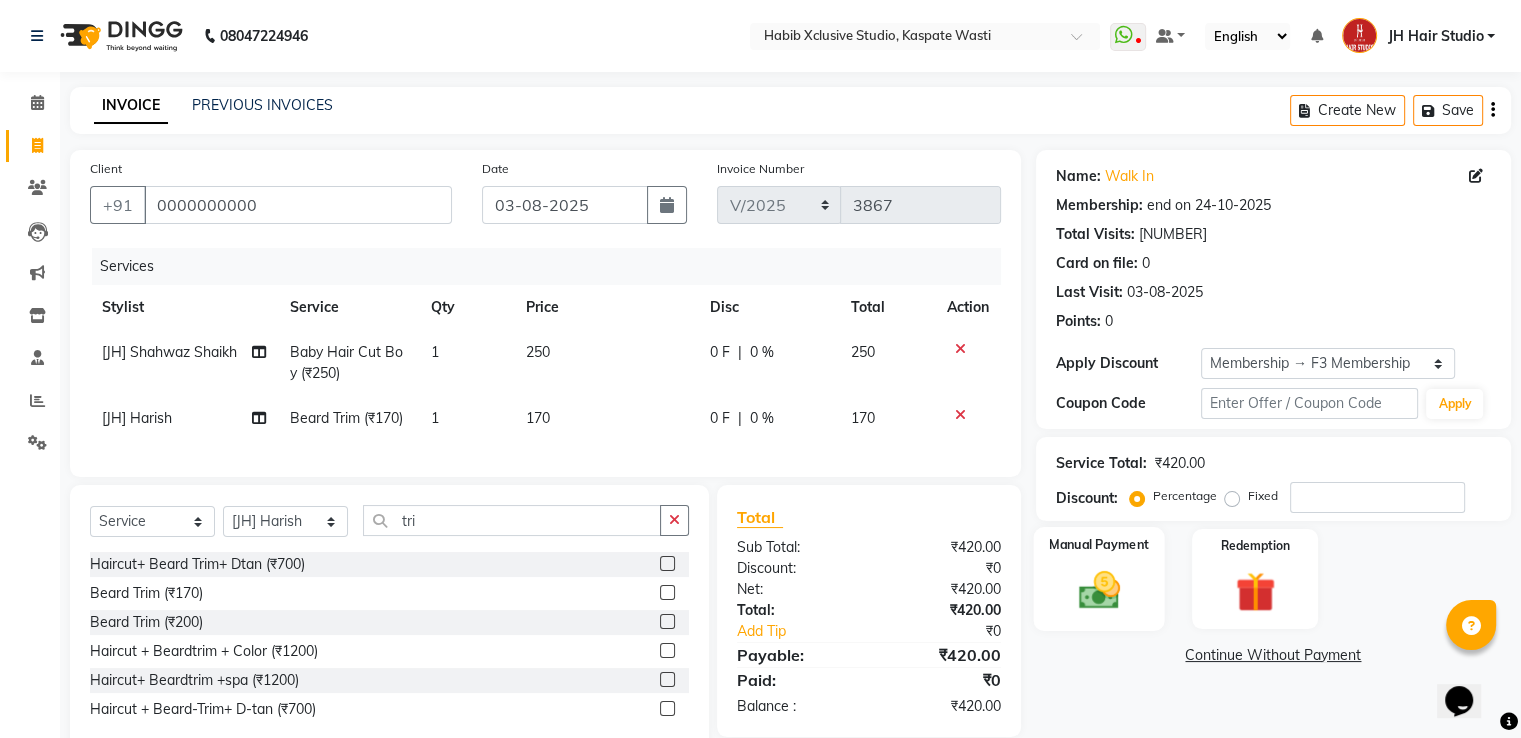 click 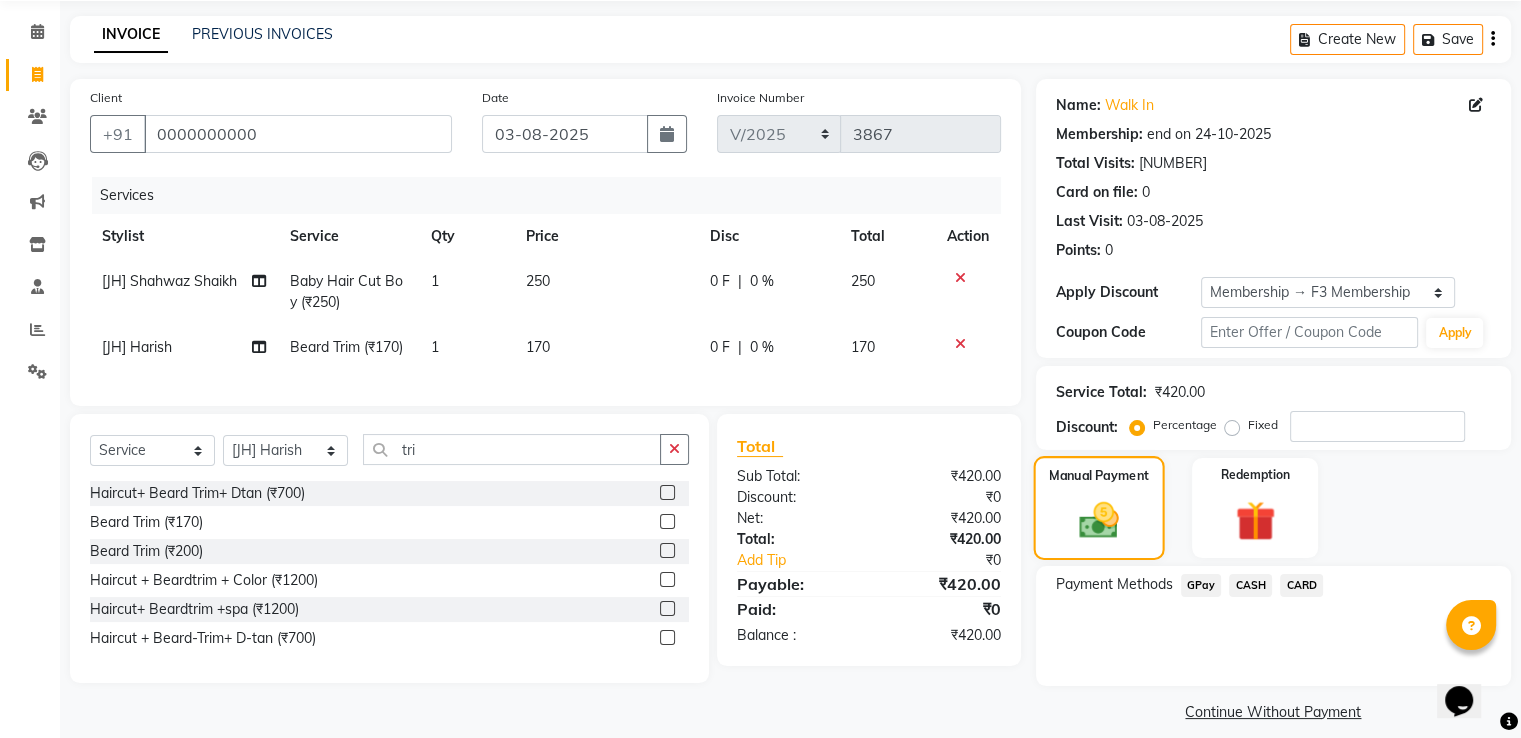 scroll, scrollTop: 89, scrollLeft: 0, axis: vertical 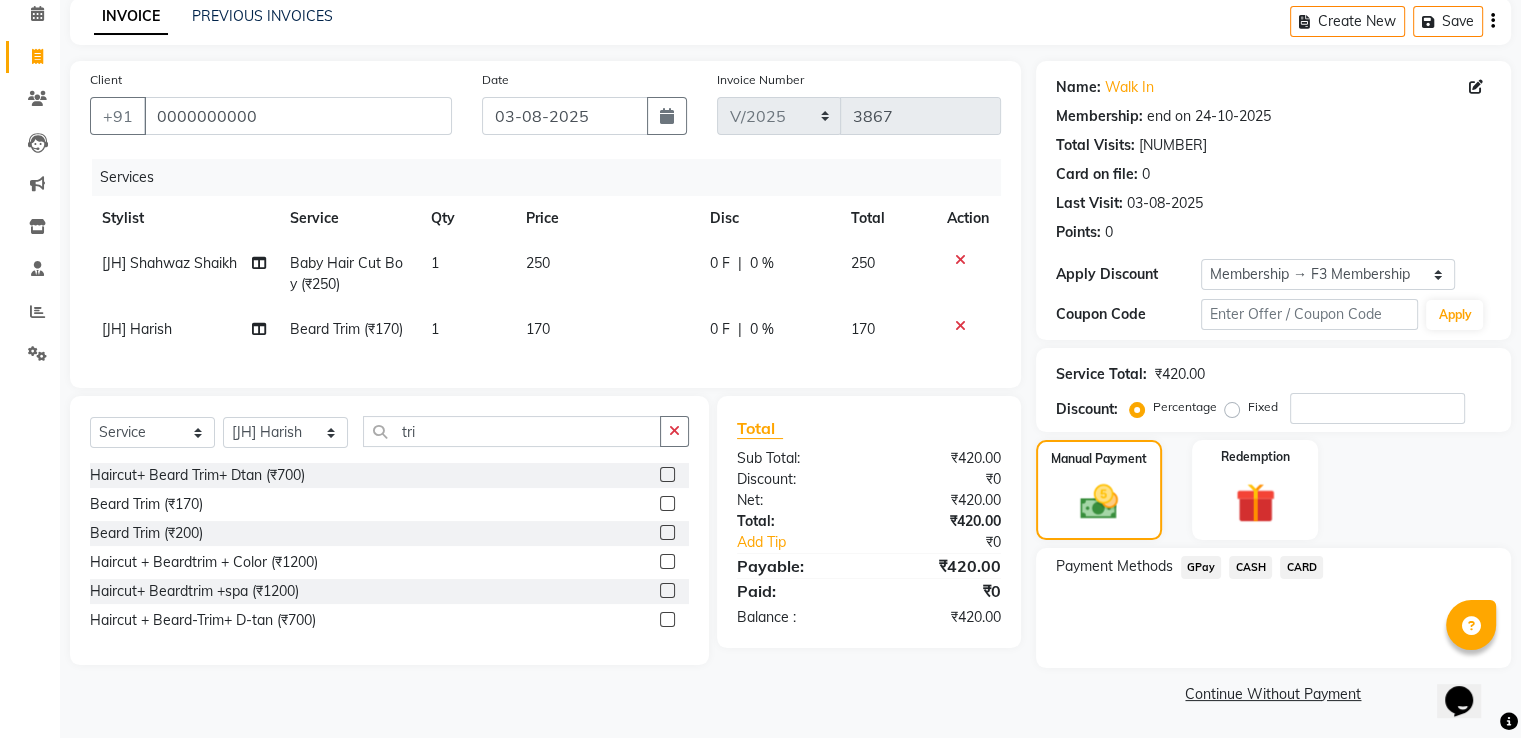 click on "GPay" 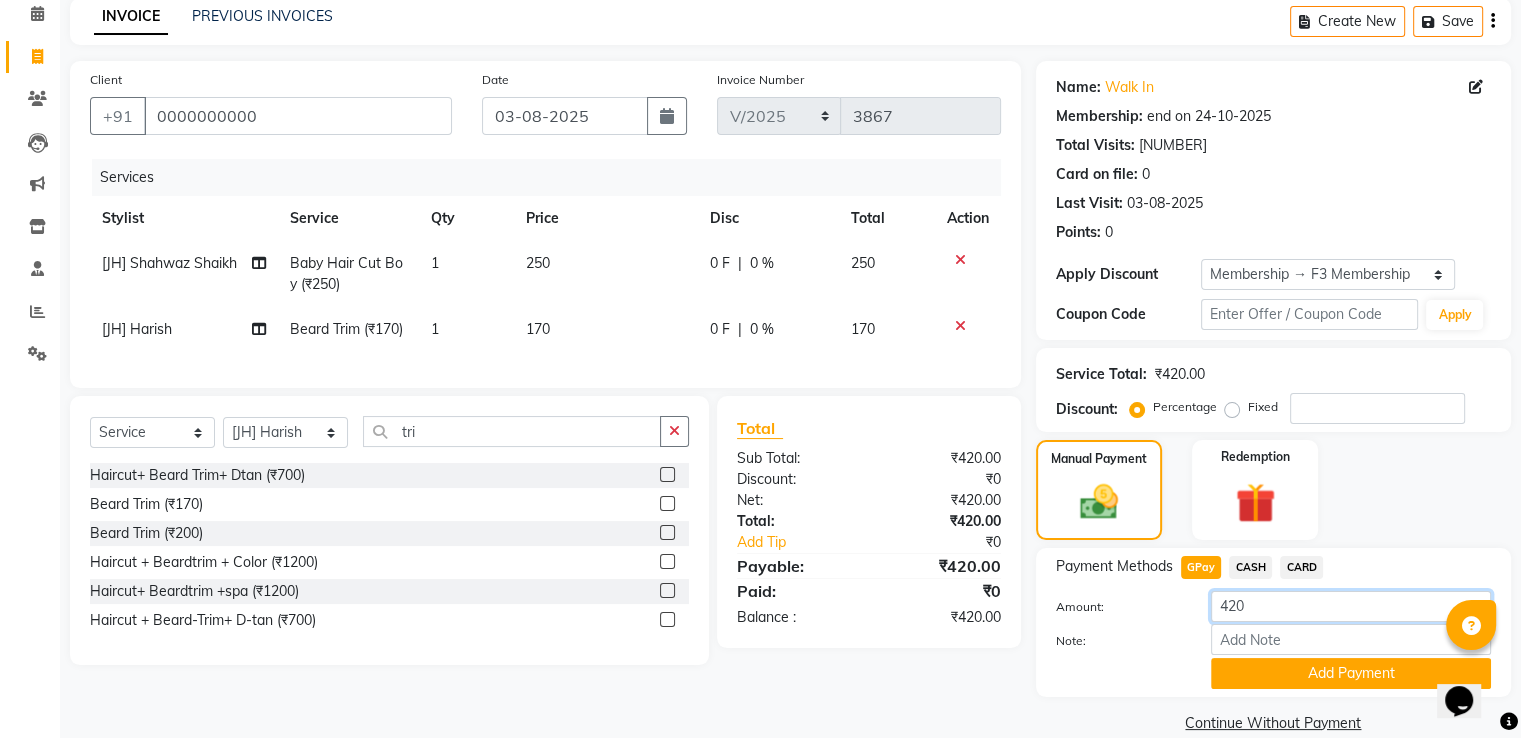 click on "420" 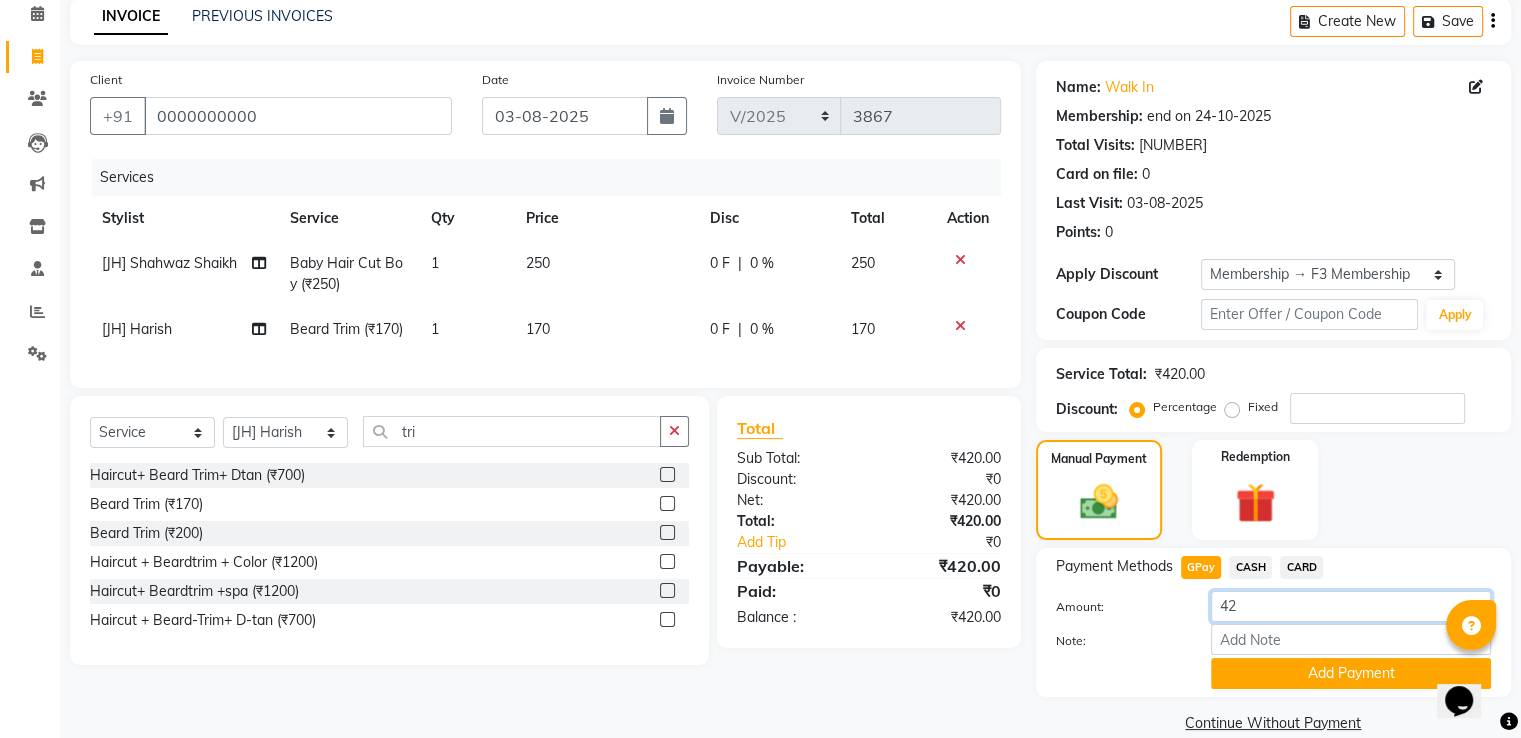 type on "4" 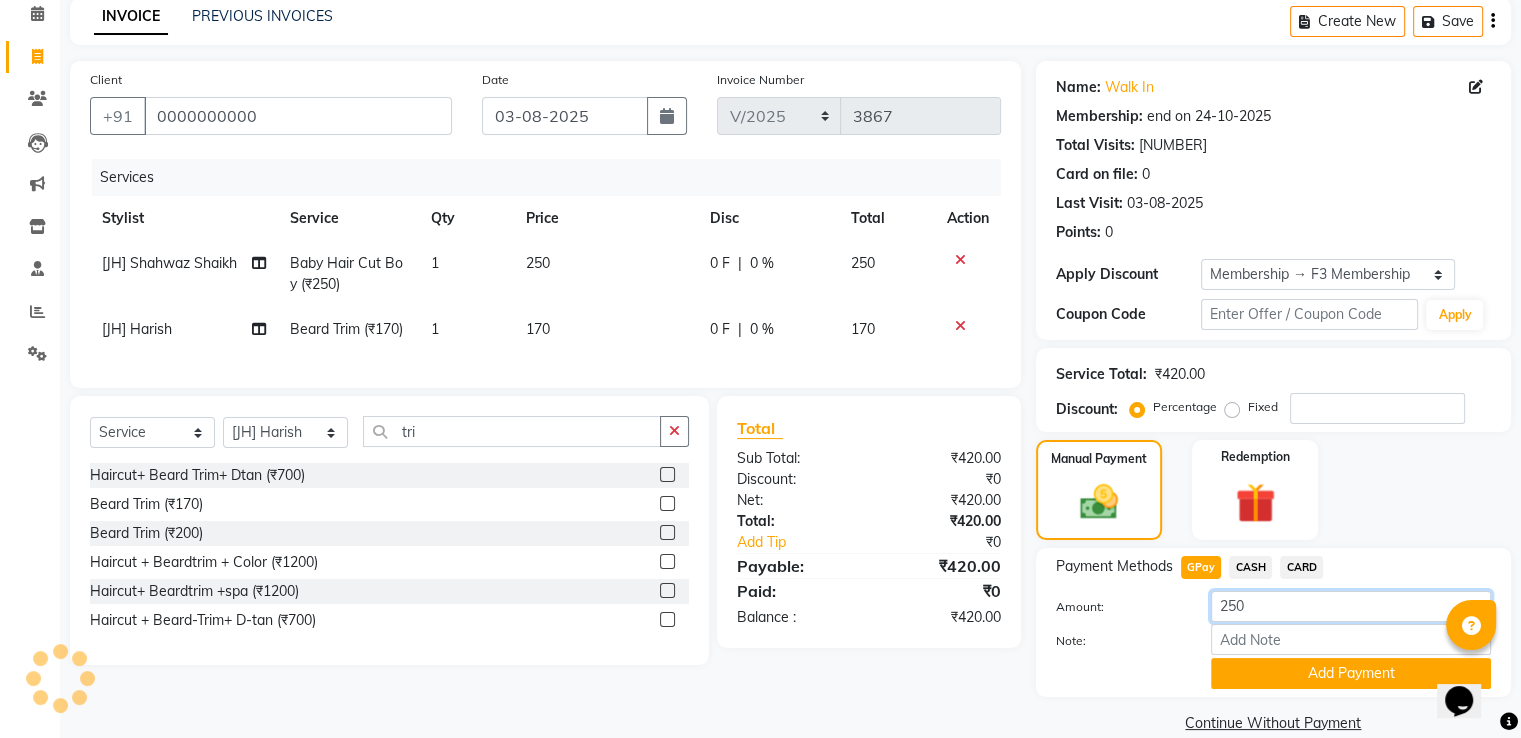 type on "250" 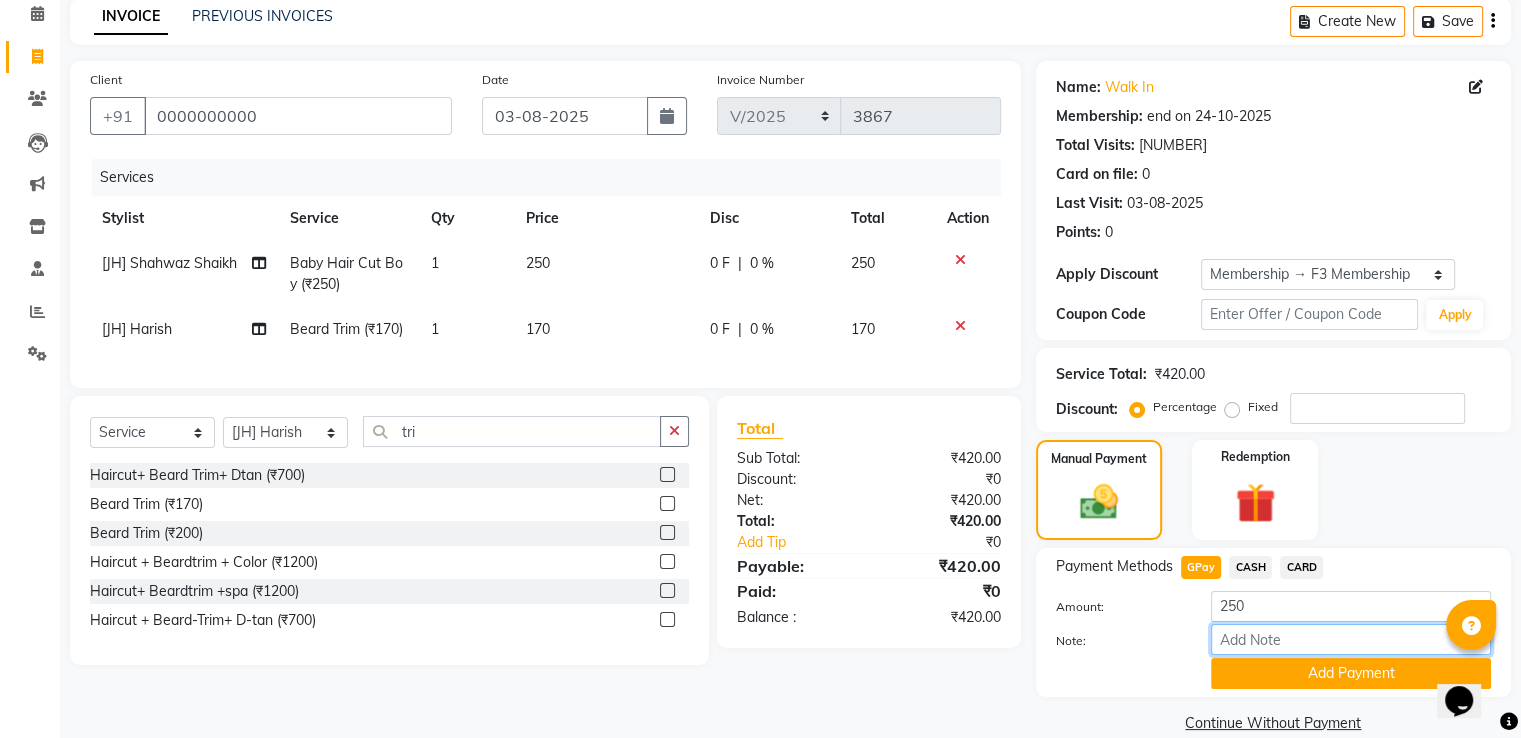 click on "Note:" at bounding box center [1351, 639] 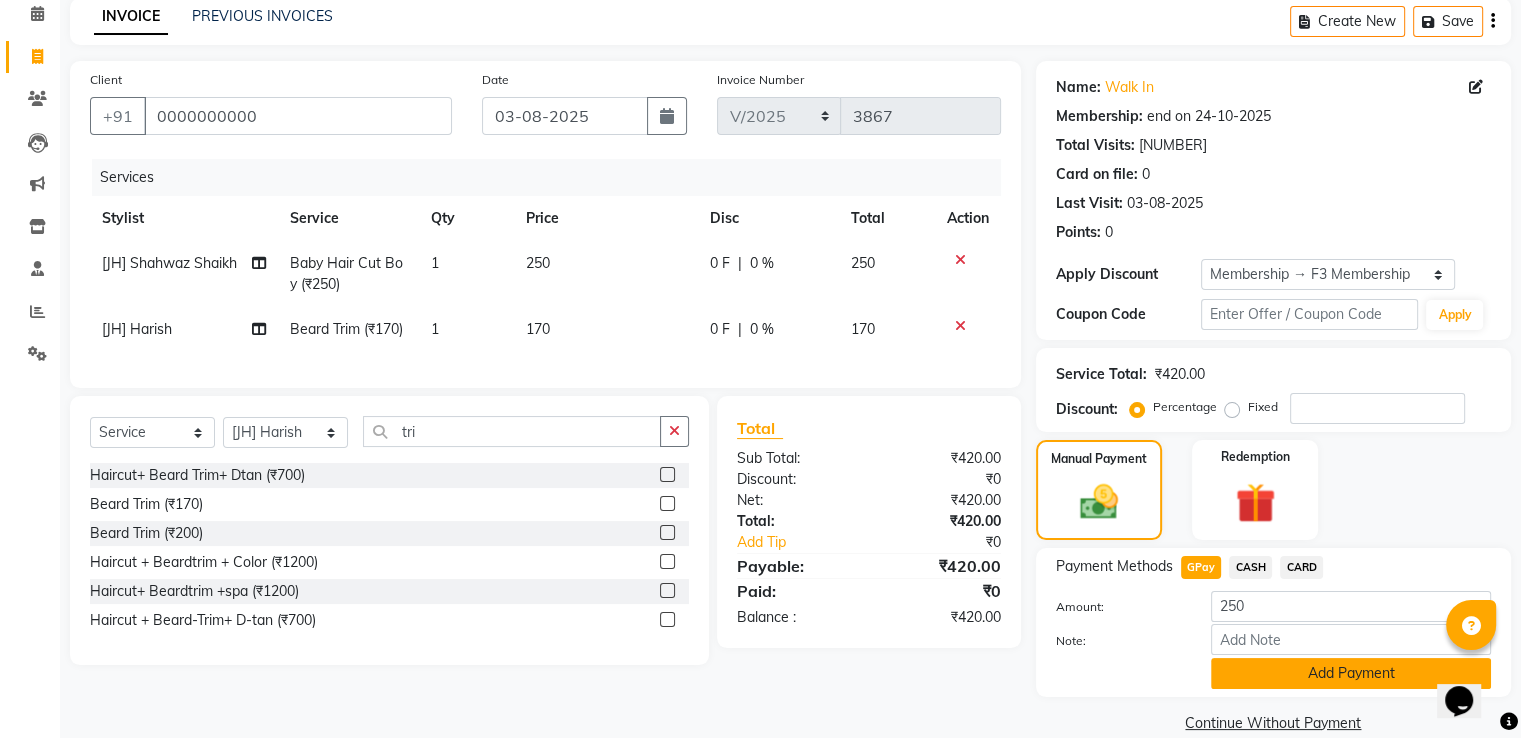 click on "Add Payment" 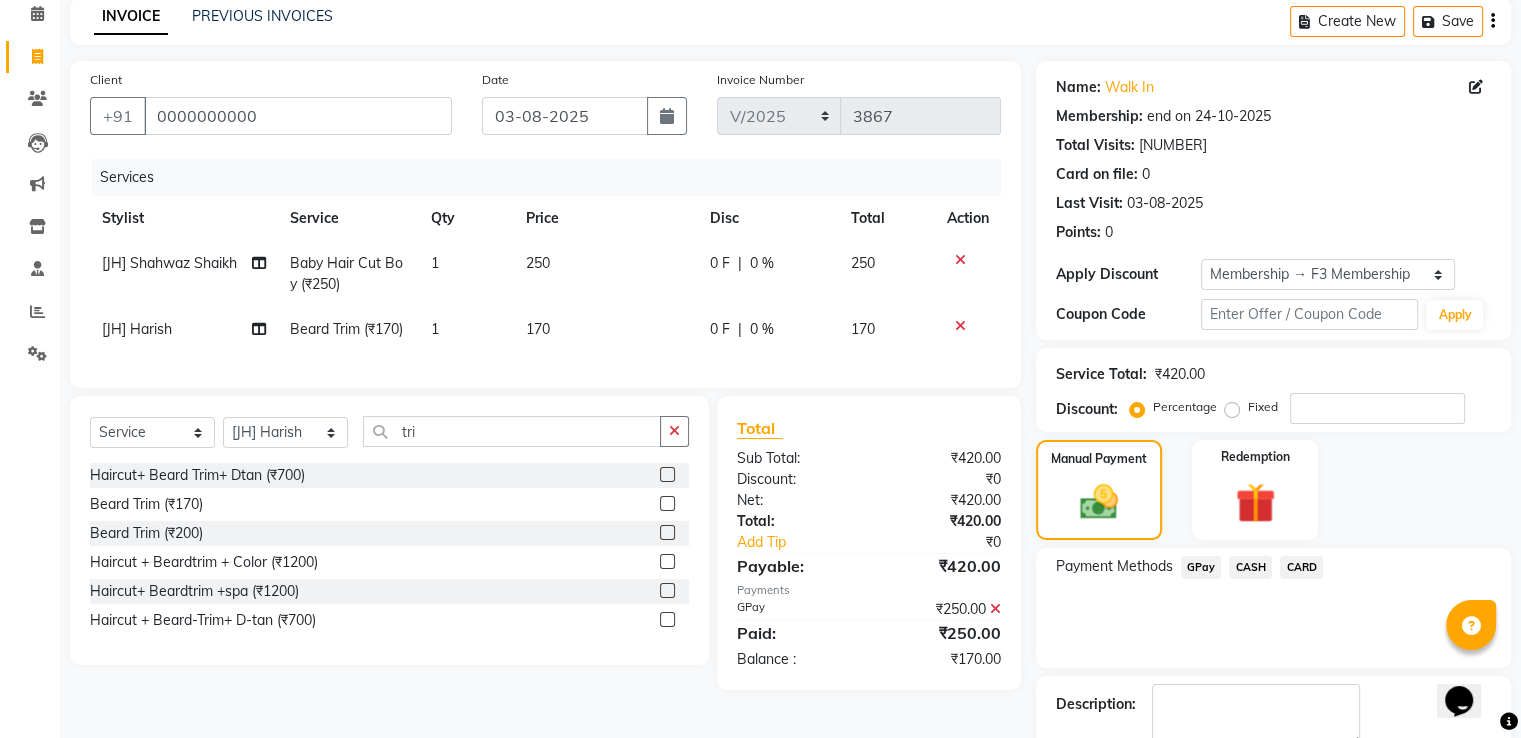 click on "CASH" 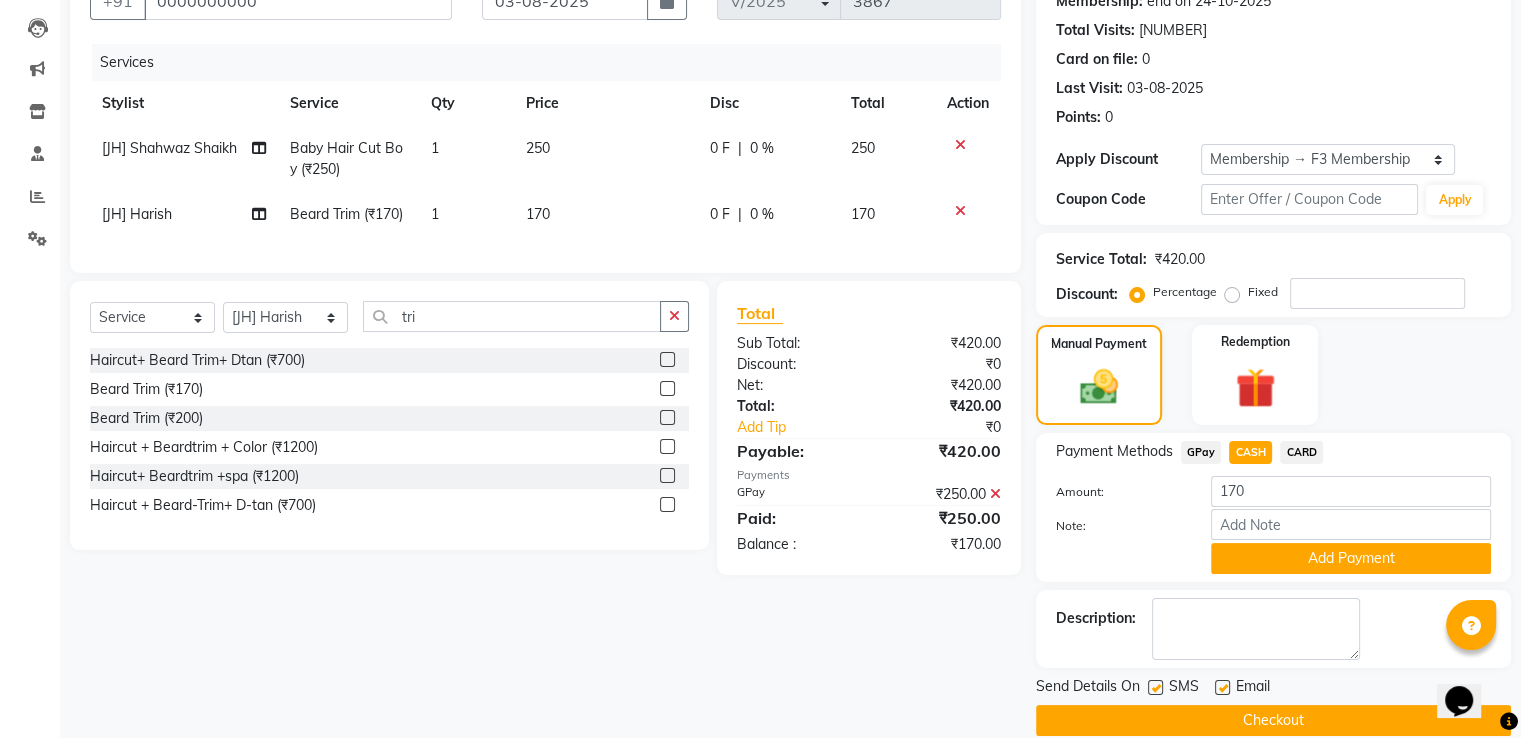 scroll, scrollTop: 230, scrollLeft: 0, axis: vertical 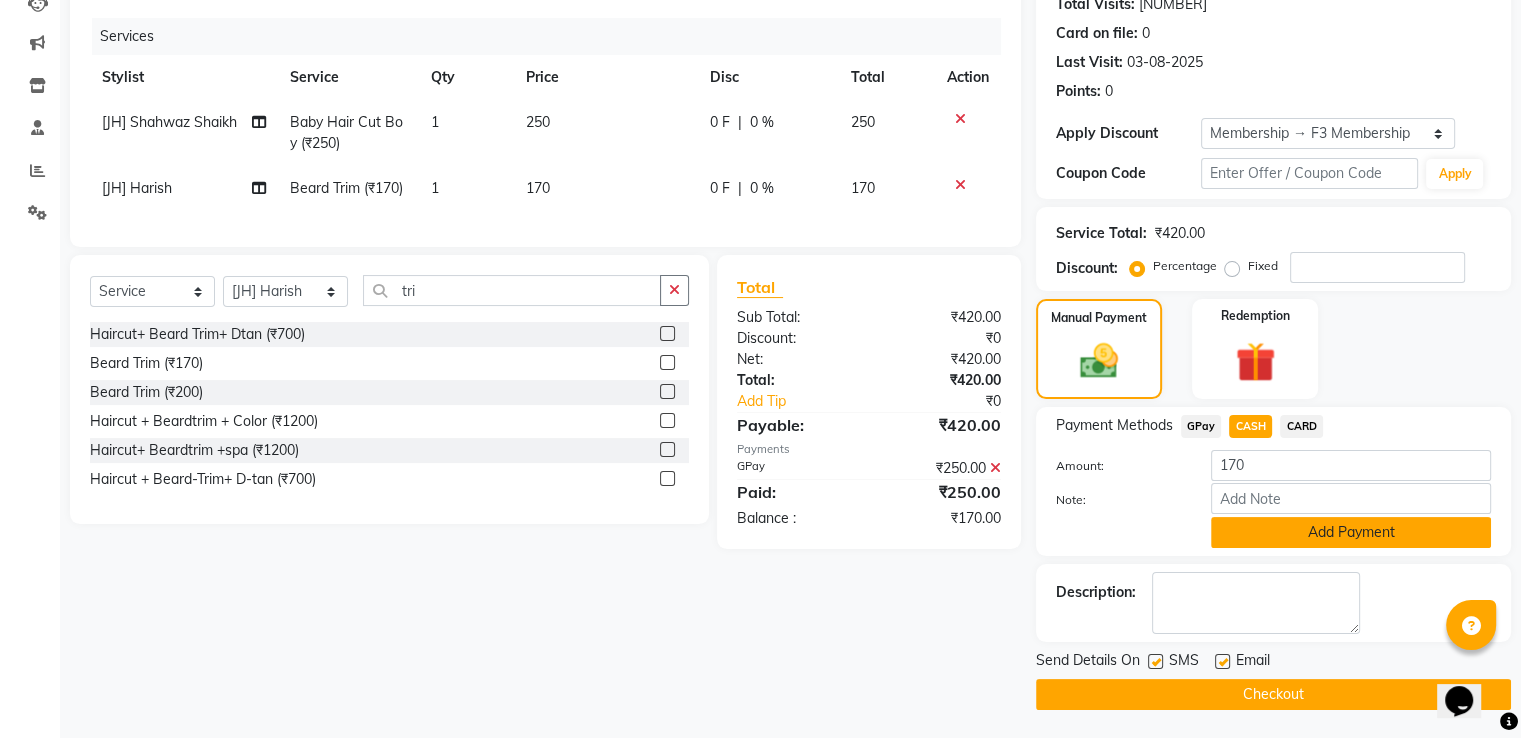 click on "Add Payment" 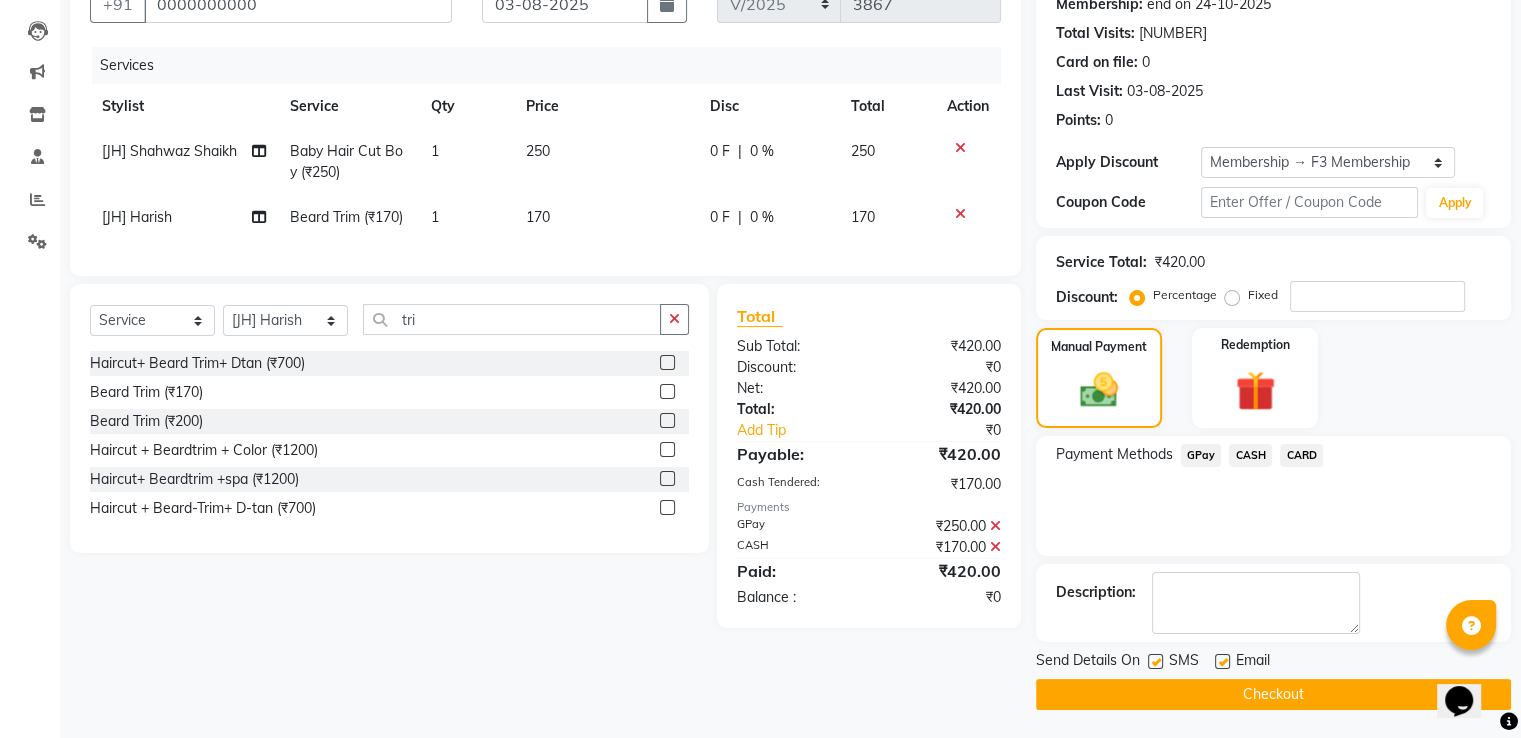 click 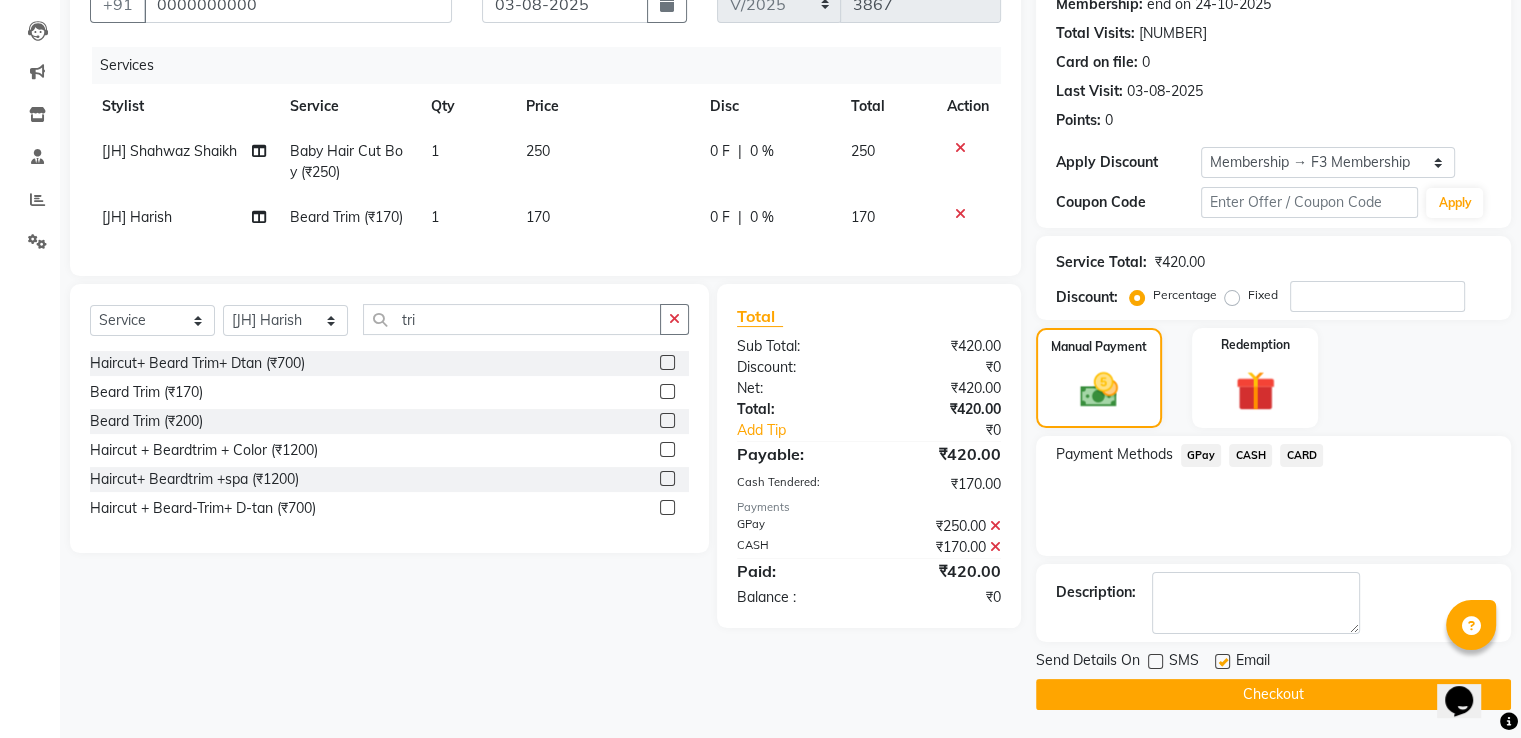 click on "Checkout" 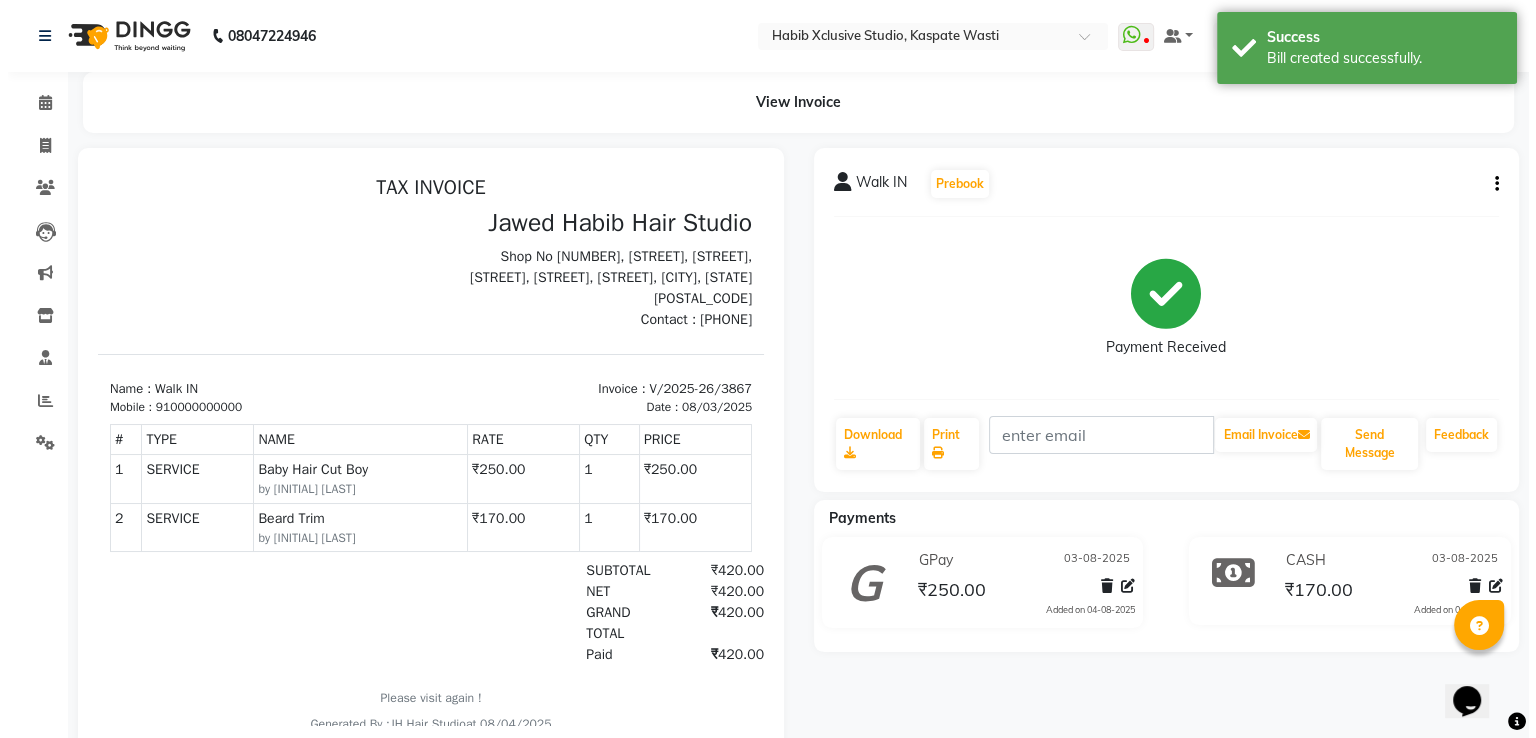 scroll, scrollTop: 0, scrollLeft: 0, axis: both 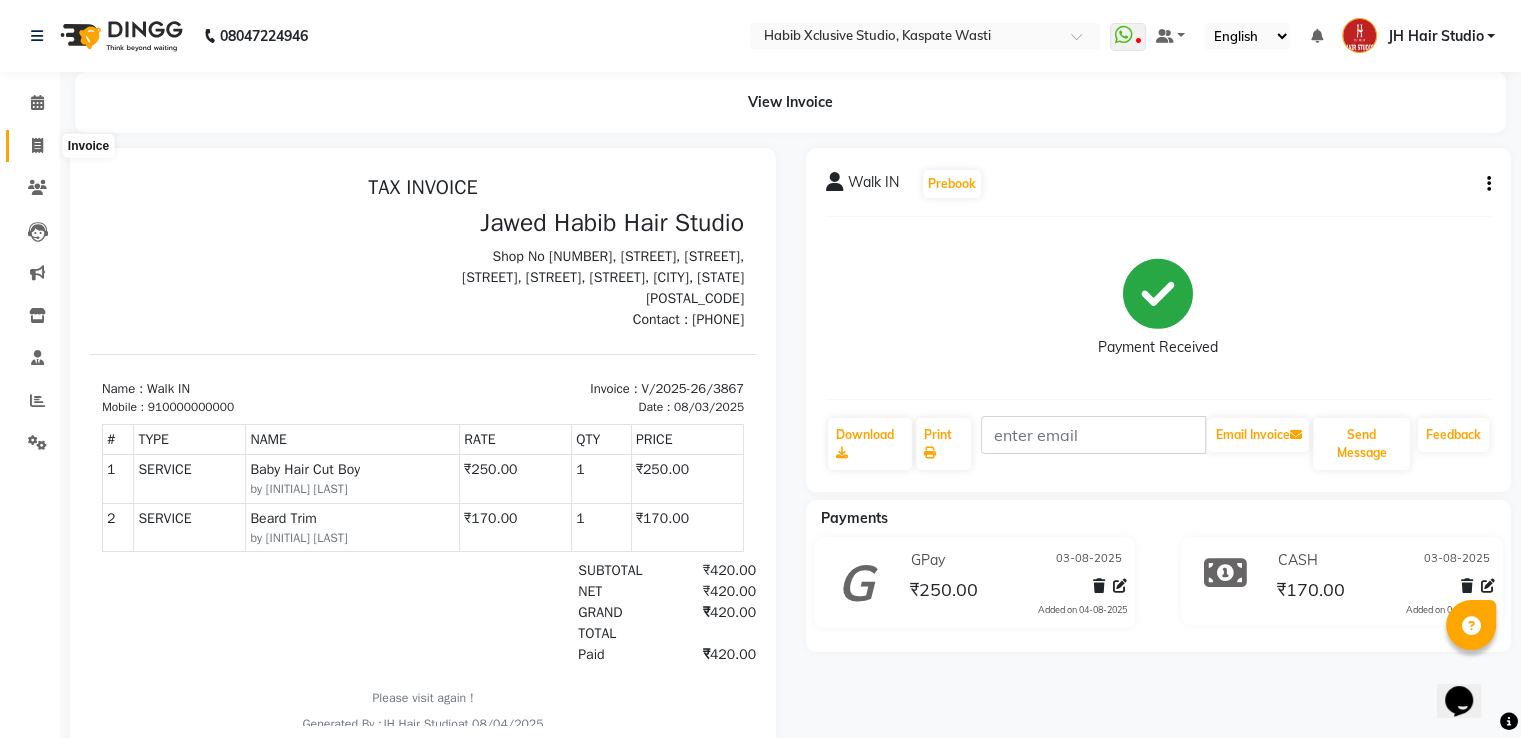click 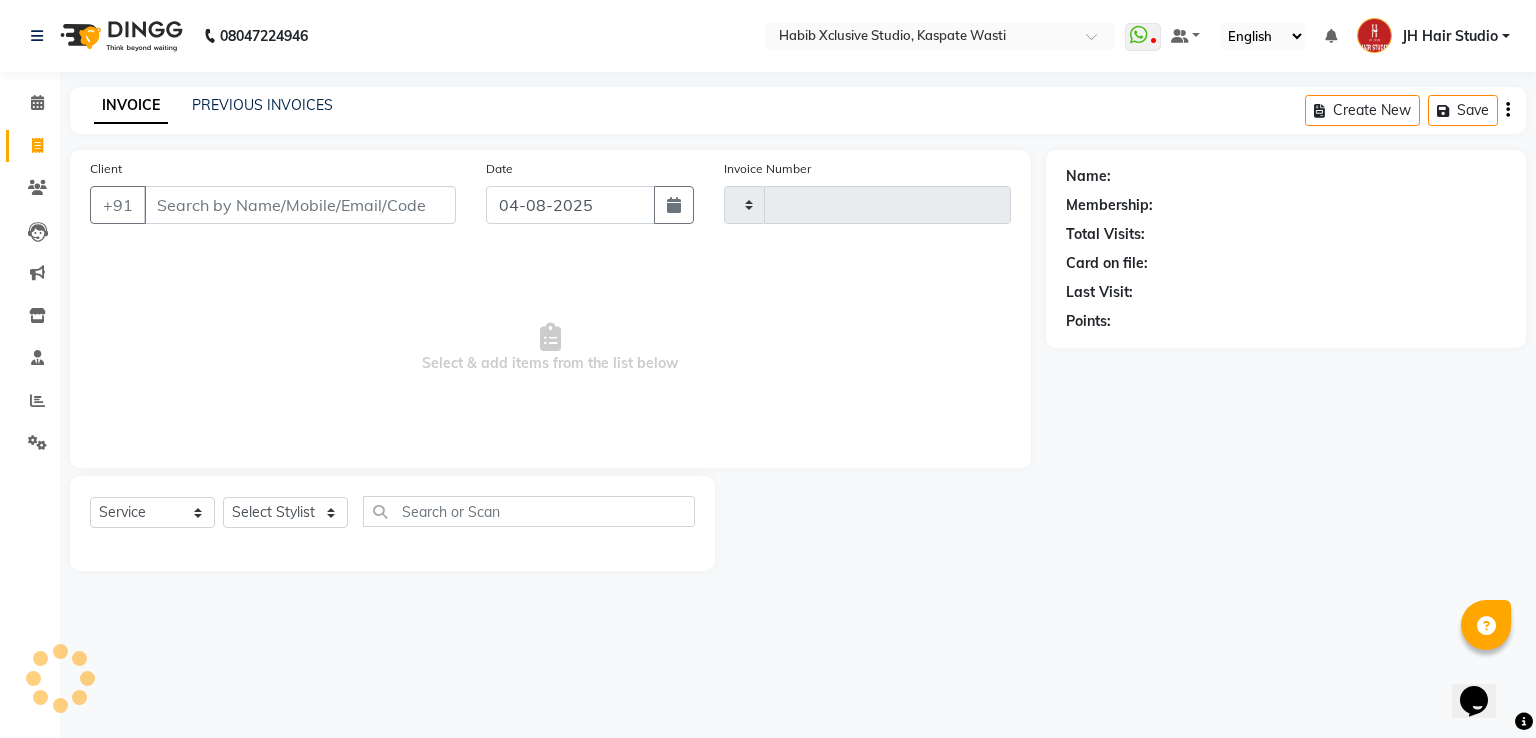type on "3868" 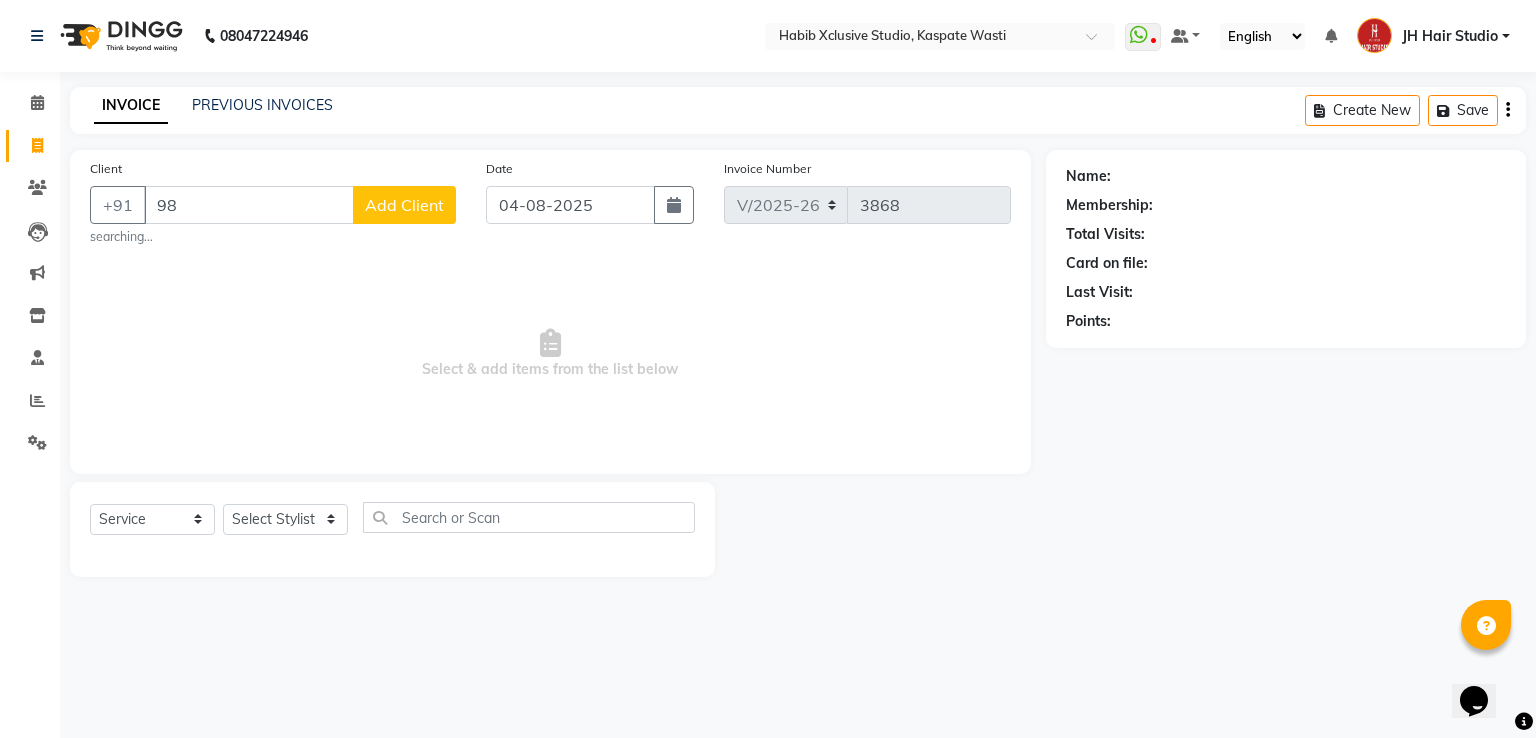 type on "9" 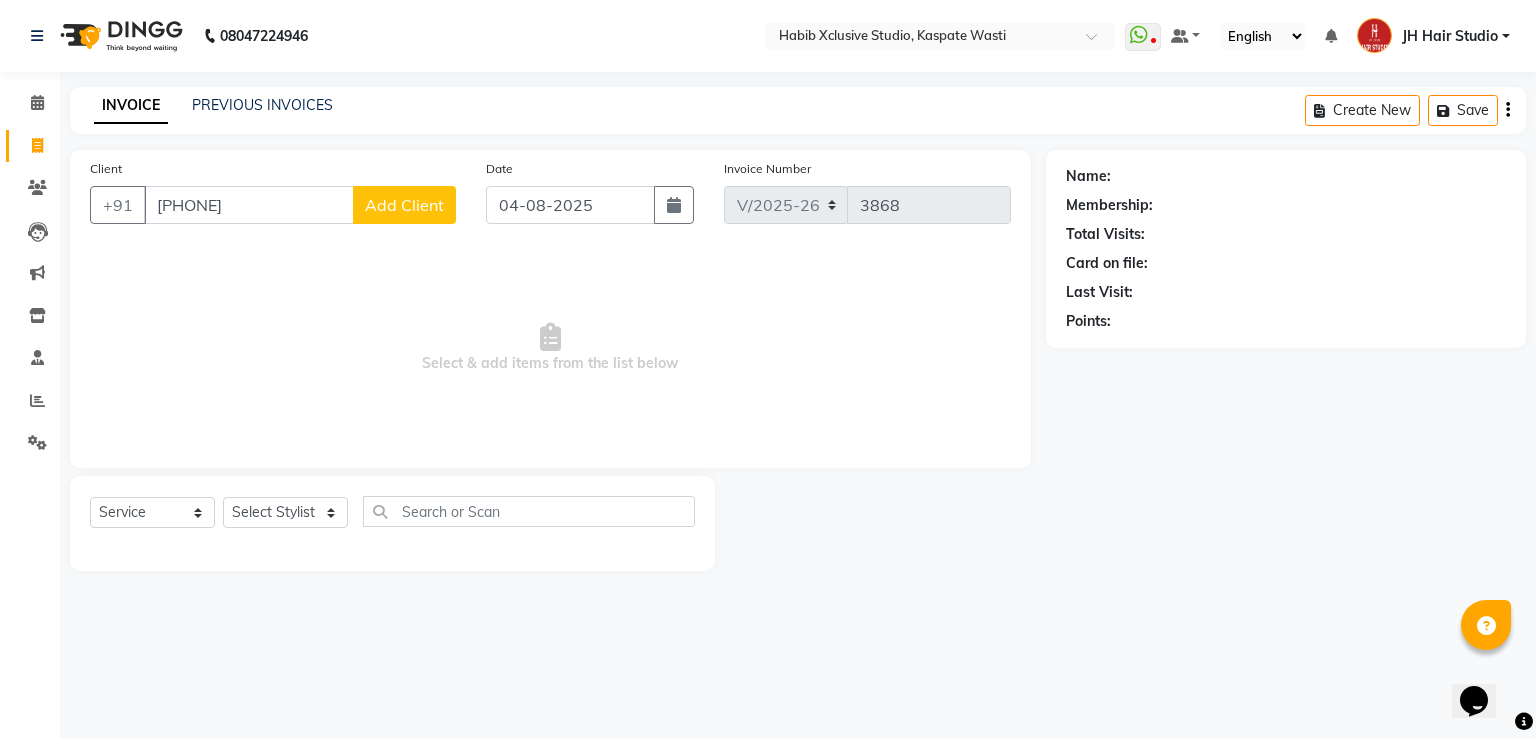 type on "9830880430" 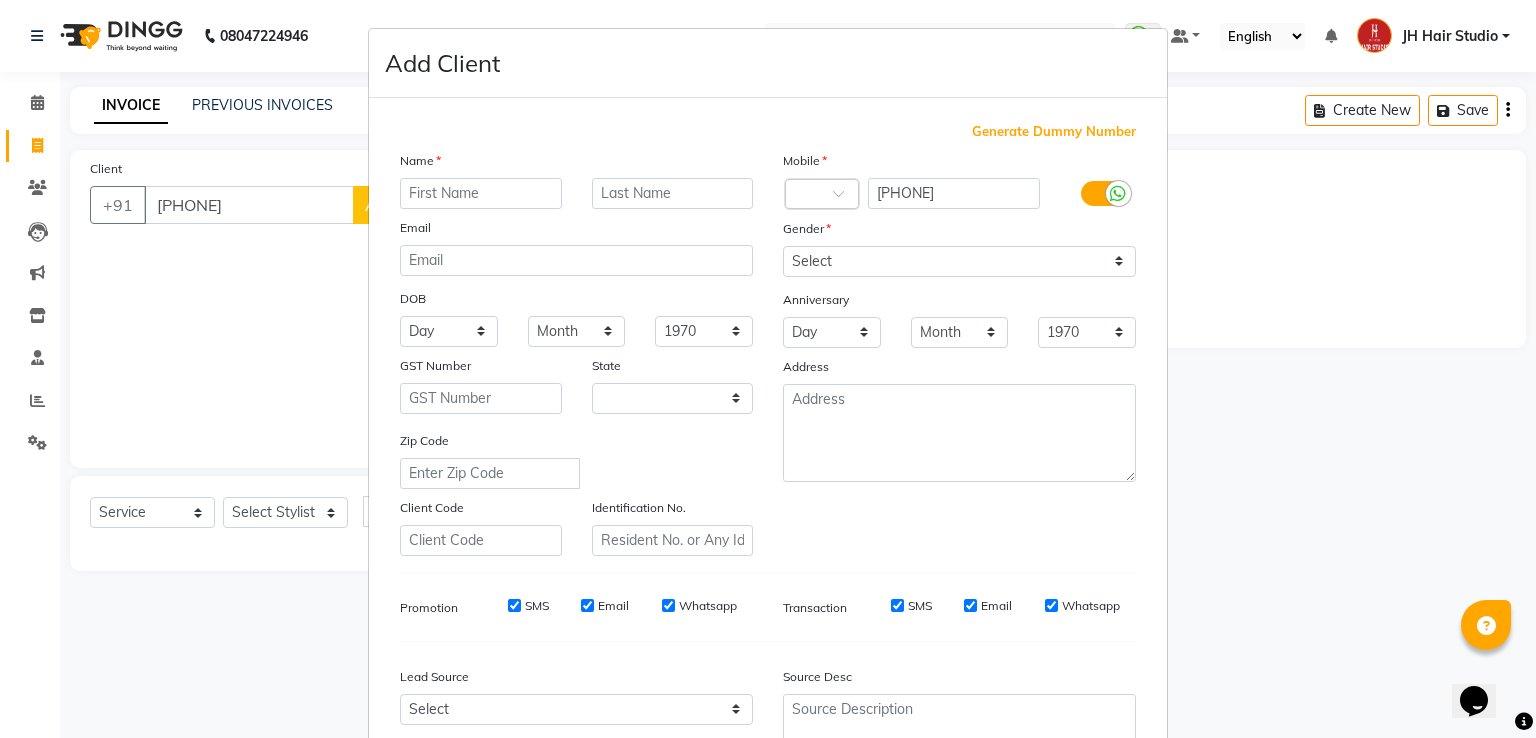 select on "22" 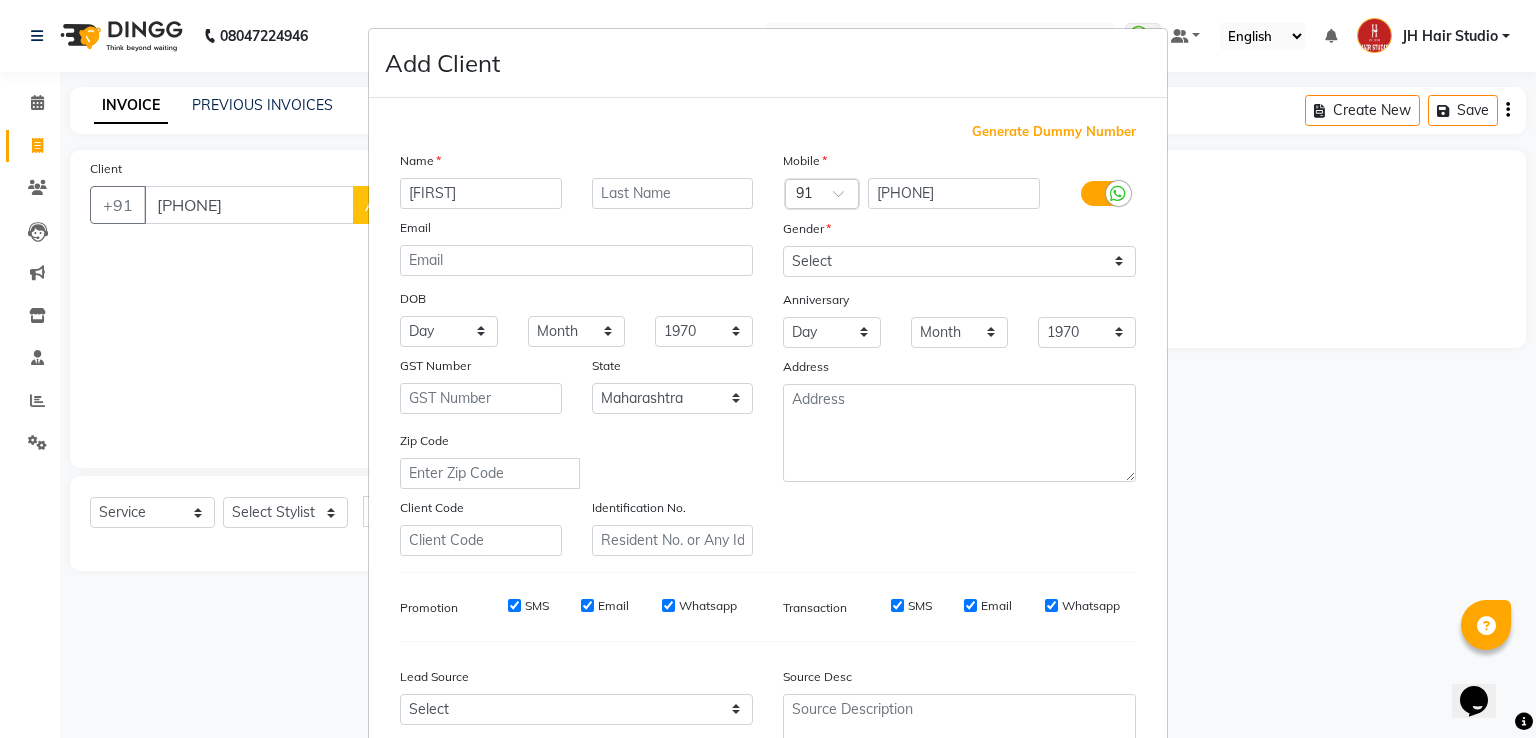 type on "Harvit" 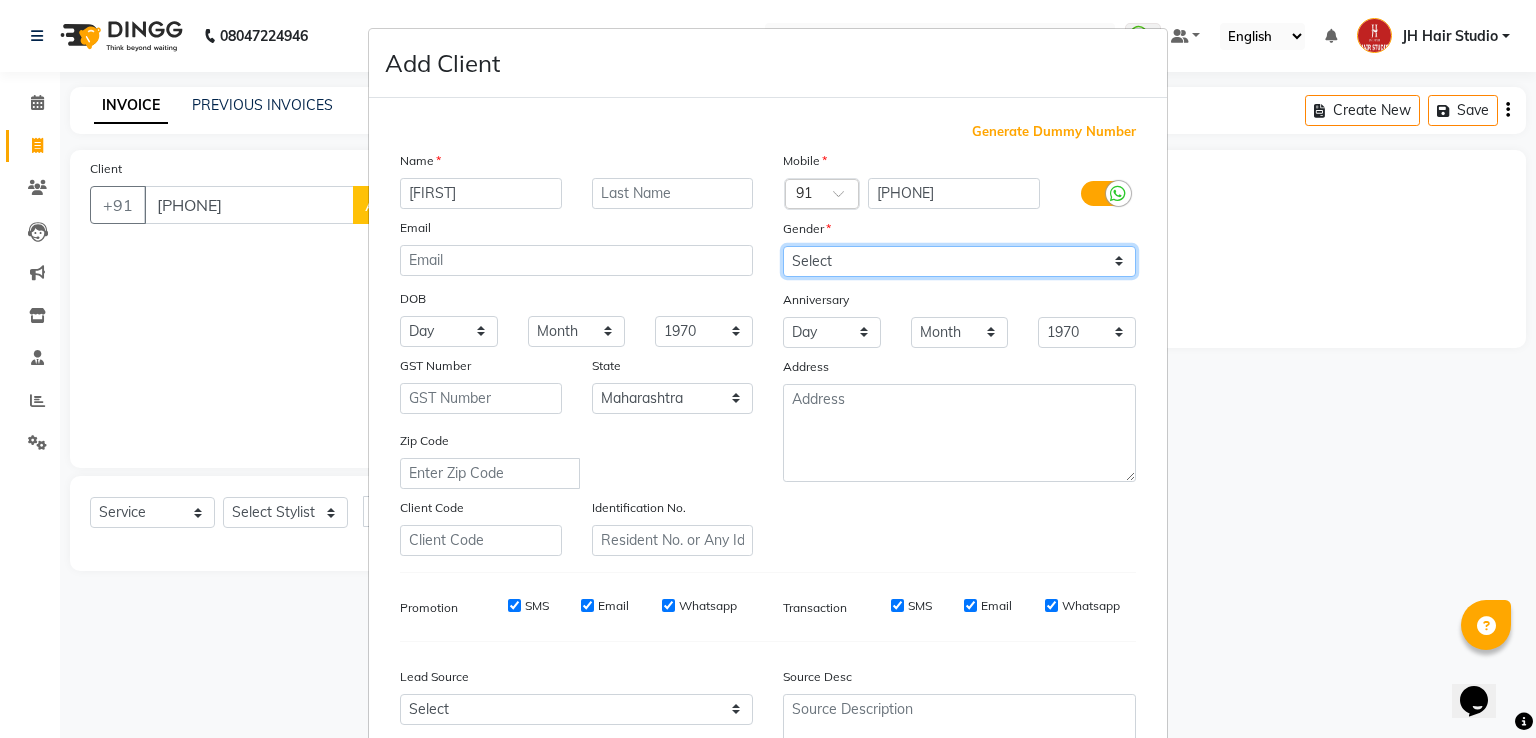 click on "Select Male Female Other Prefer Not To Say" at bounding box center (959, 261) 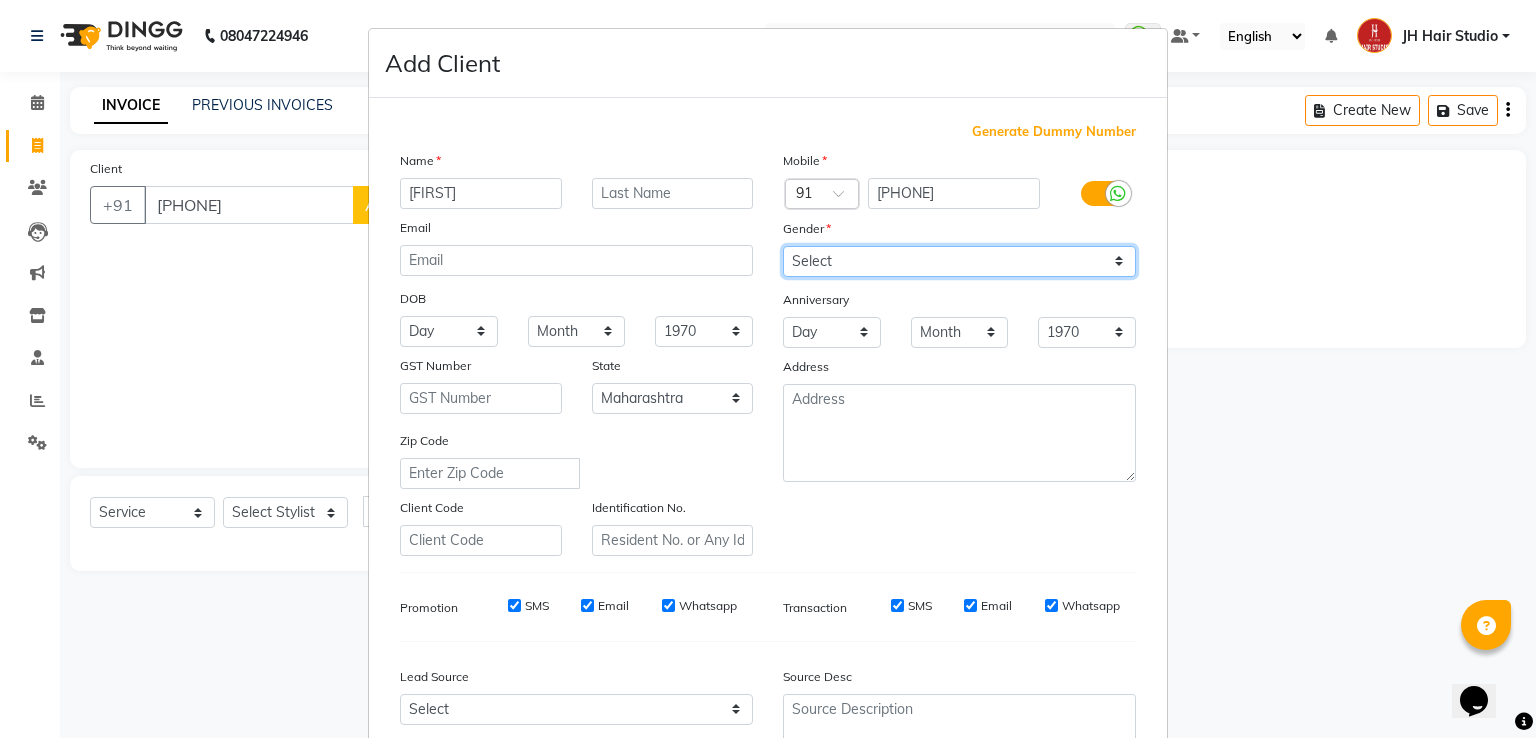 select on "male" 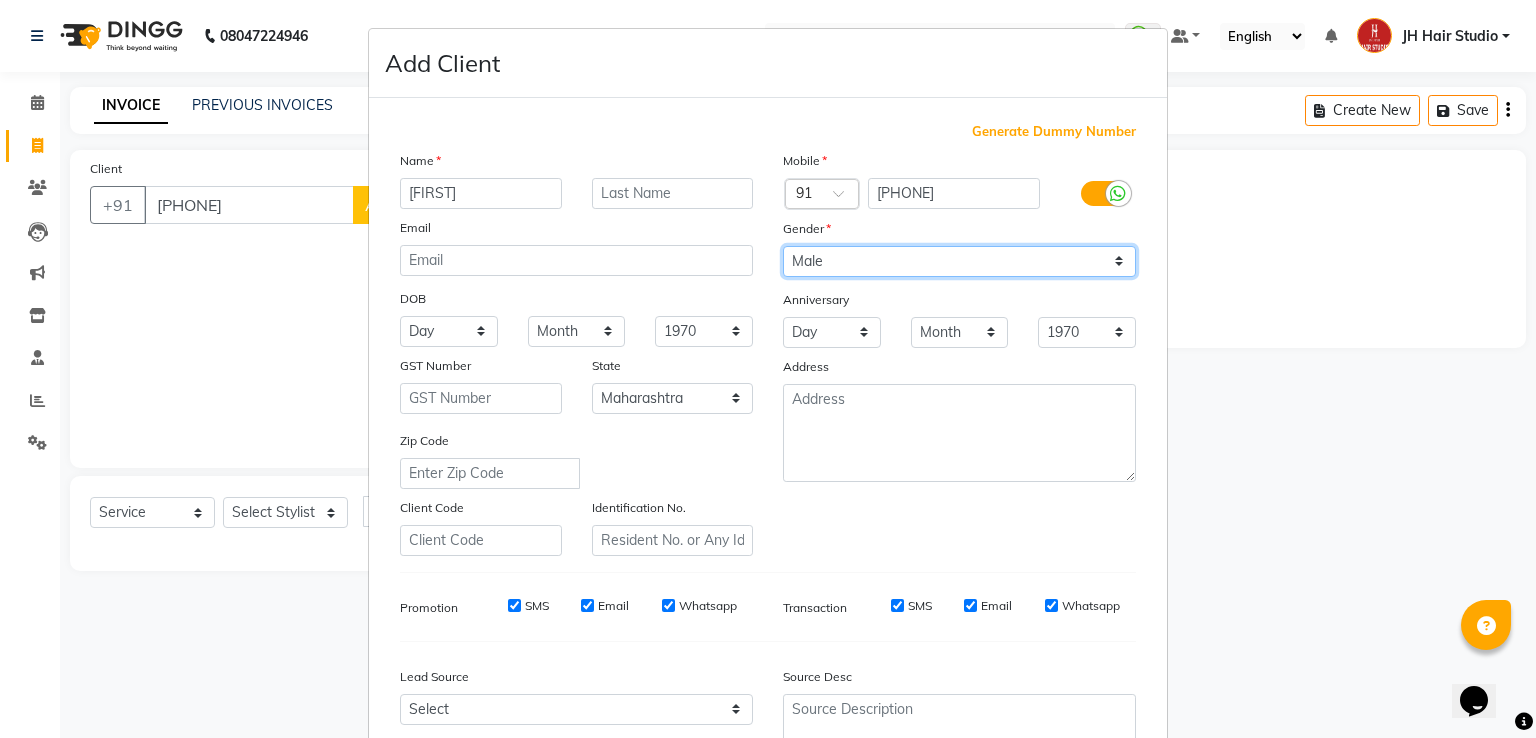 click on "Select Male Female Other Prefer Not To Say" at bounding box center (959, 261) 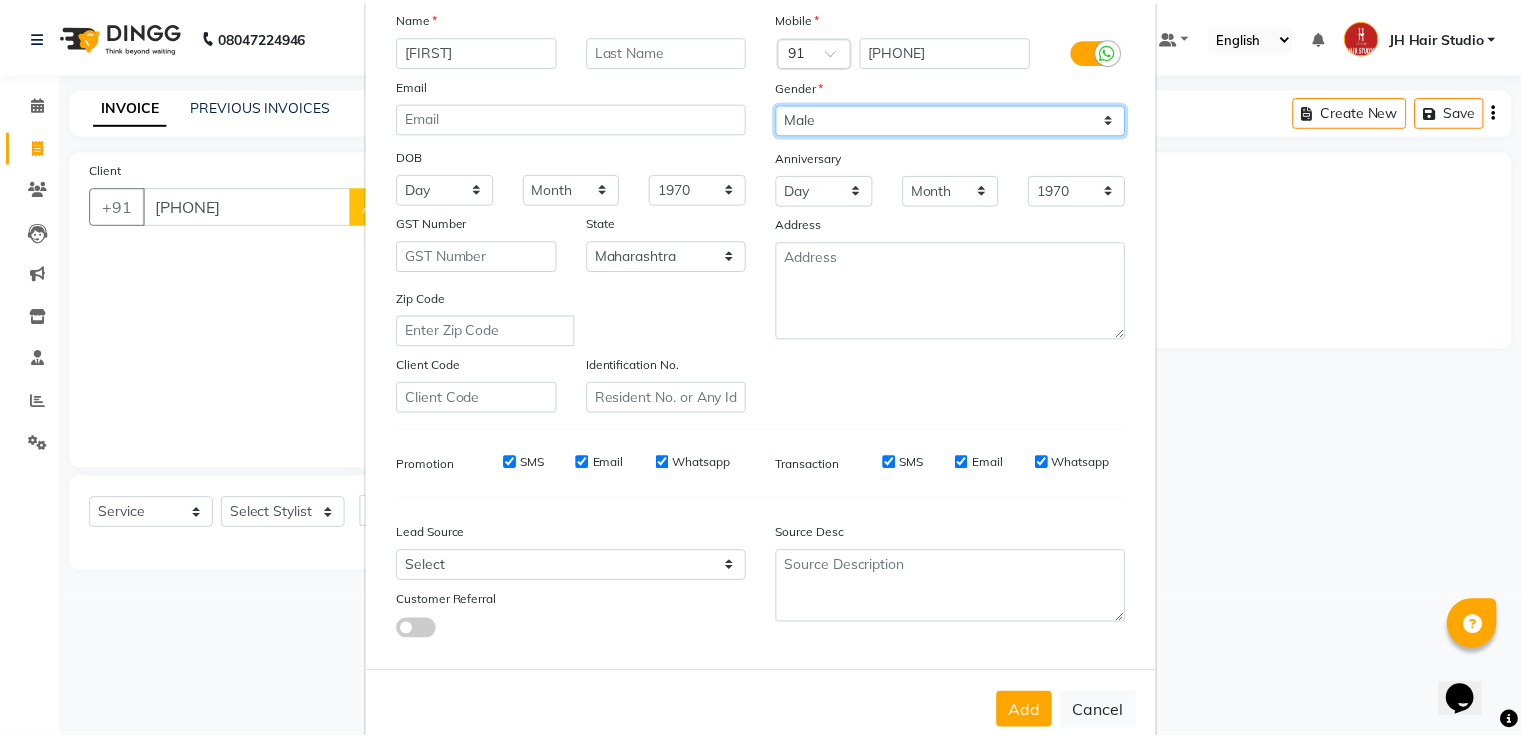 scroll, scrollTop: 195, scrollLeft: 0, axis: vertical 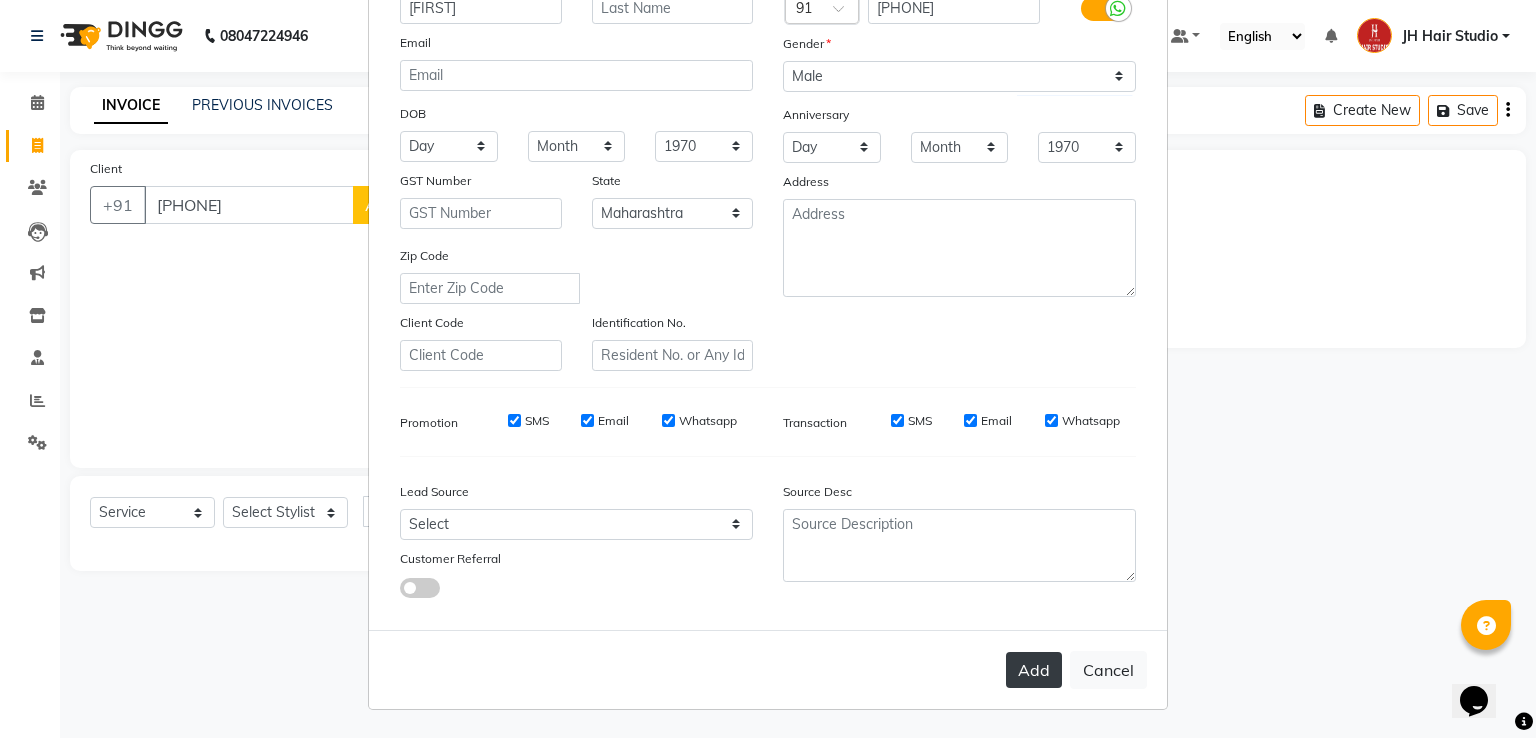 click on "Add" at bounding box center (1034, 670) 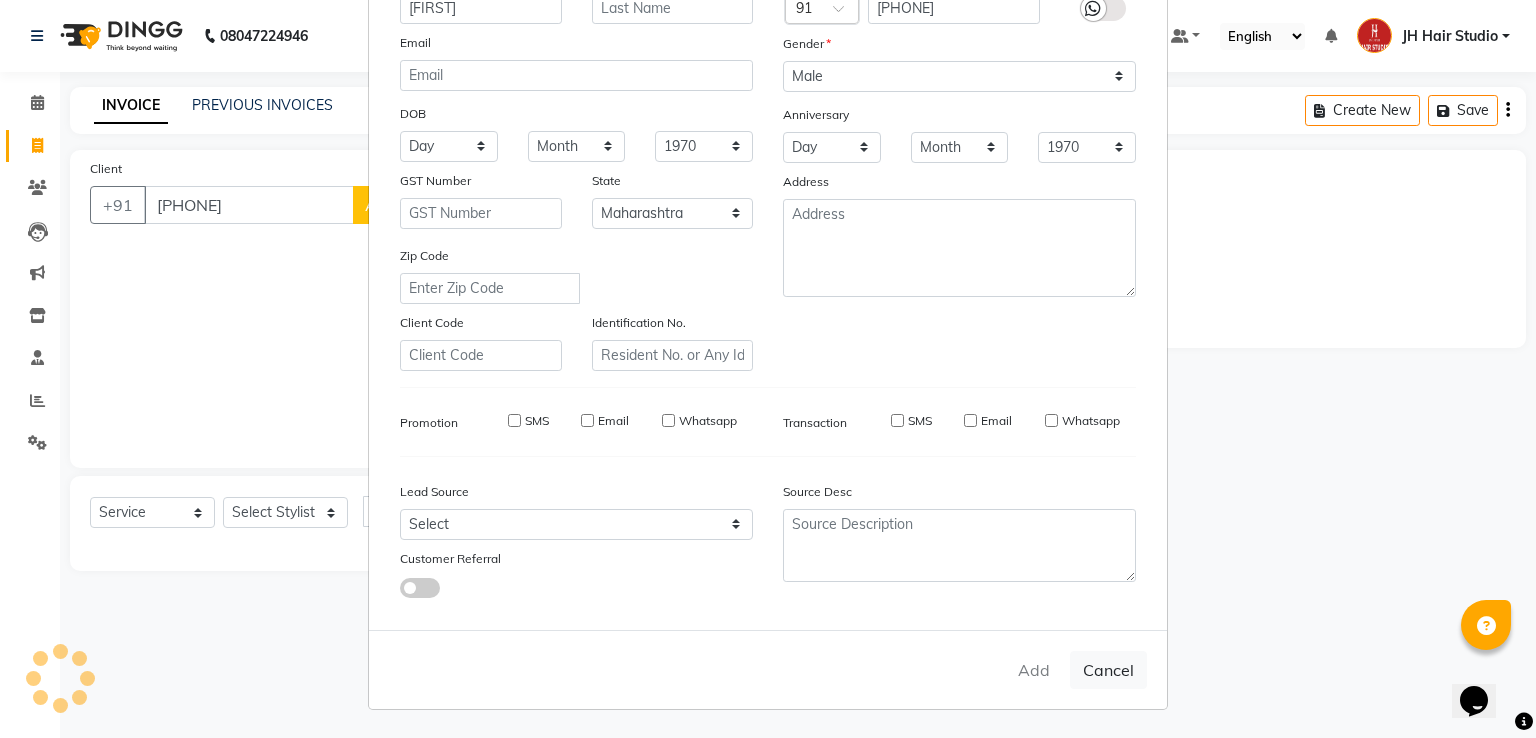 type 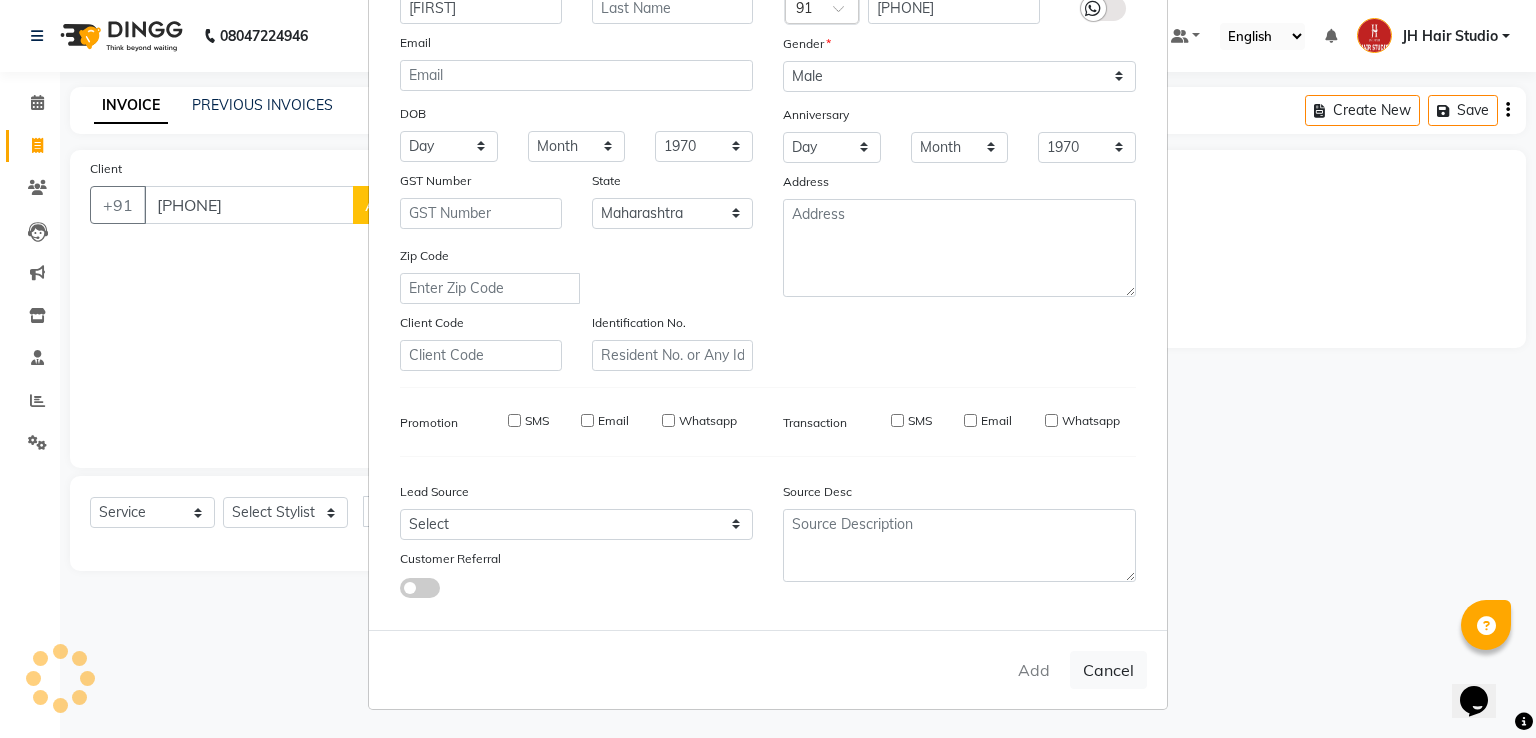 select 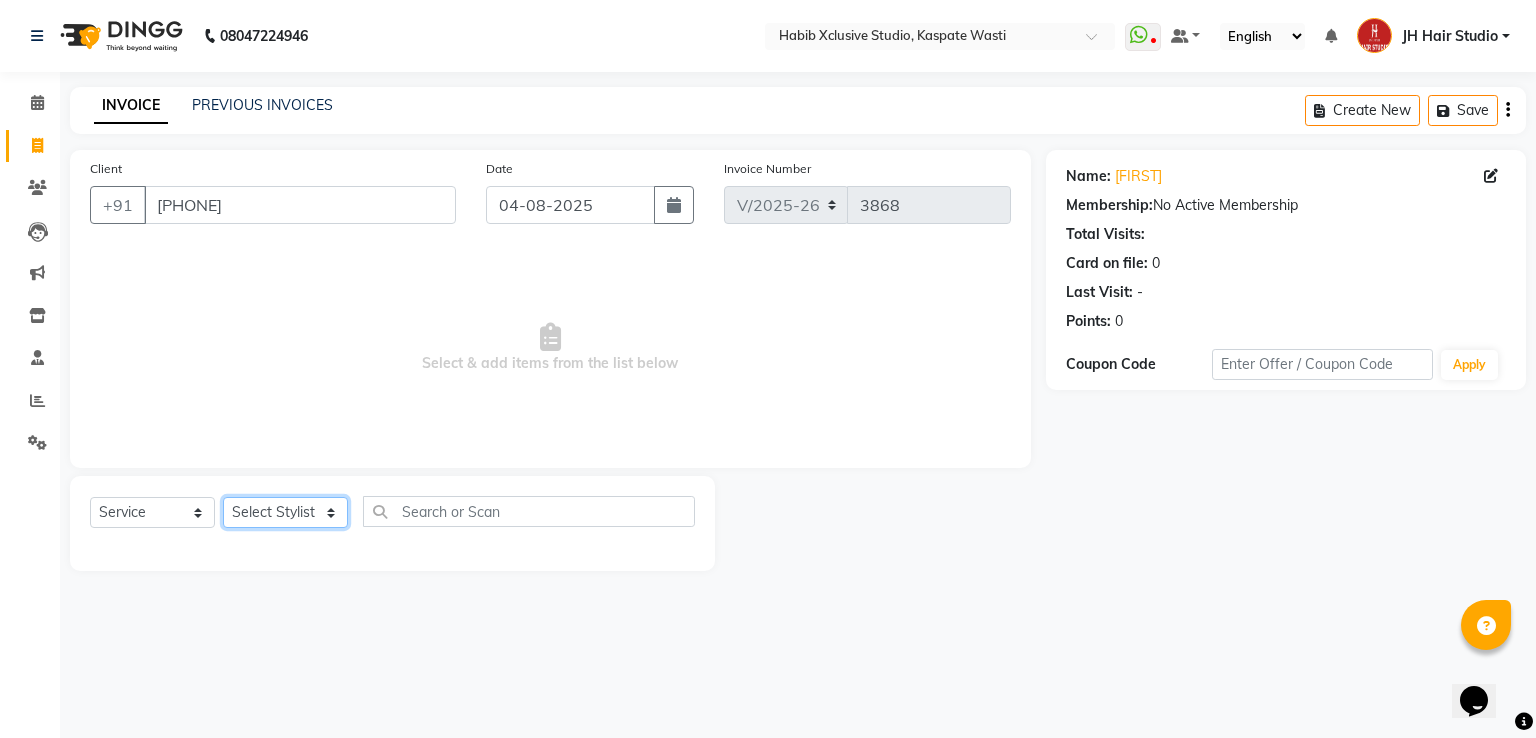 click on "Select Stylist [F1] GANESH [F1] Jagdish  [ F1] RAM [F1]Sanjay [F1]Siddhu [F1] Suraj  [F1] USHA [F2] AYAN  [F2] Deepak [F2] Smital [JH] DUBALE  GANESH [JH] Gopal Wagh JH Hair Studio [JH] Harish [JH] Omkar [JH] Shahwaz Shaikh [JH] SIDDHANT  [JH] SWAPNIL [JH] Tushaar" 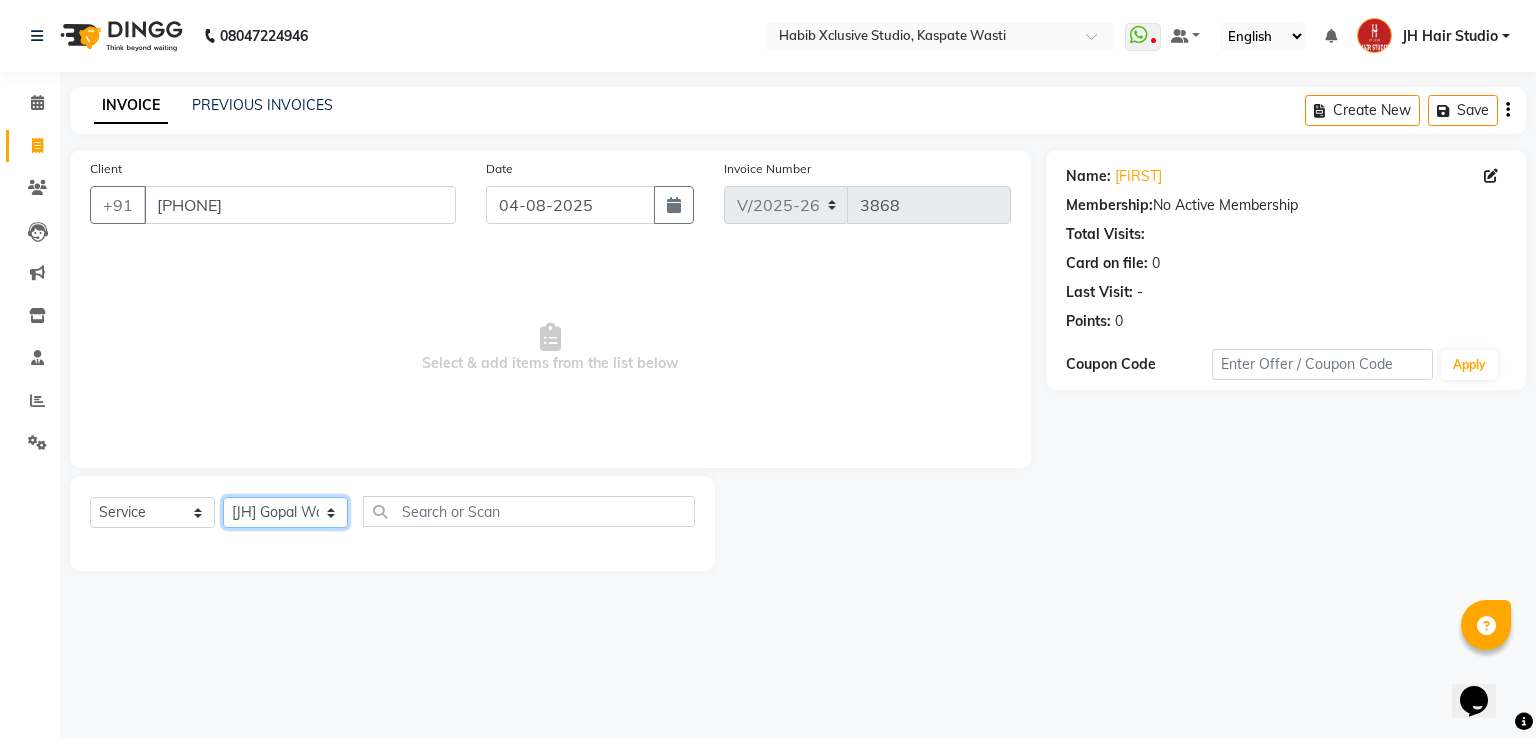click on "Select Stylist [F1] GANESH [F1] Jagdish  [ F1] RAM [F1]Sanjay [F1]Siddhu [F1] Suraj  [F1] USHA [F2] AYAN  [F2] Deepak [F2] Smital [JH] DUBALE  GANESH [JH] Gopal Wagh JH Hair Studio [JH] Harish [JH] Omkar [JH] Shahwaz Shaikh [JH] SIDDHANT  [JH] SWAPNIL [JH] Tushaar" 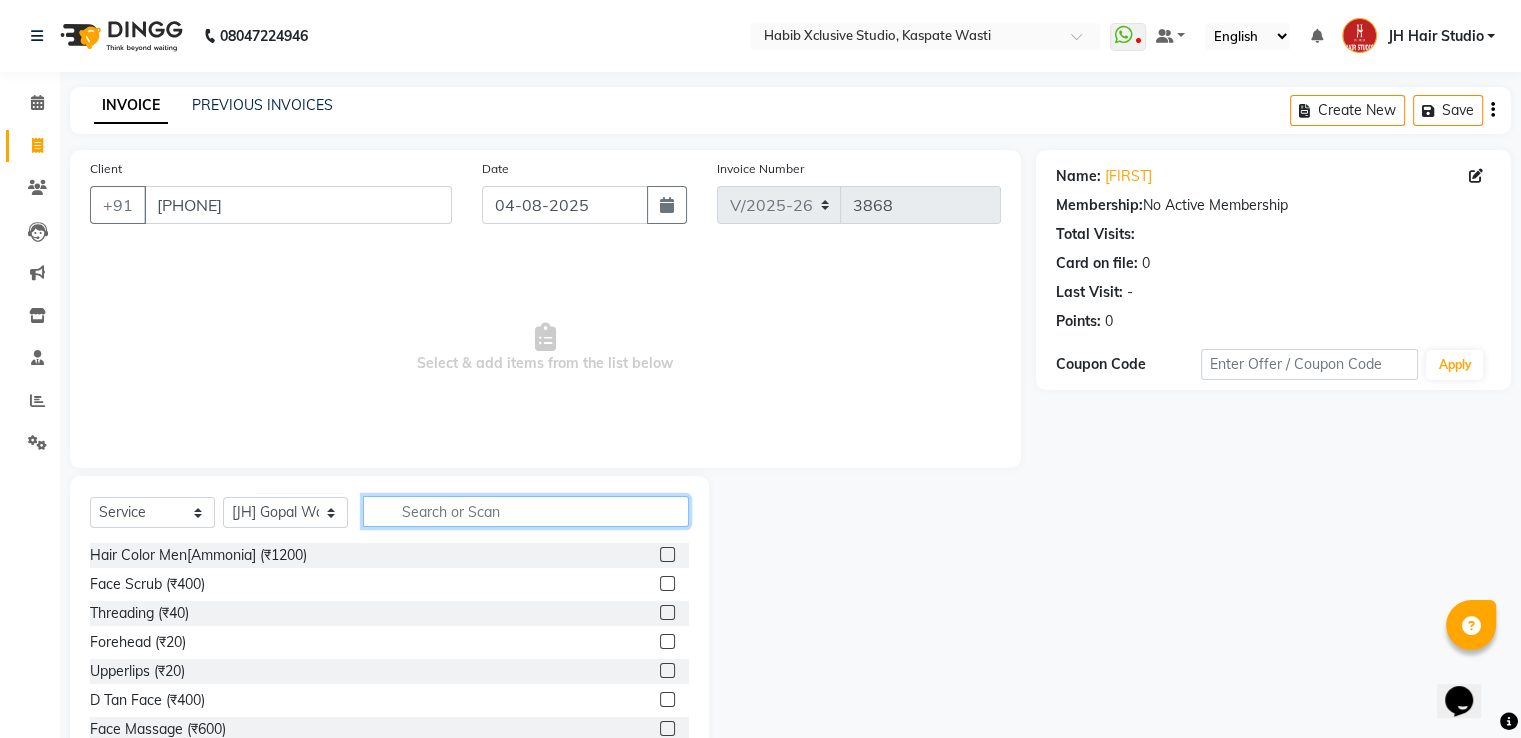 click 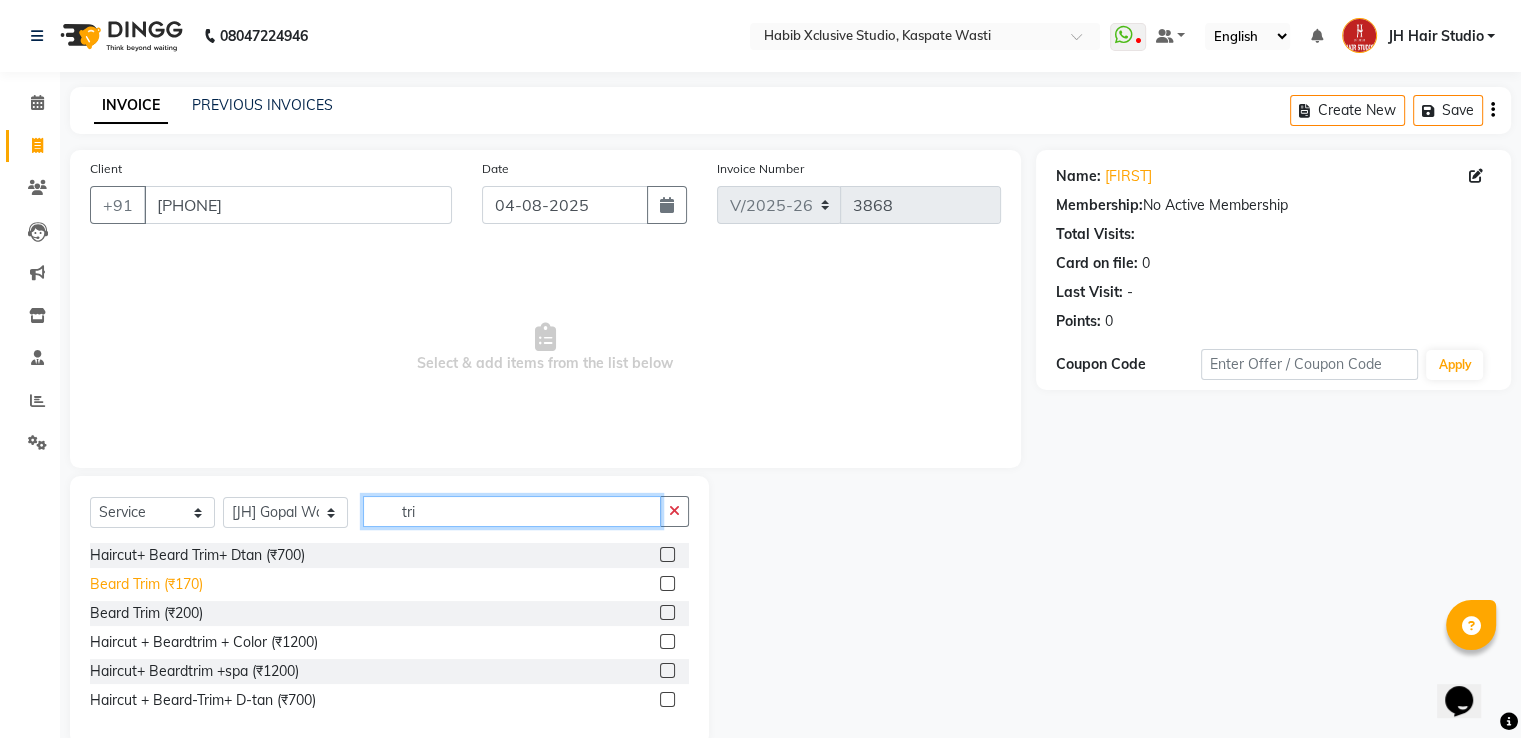 type on "tri" 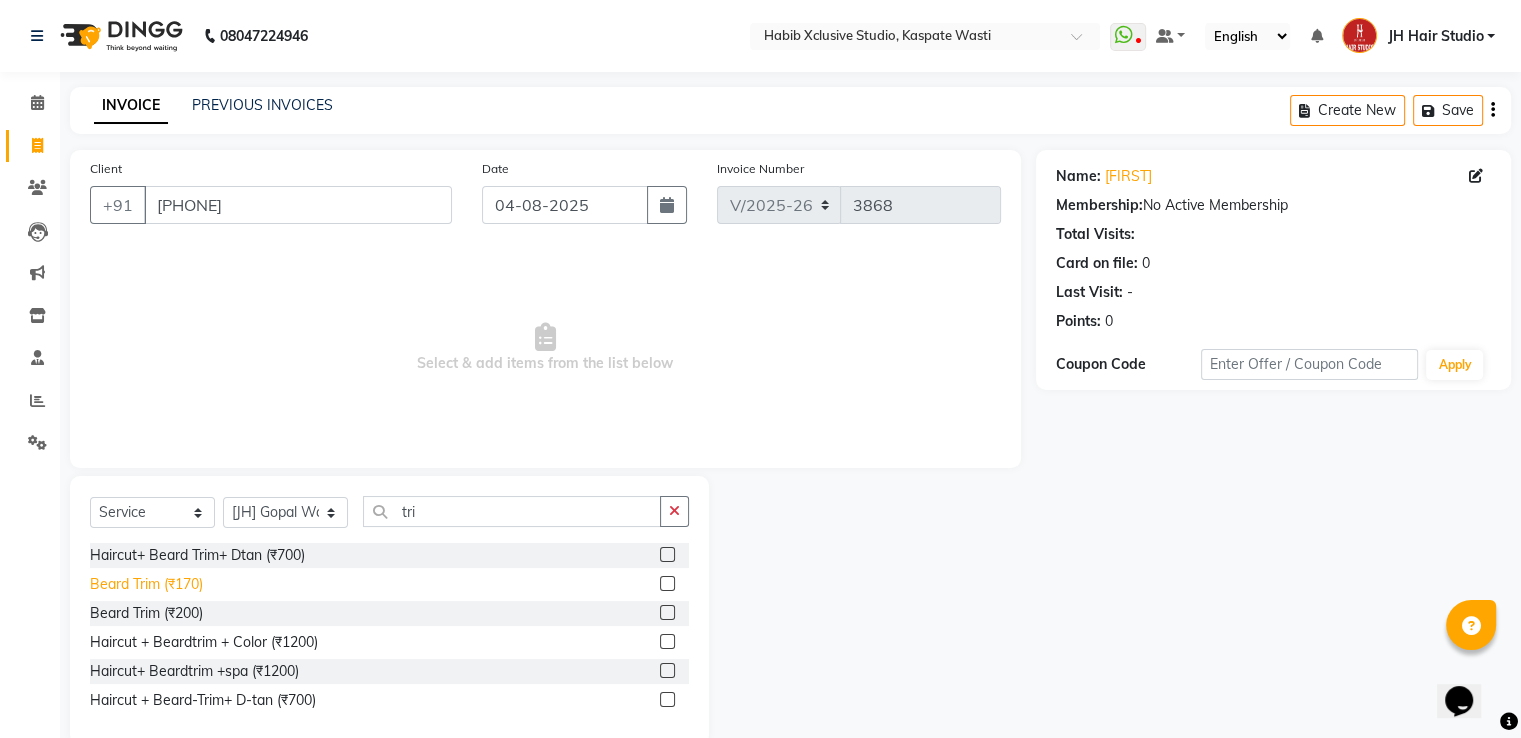 click on "Beard Trim (₹170)" 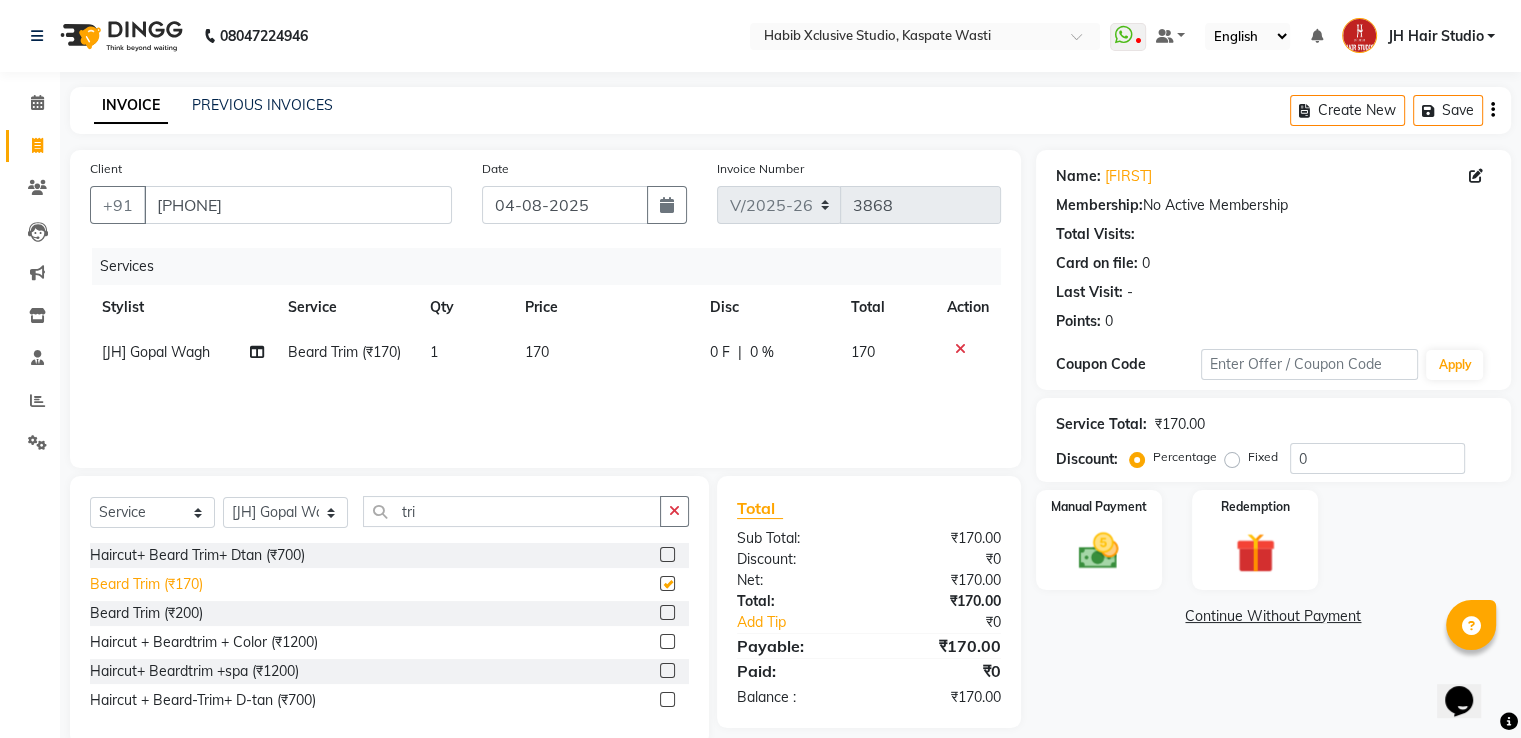 checkbox on "false" 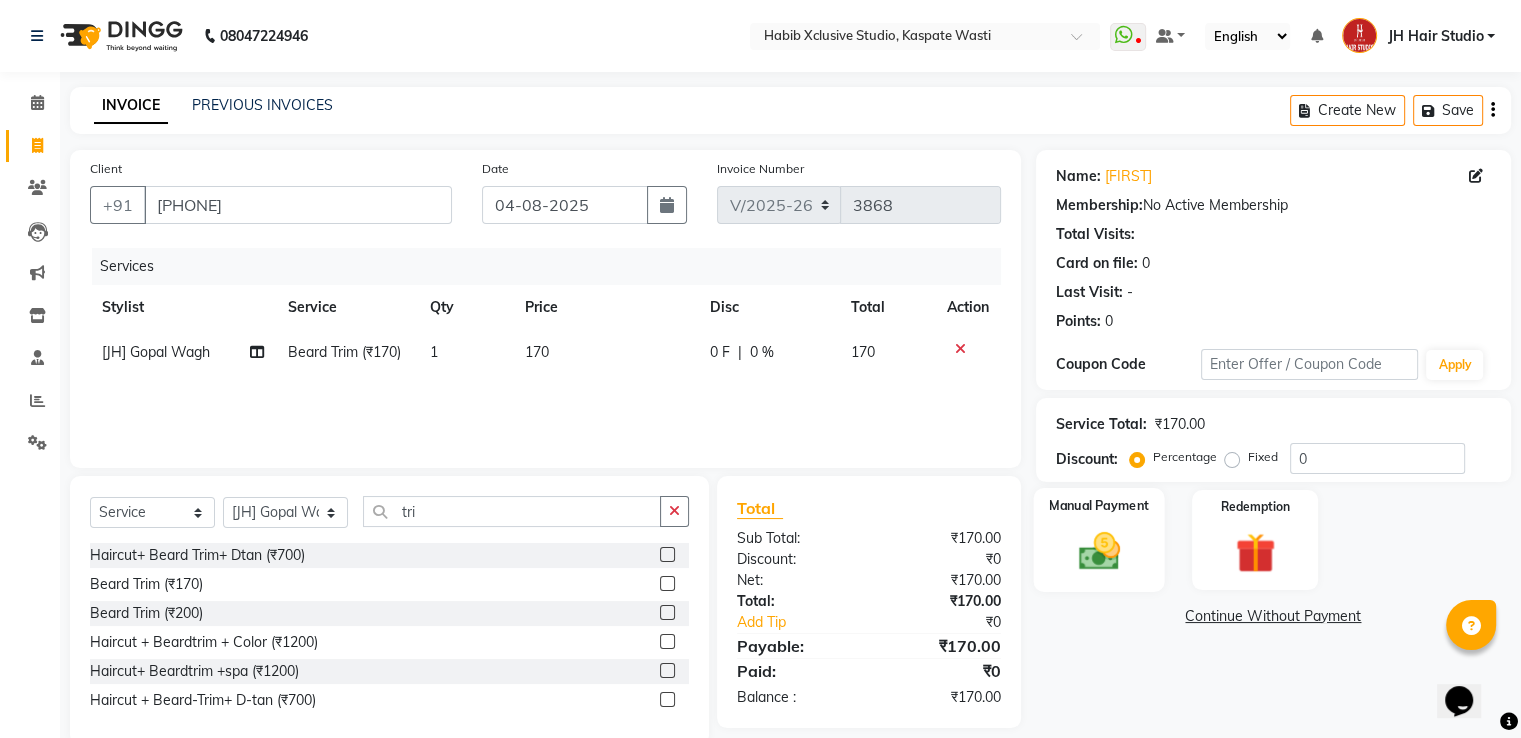 click on "Manual Payment" 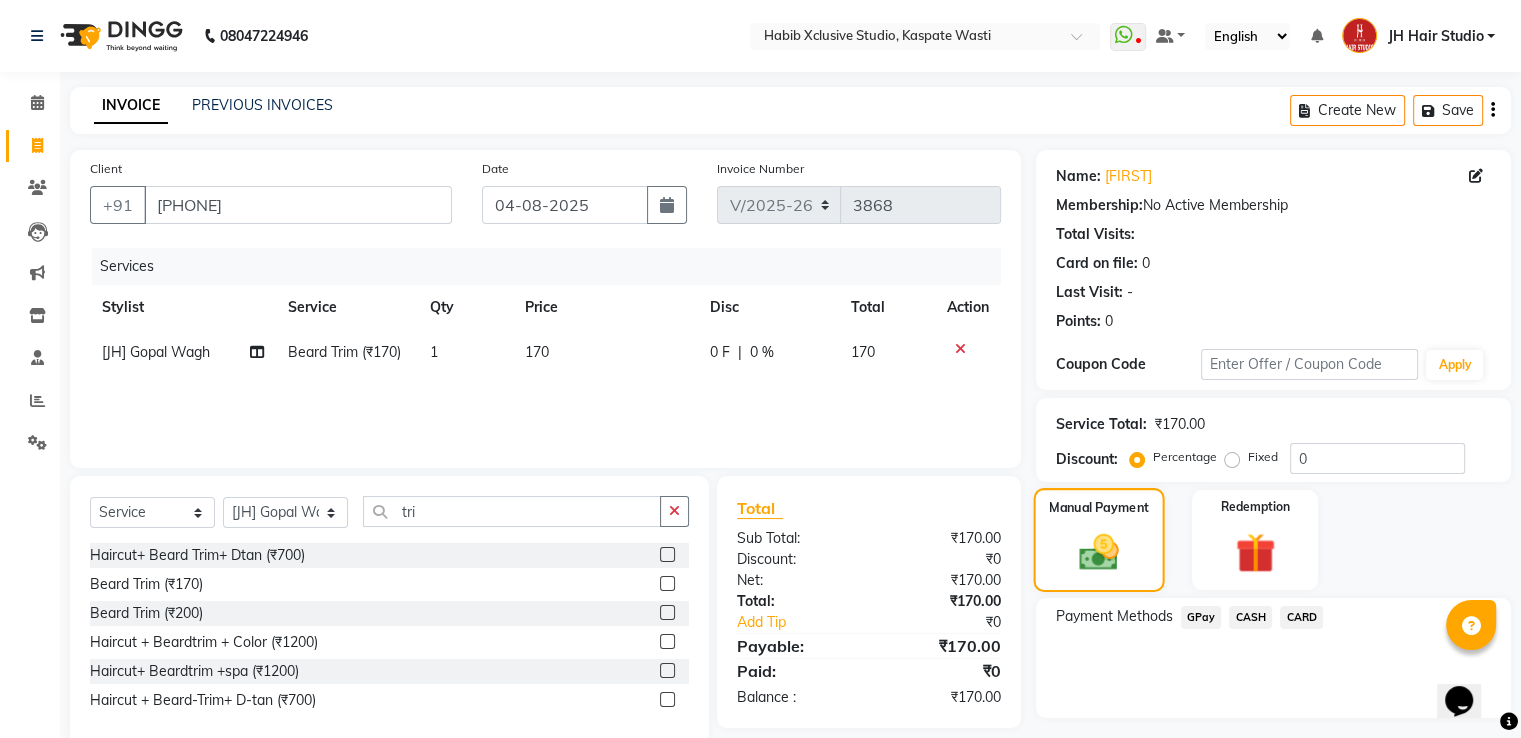 scroll, scrollTop: 50, scrollLeft: 0, axis: vertical 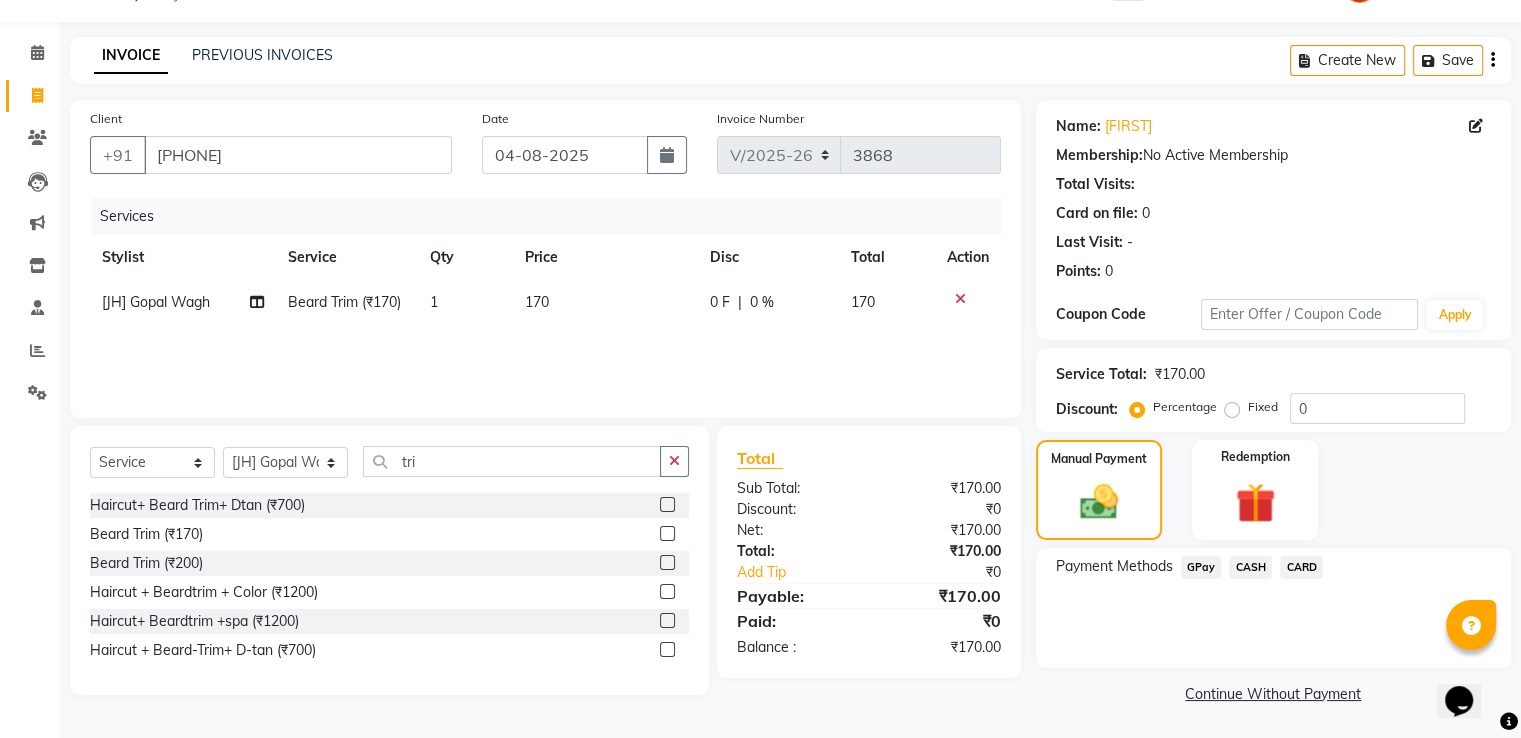 click on "GPay" 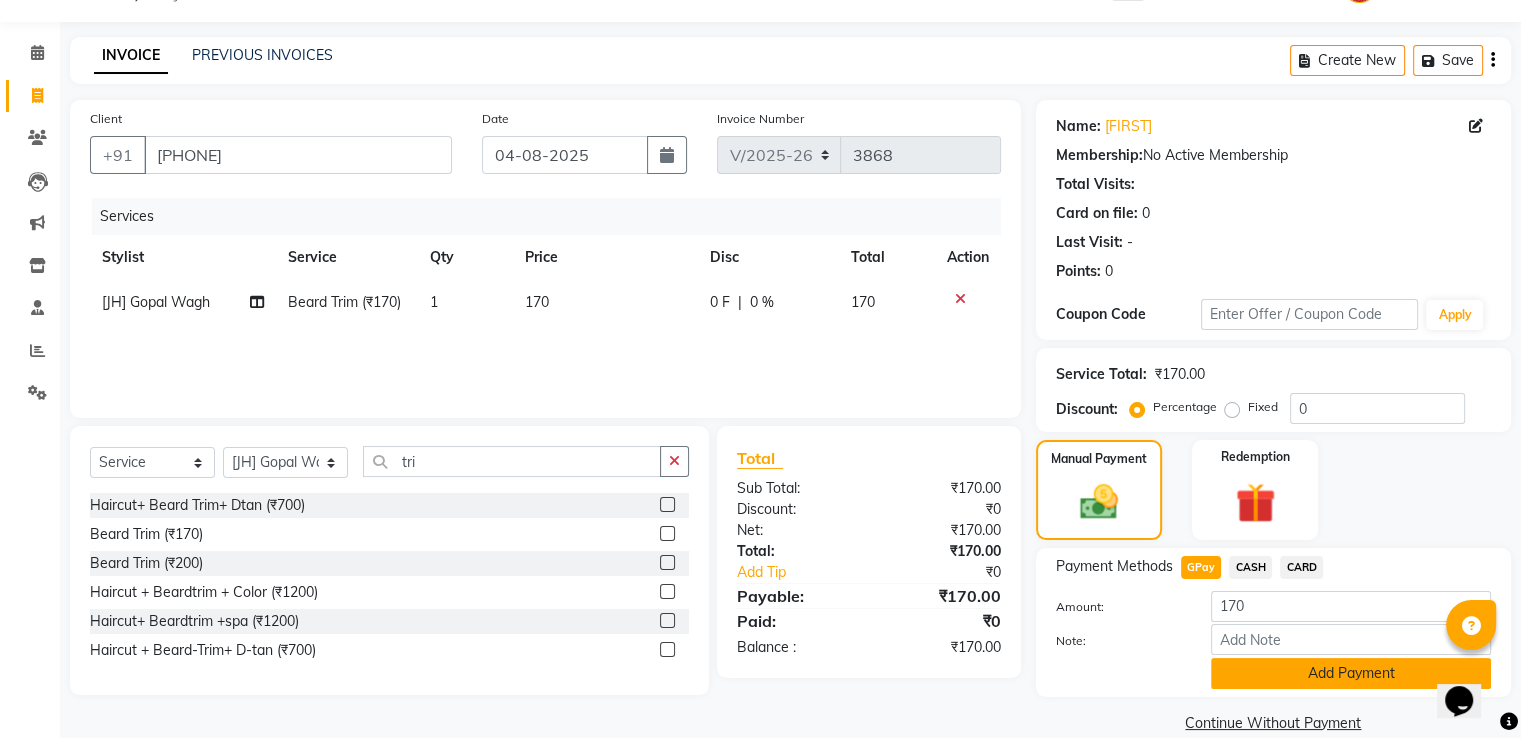click on "Add Payment" 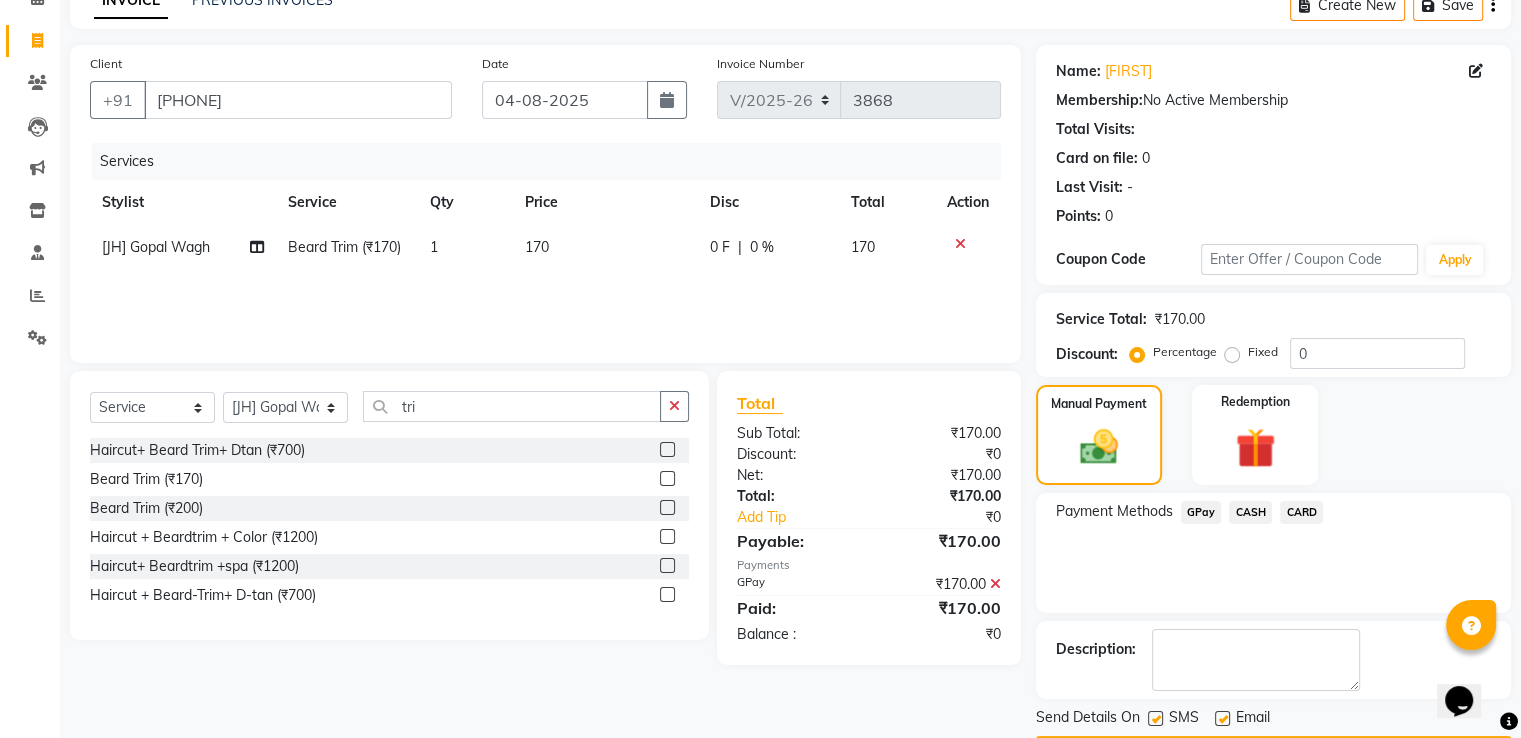 scroll, scrollTop: 163, scrollLeft: 0, axis: vertical 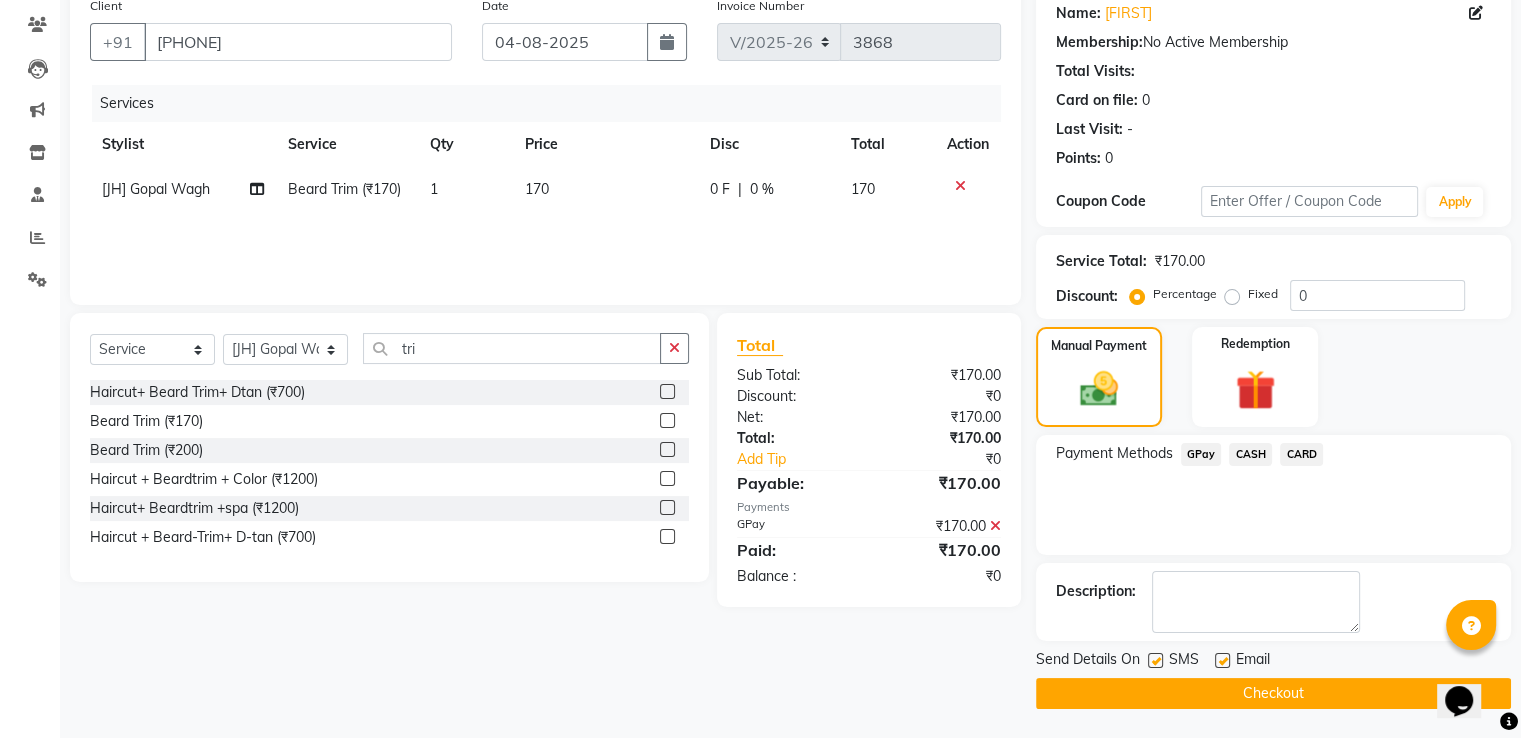 click 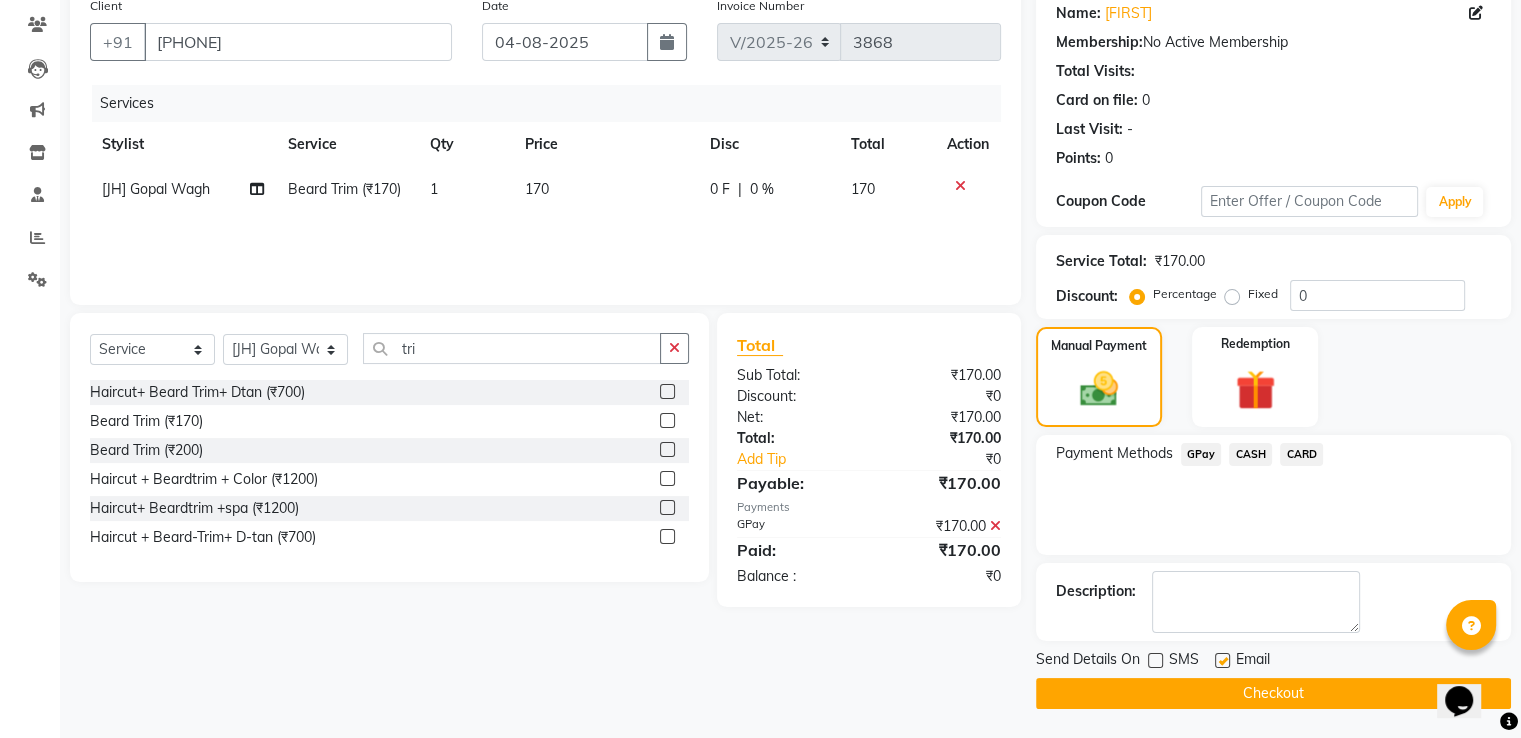 click on "Checkout" 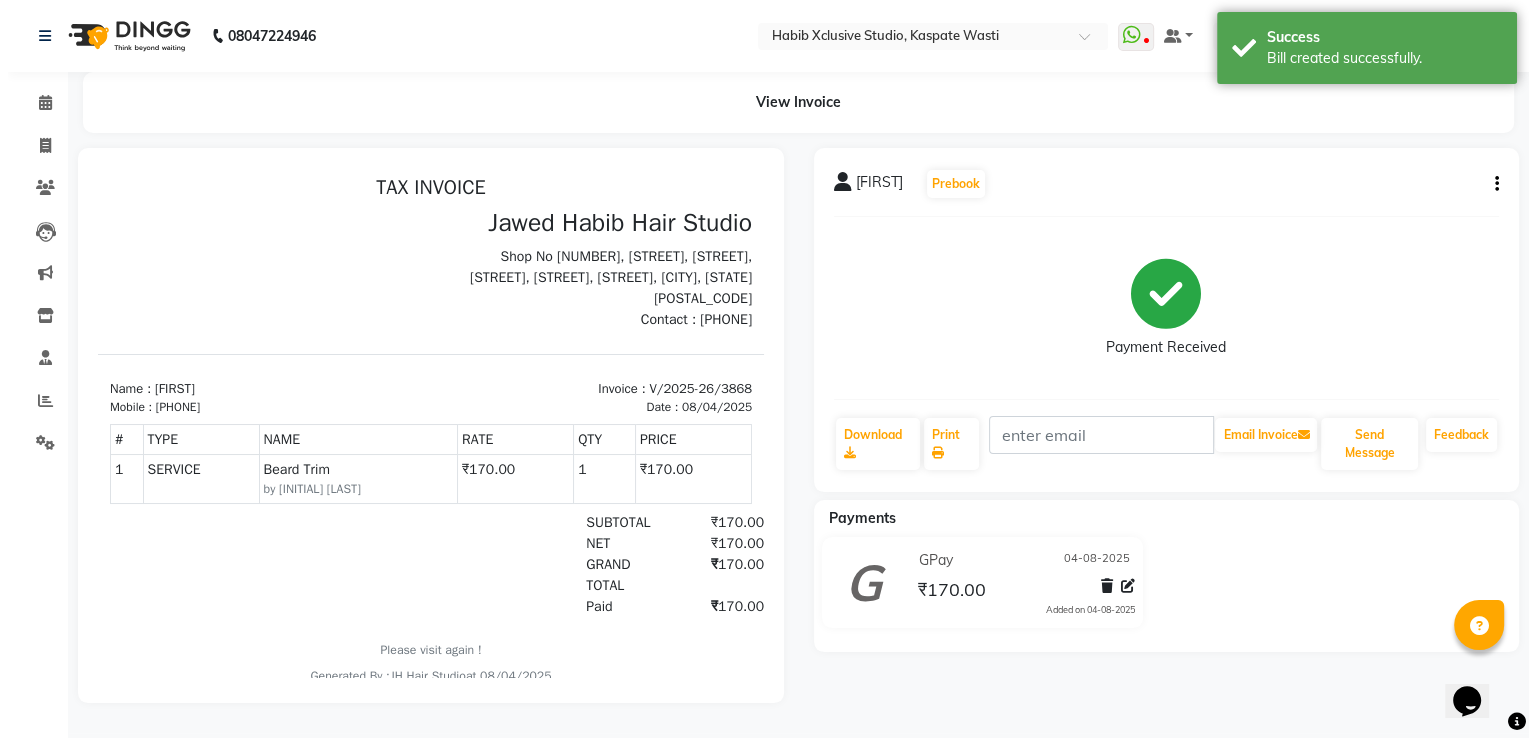 scroll, scrollTop: 0, scrollLeft: 0, axis: both 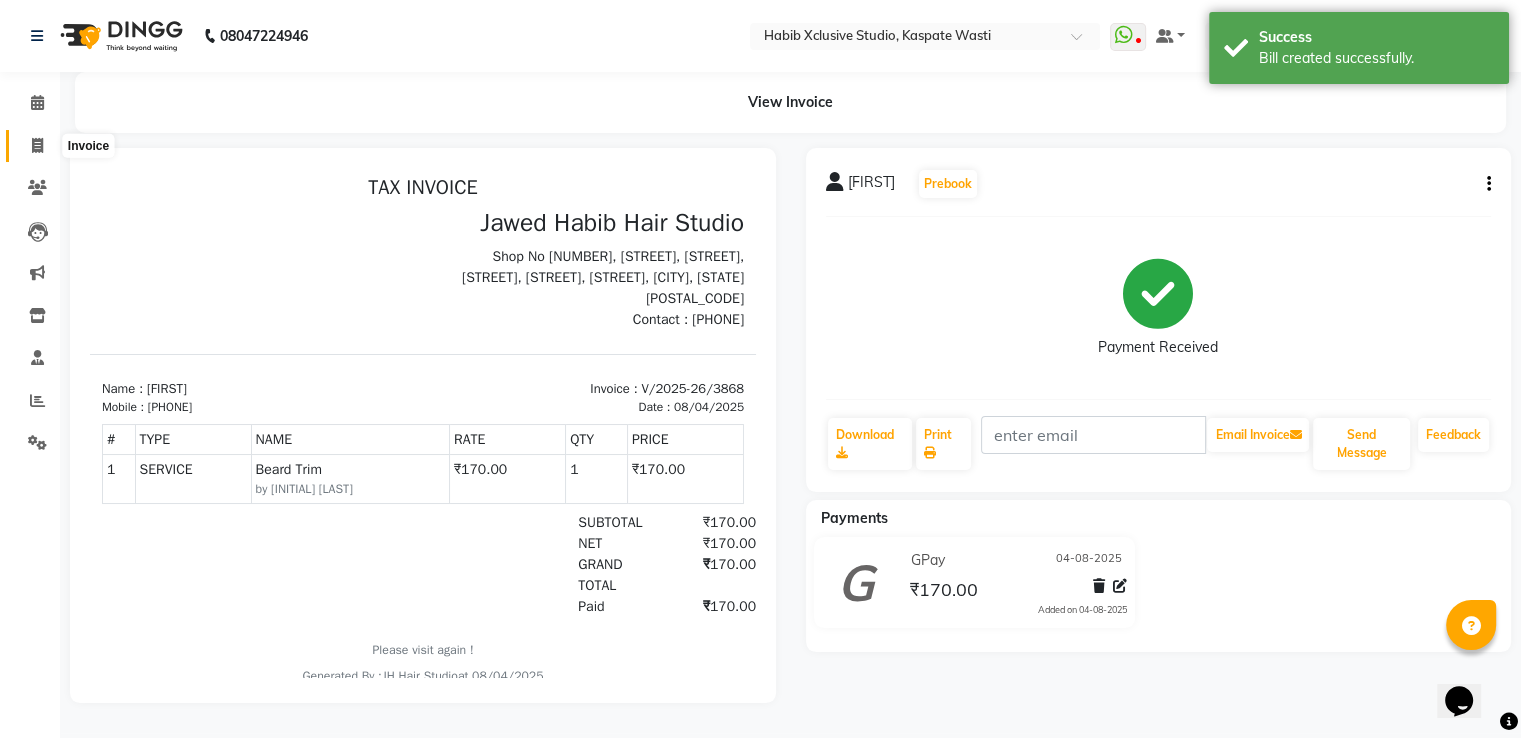 click 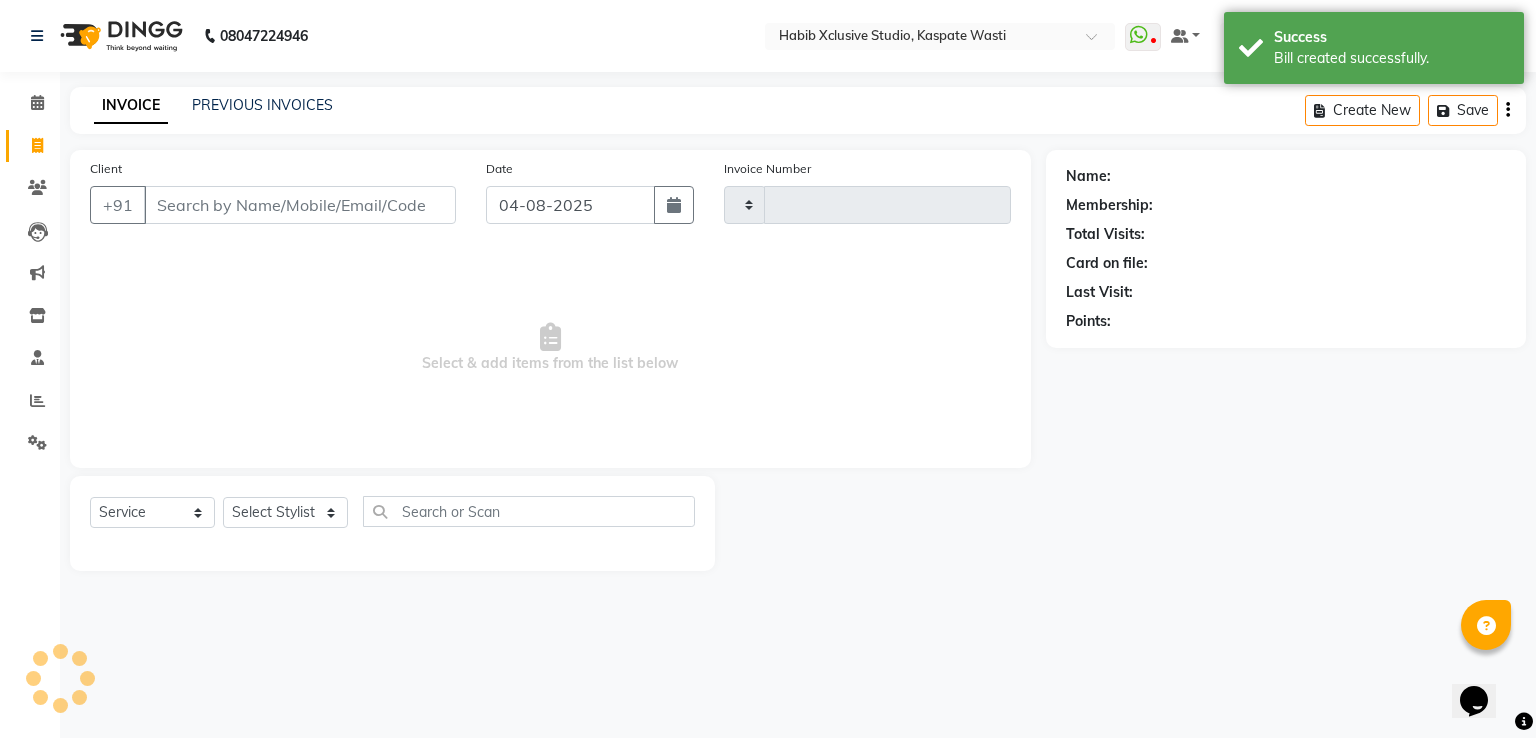 type on "3869" 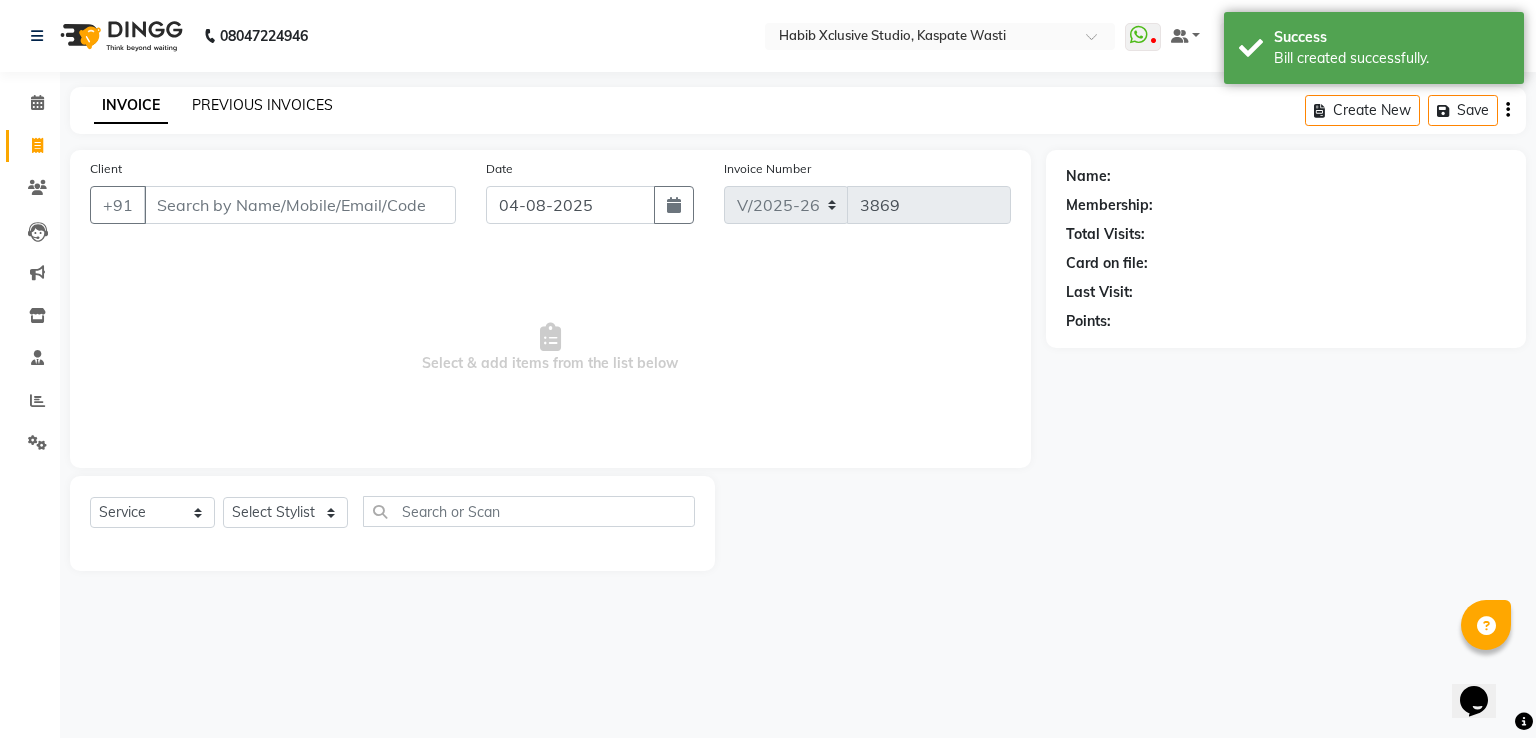 click on "PREVIOUS INVOICES" 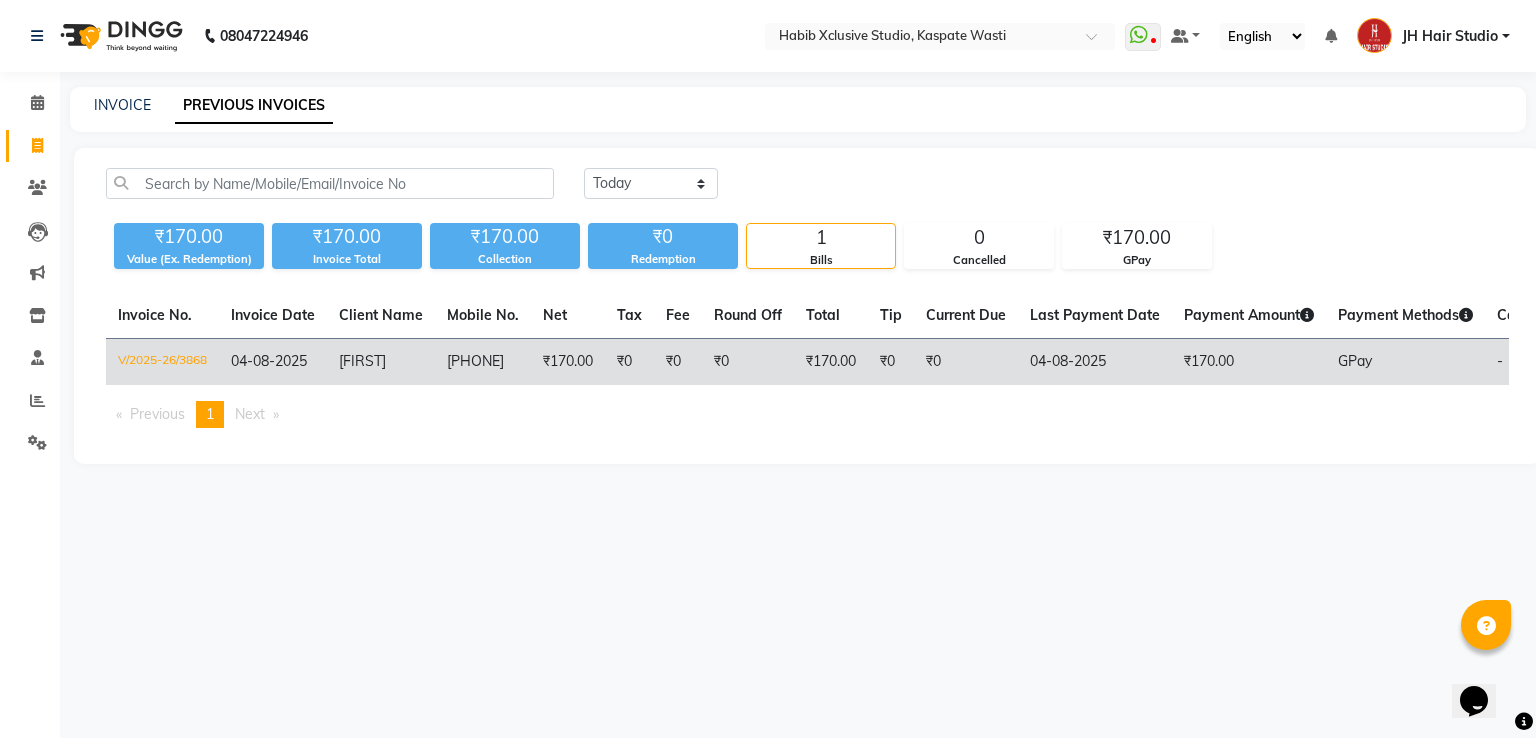 click on "V/2025-26/3868" 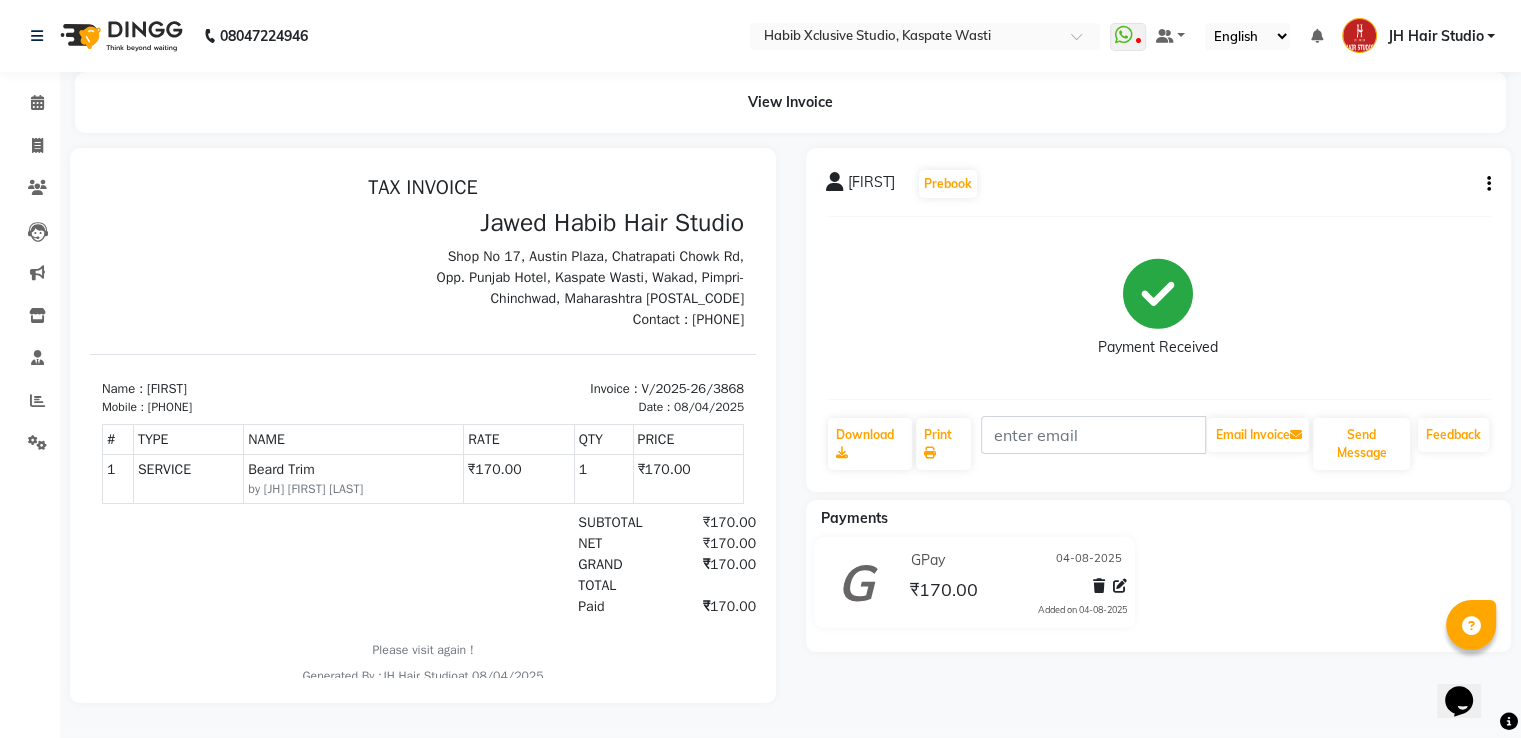 scroll, scrollTop: 0, scrollLeft: 0, axis: both 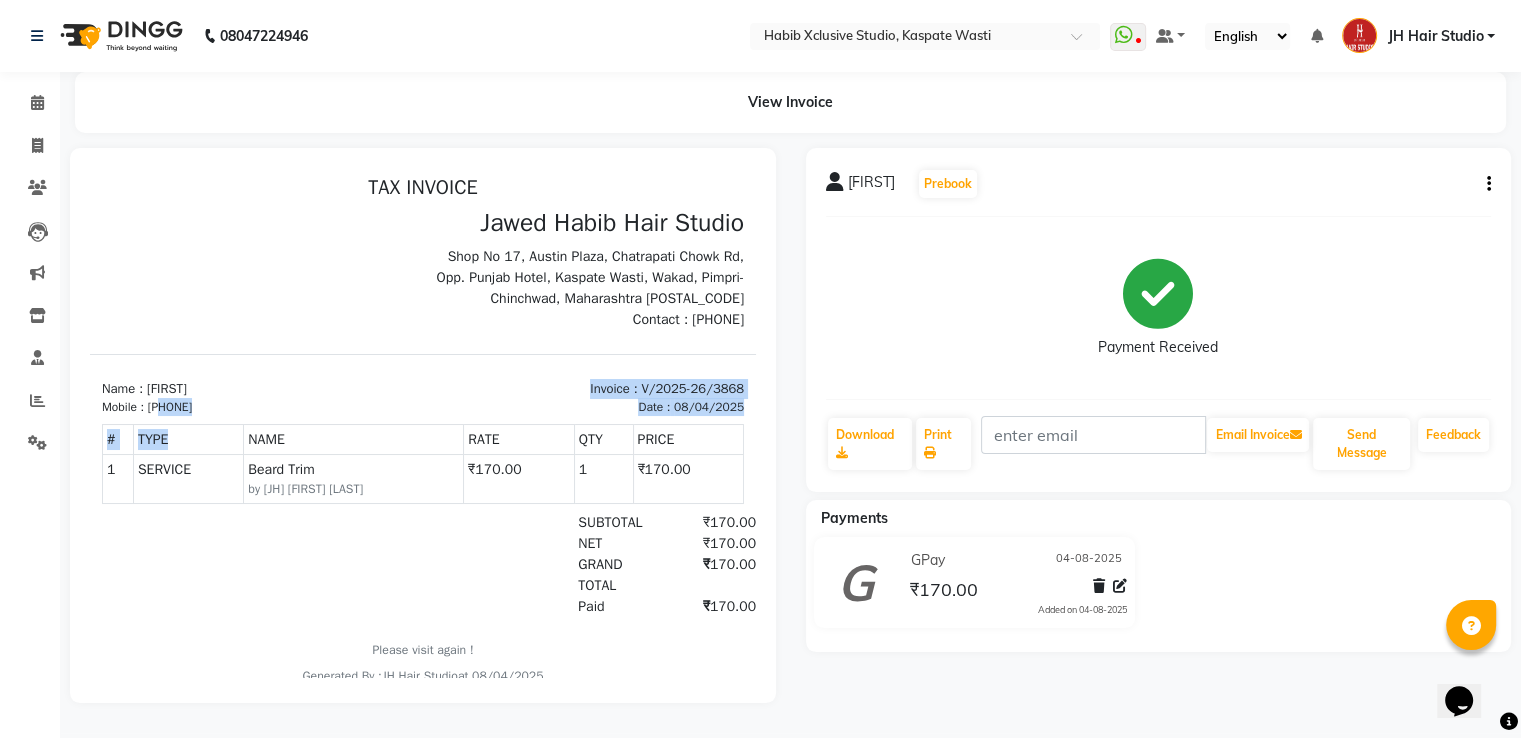 drag, startPoint x: 165, startPoint y: 408, endPoint x: 188, endPoint y: 431, distance: 32.526913 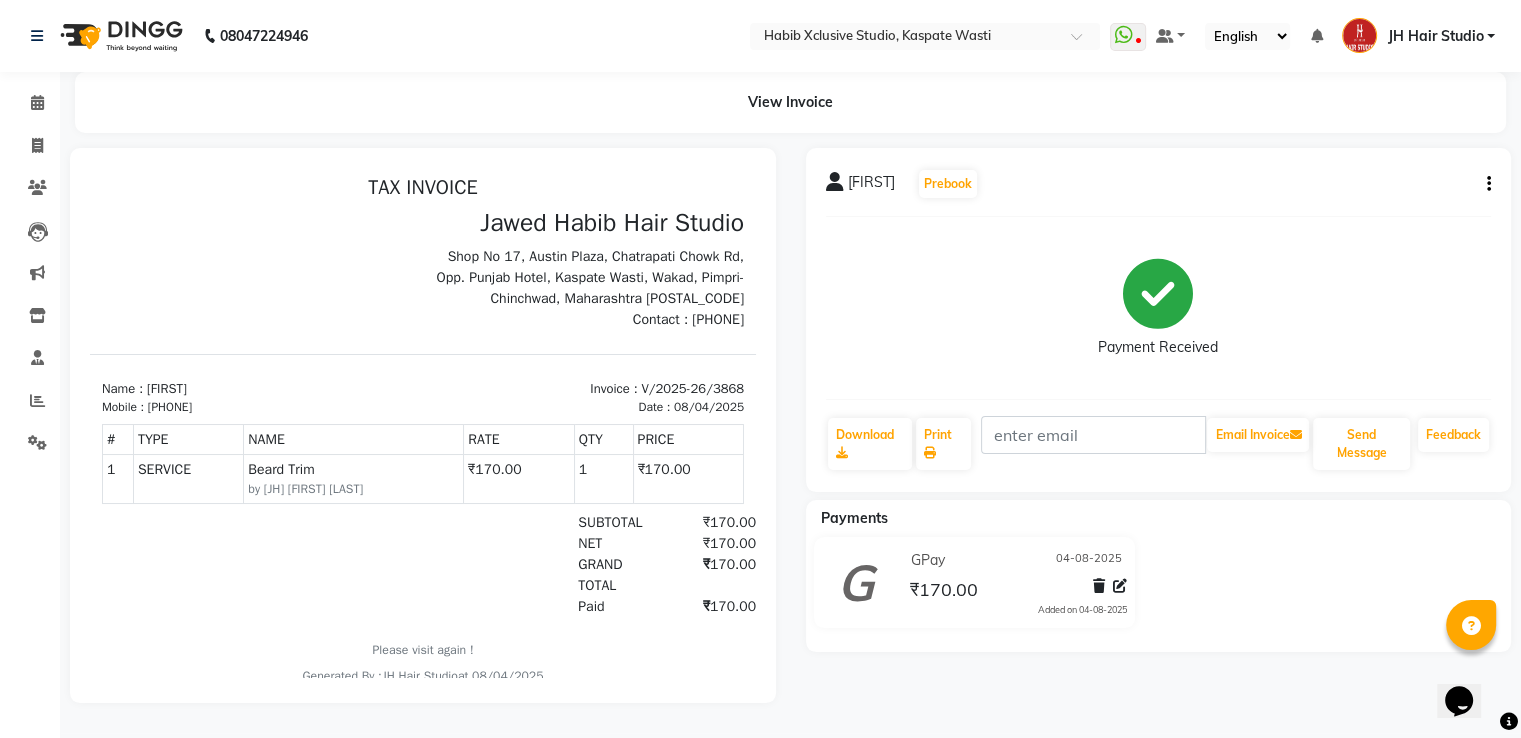 click on "Mobile :
919830880430" at bounding box center [256, 407] 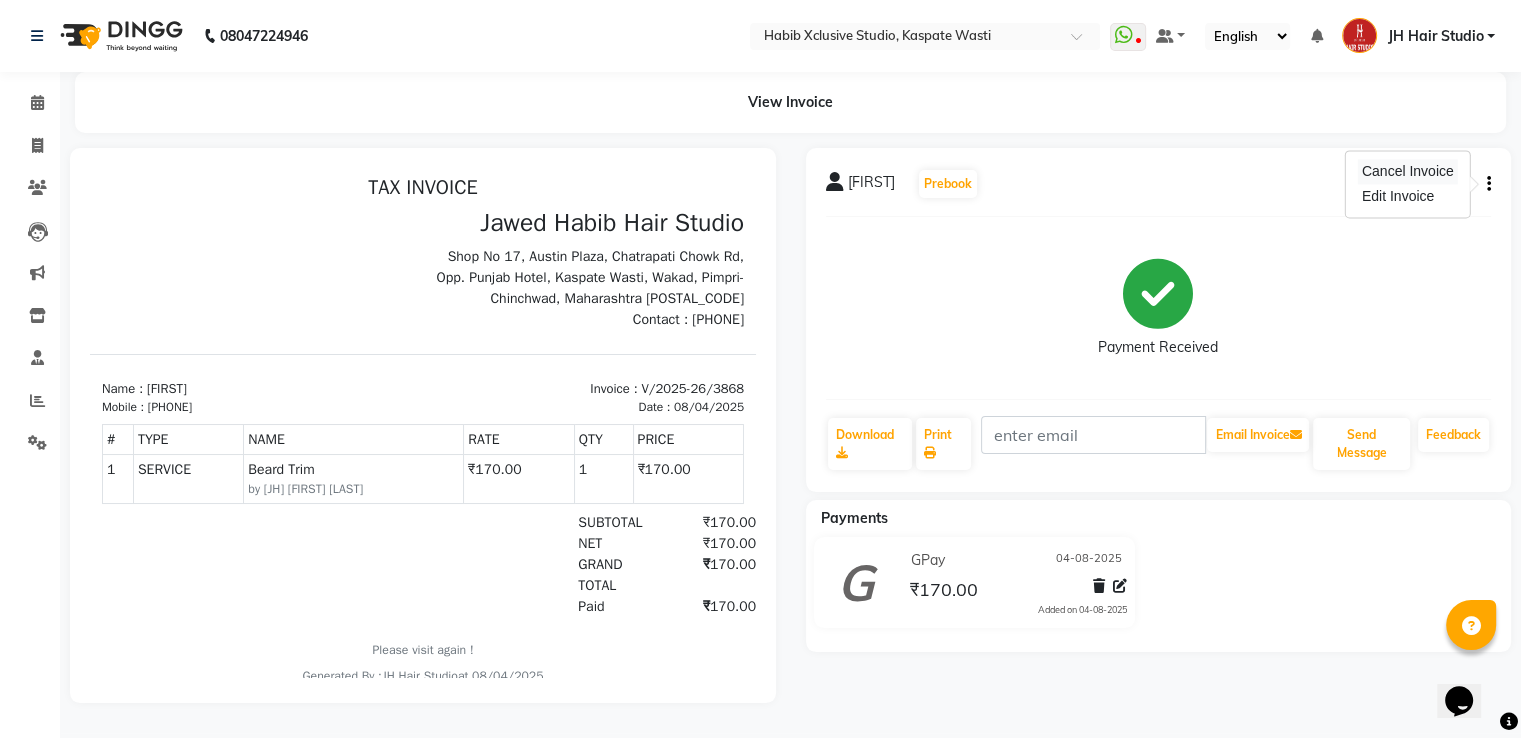 click on "Cancel Invoice" at bounding box center (1408, 171) 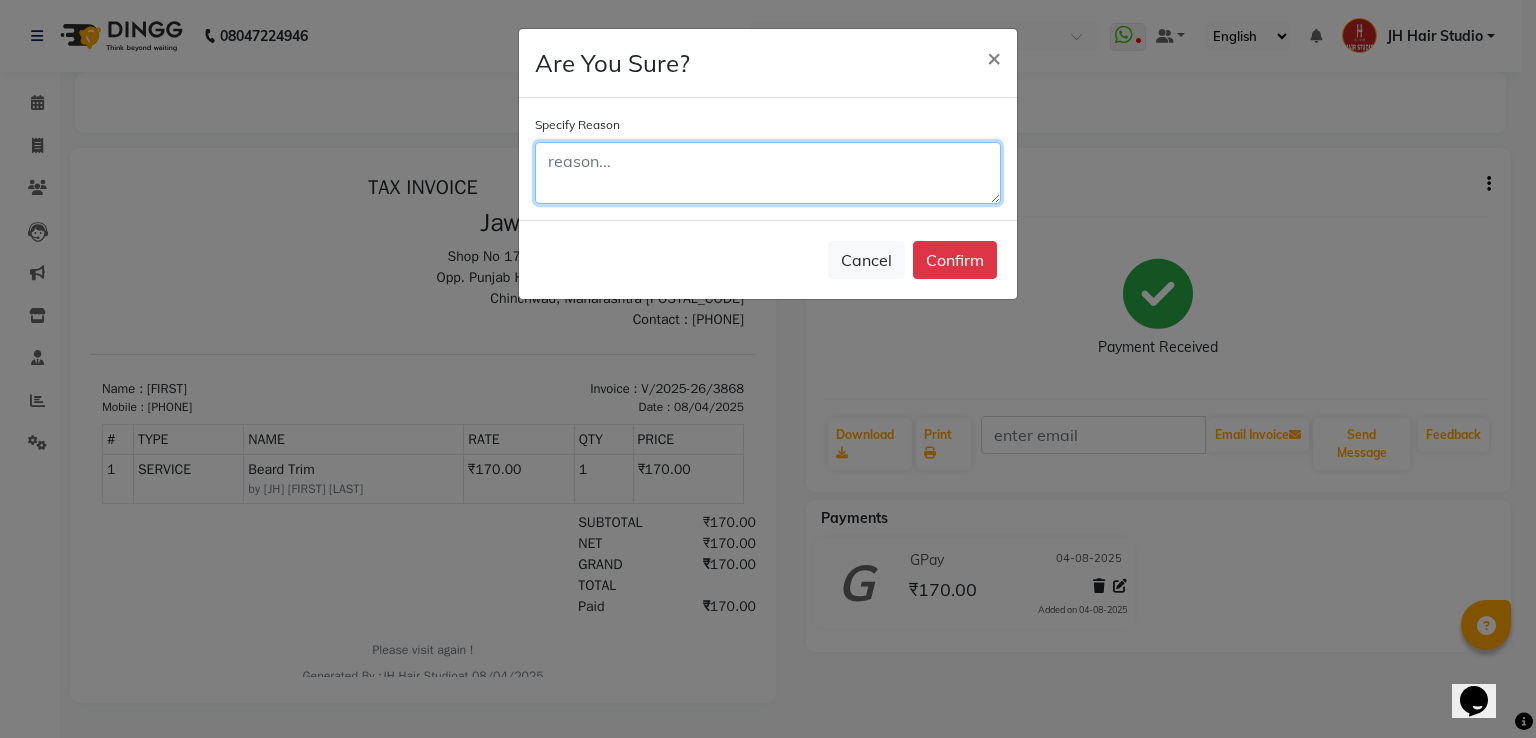 click 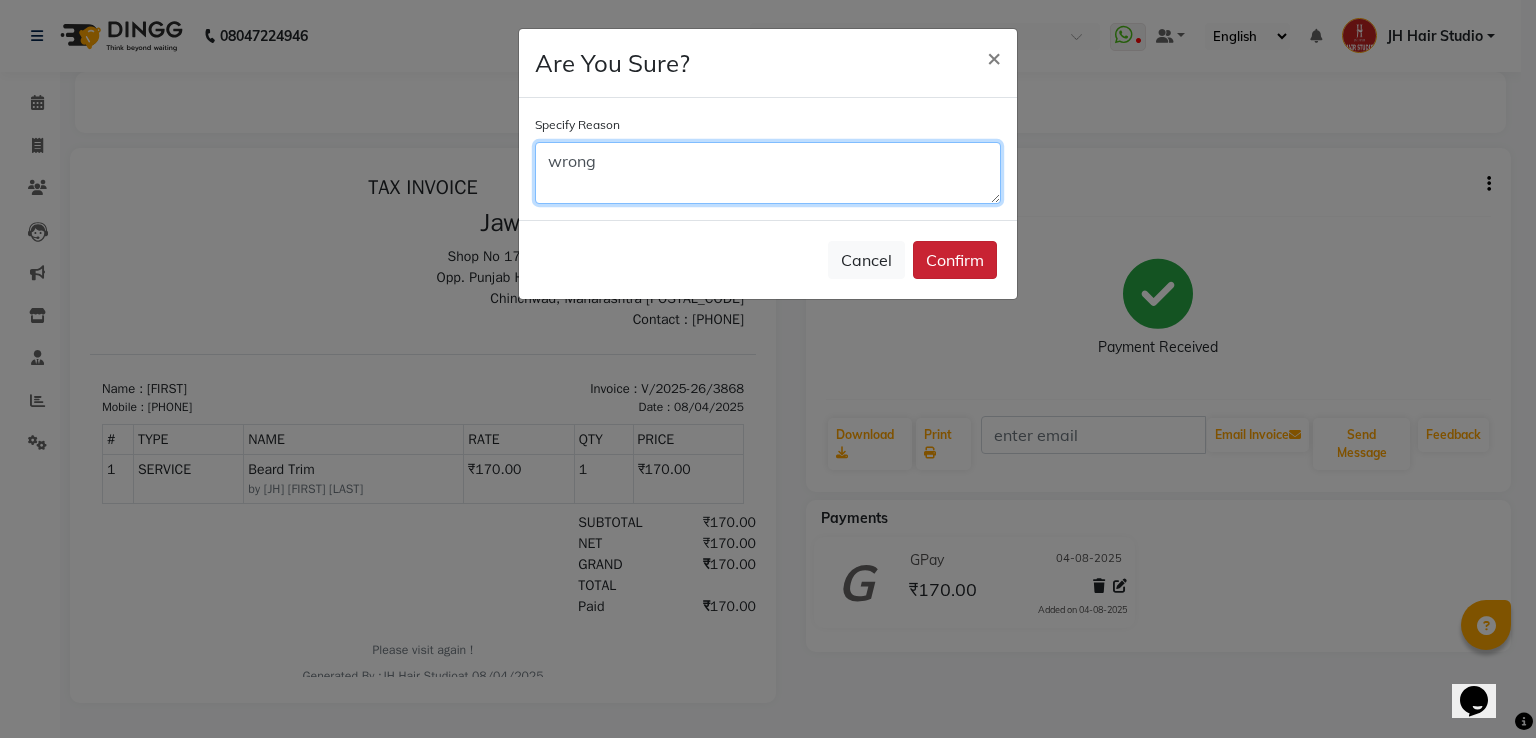 type on "wrong" 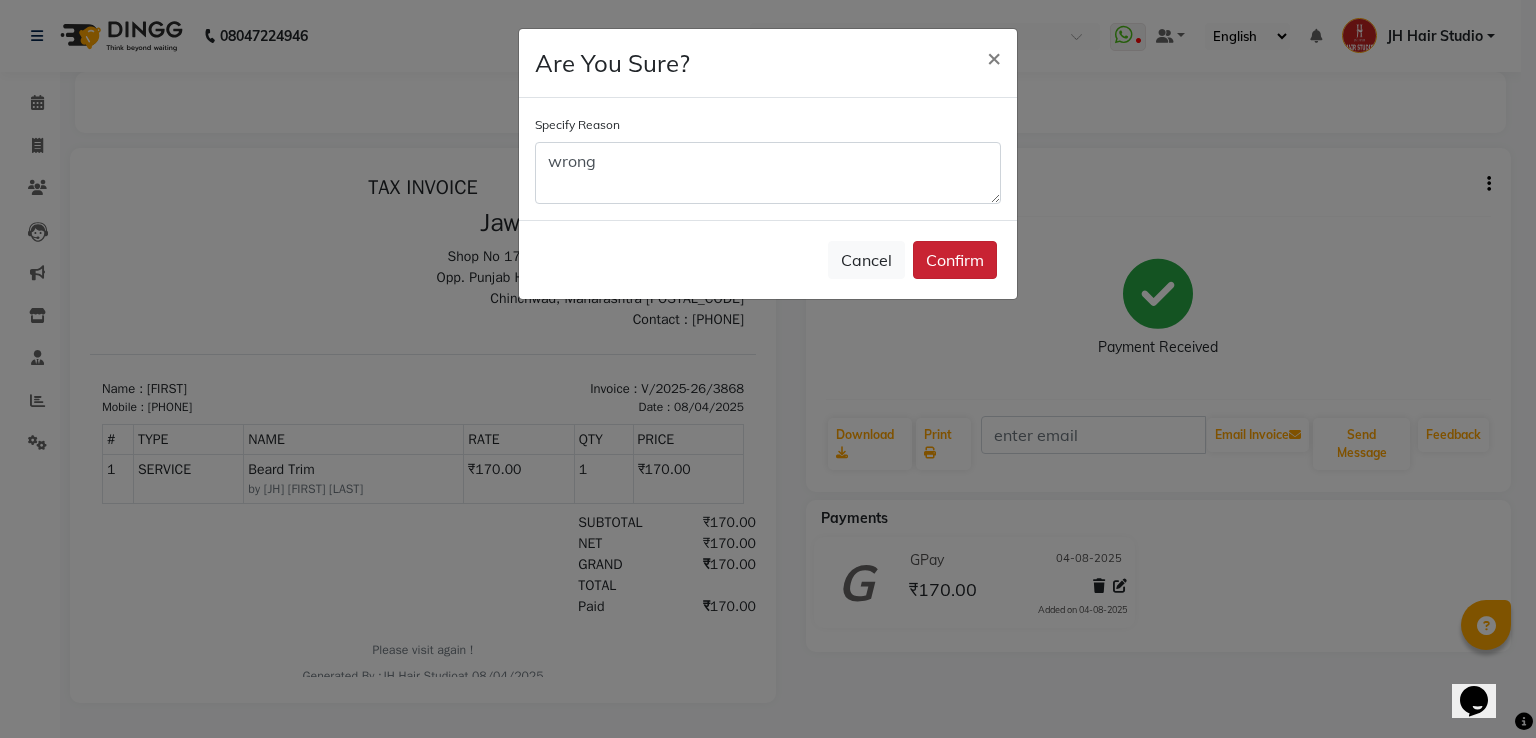click on "Confirm" 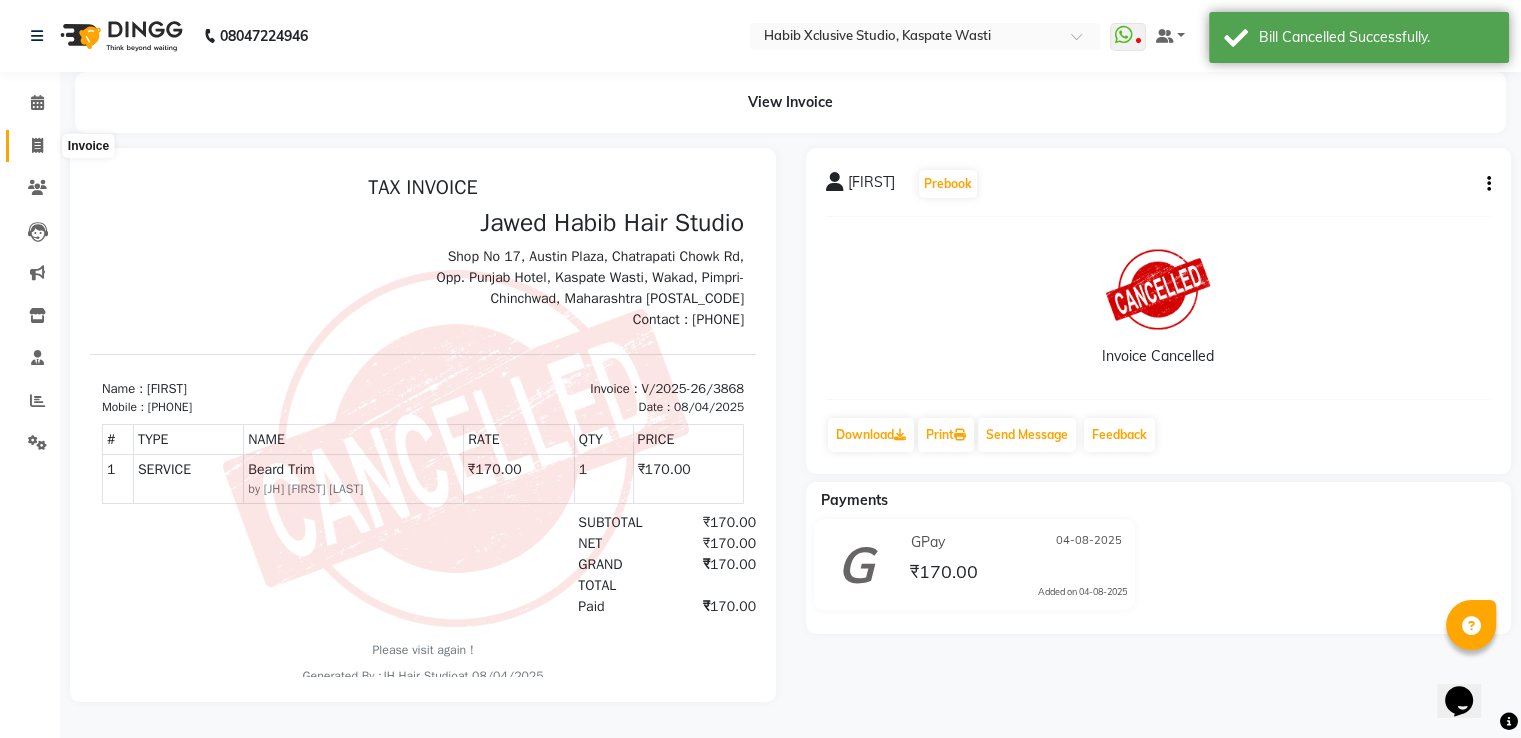 click 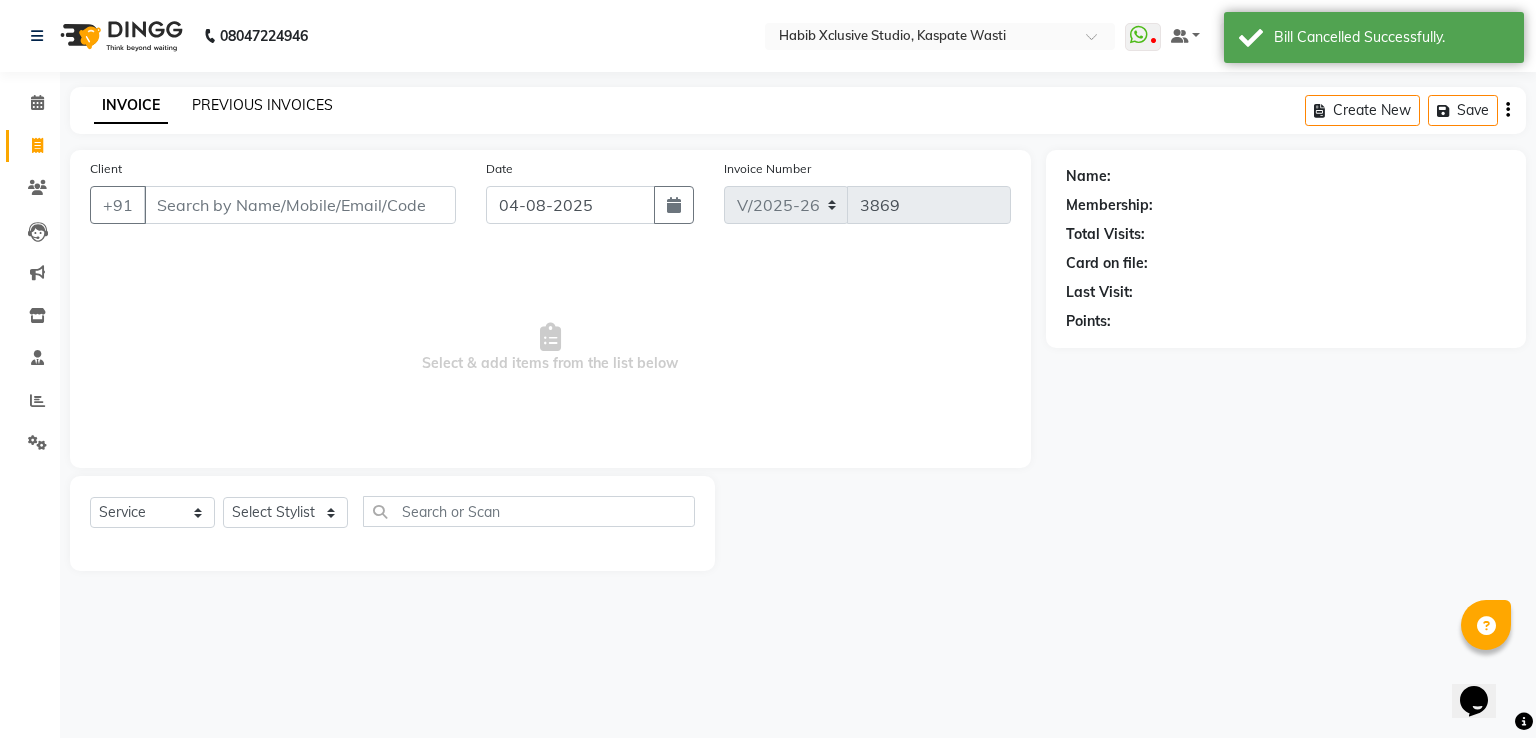 click on "PREVIOUS INVOICES" 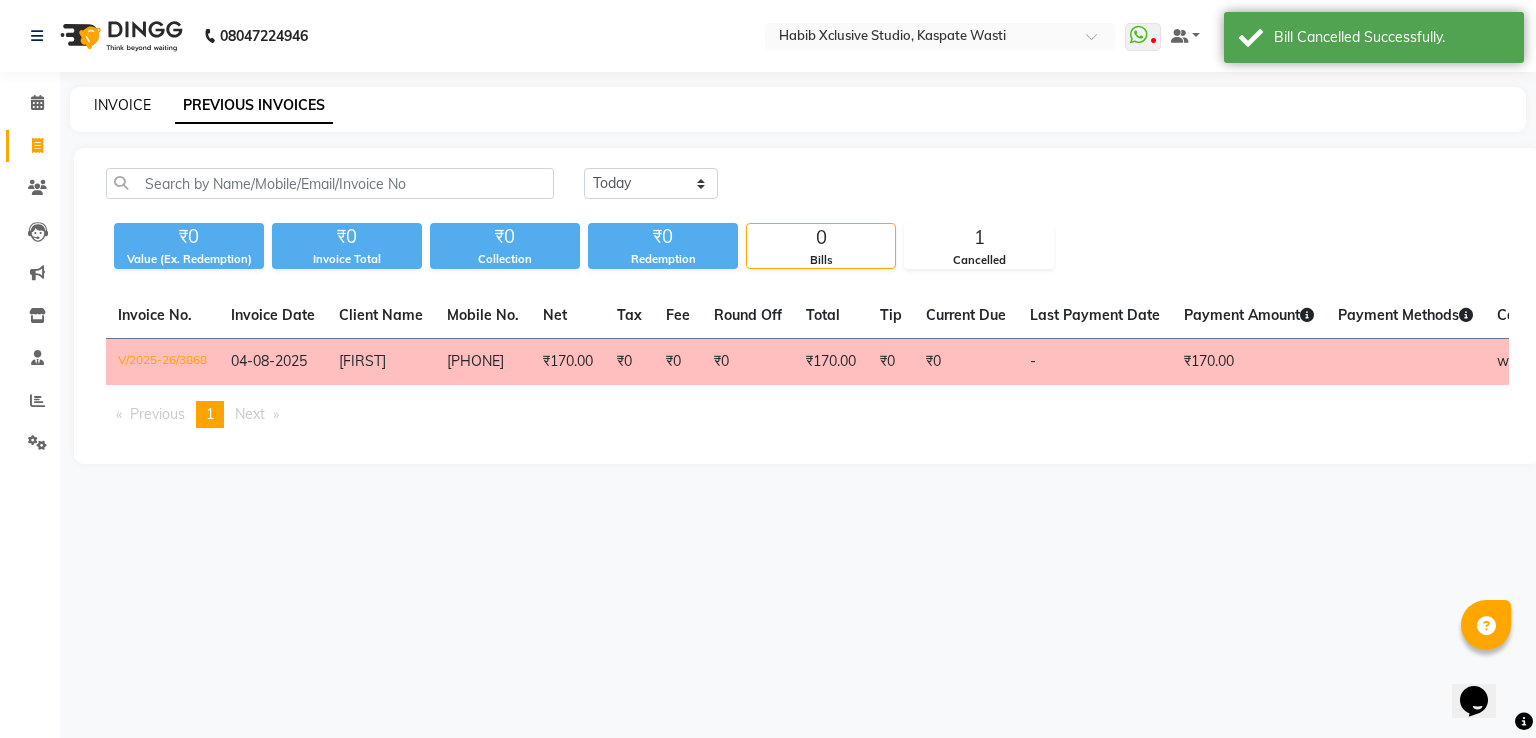click on "INVOICE" 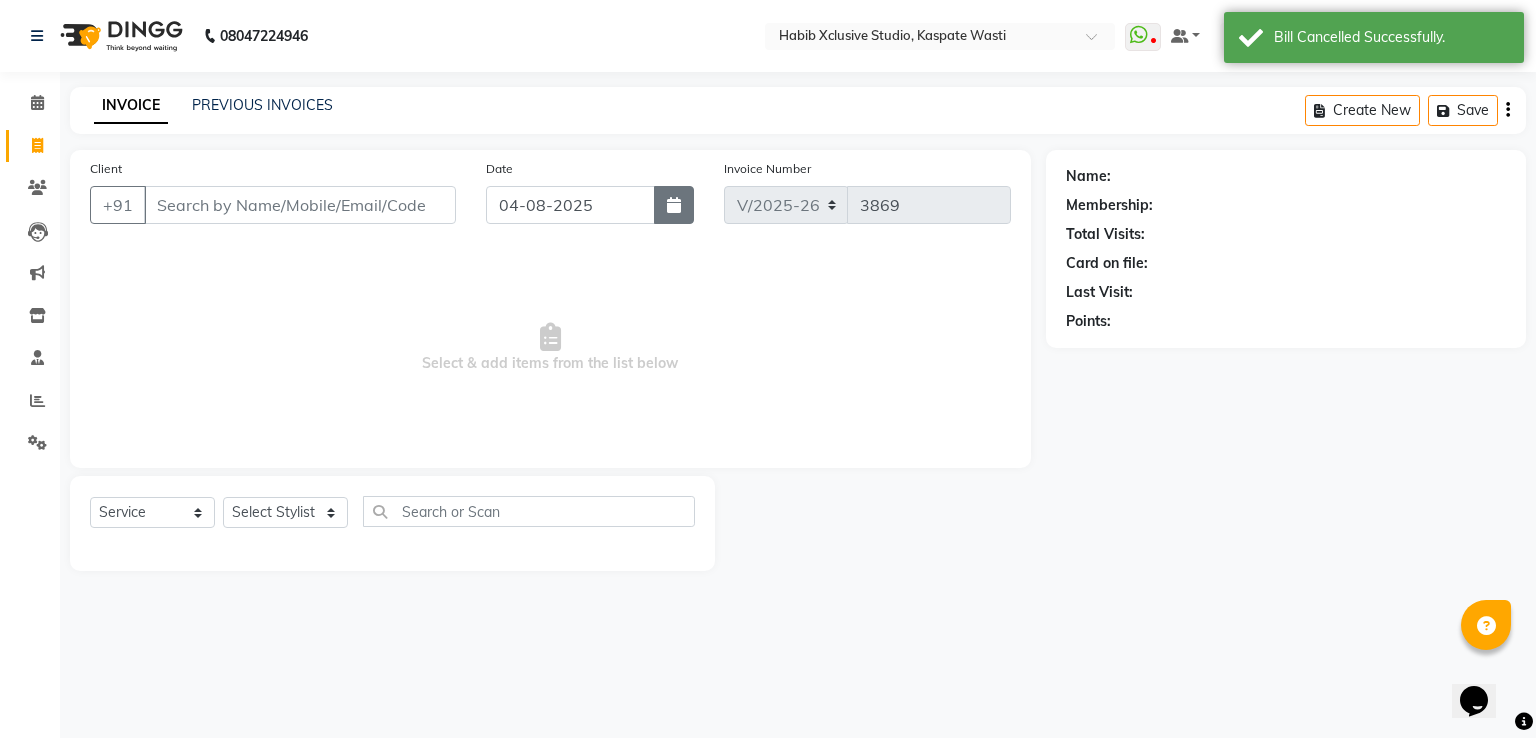 click 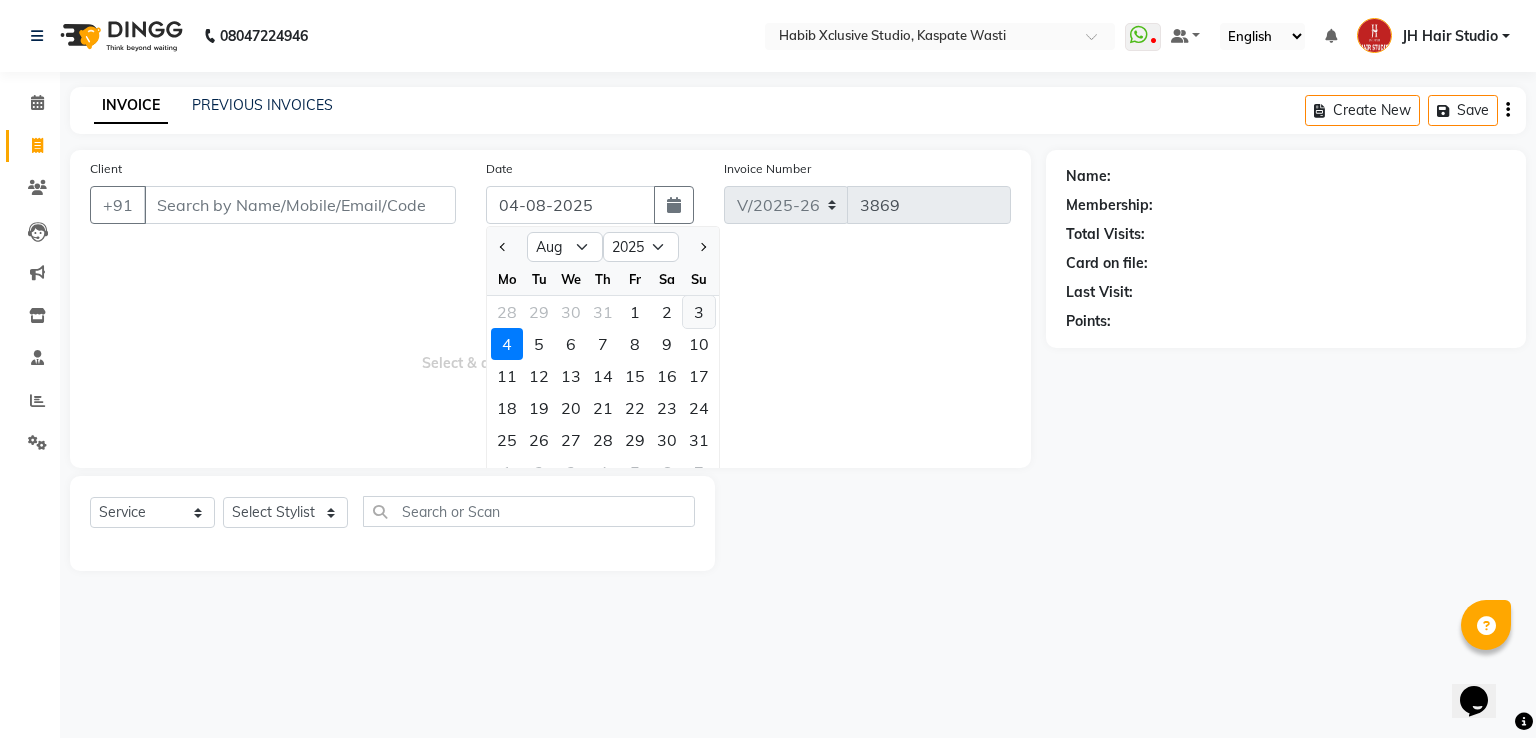 click on "3" 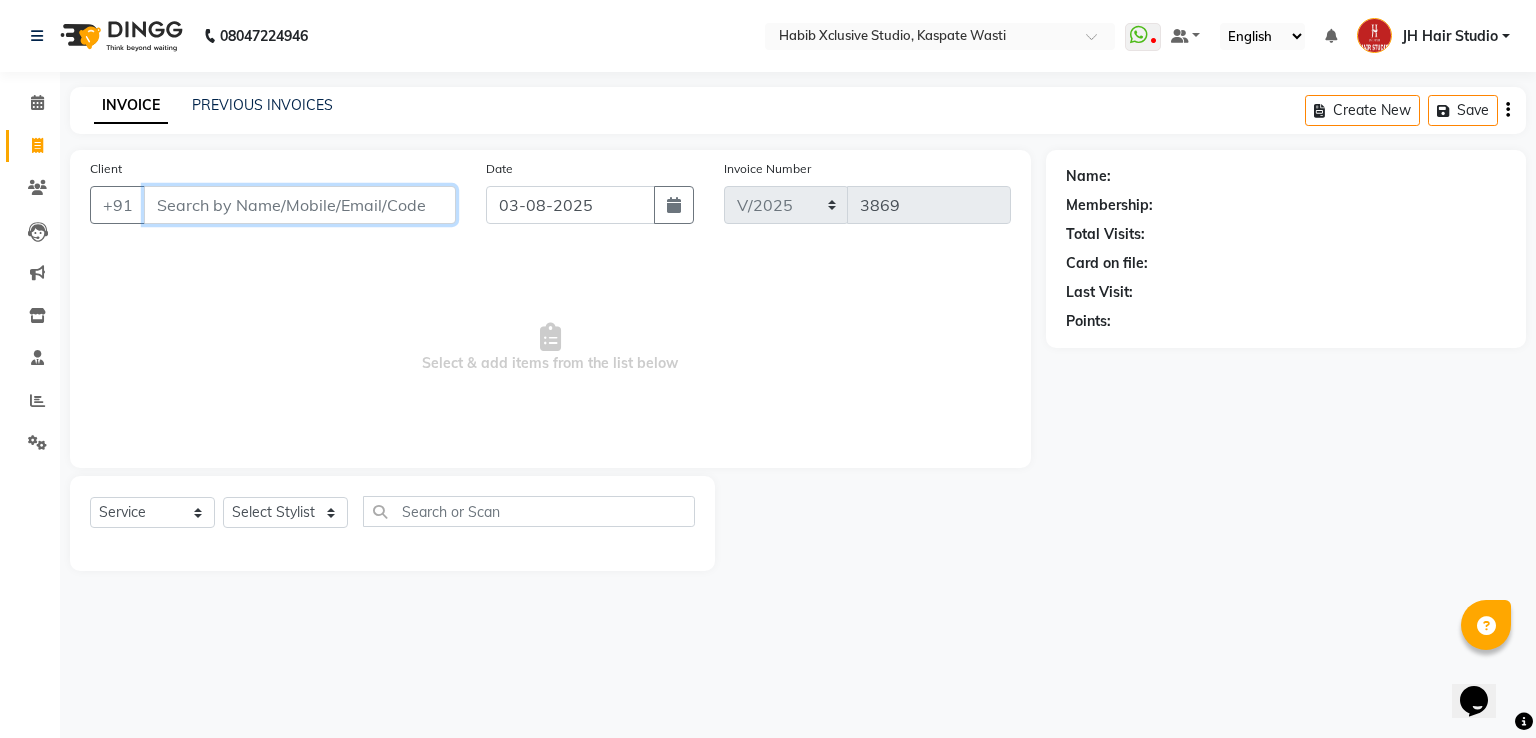 click on "Client" at bounding box center (300, 205) 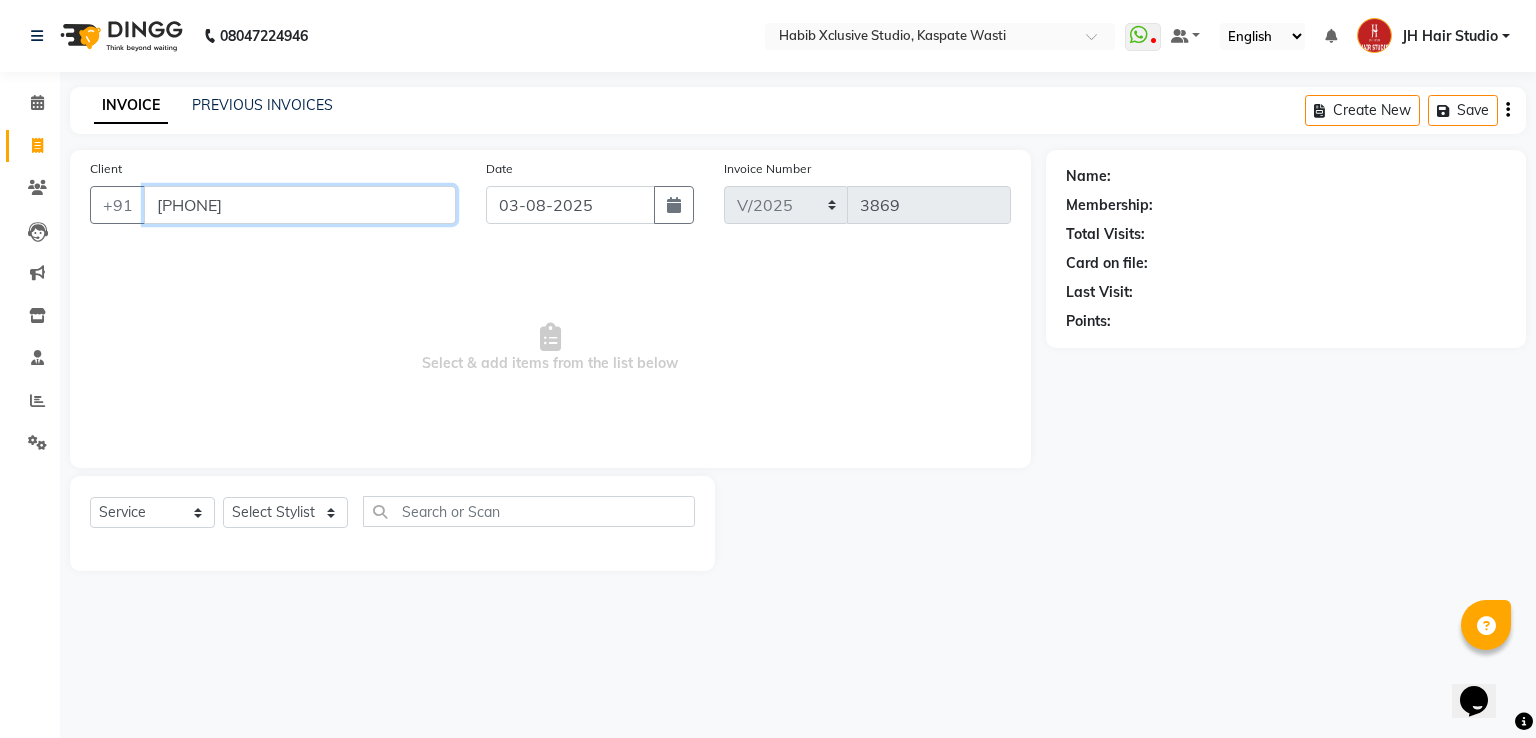 type on "919830880430" 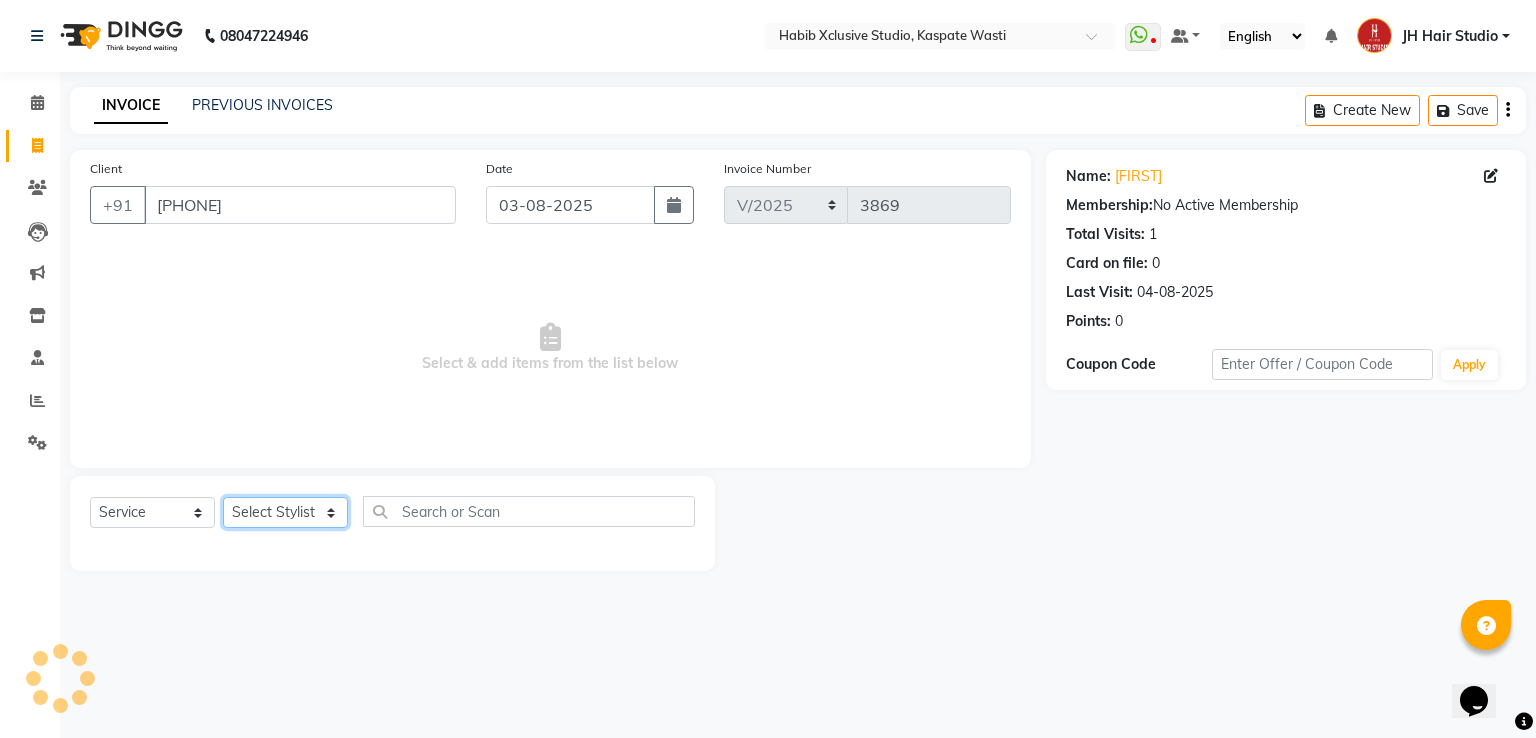 click on "Select Stylist [F1] GANESH [F1] Jagdish  [ F1] RAM [F1]Sanjay [F1]Siddhu [F1] Suraj  [F1] USHA [F2] AYAN  [F2] Deepak [F2] Smital [JH] DUBALE  GANESH [JH] Gopal Wagh JH Hair Studio [JH] Harish [JH] Omkar [JH] Shahwaz Shaikh [JH] SIDDHANT  [JH] SWAPNIL [JH] Tushaar" 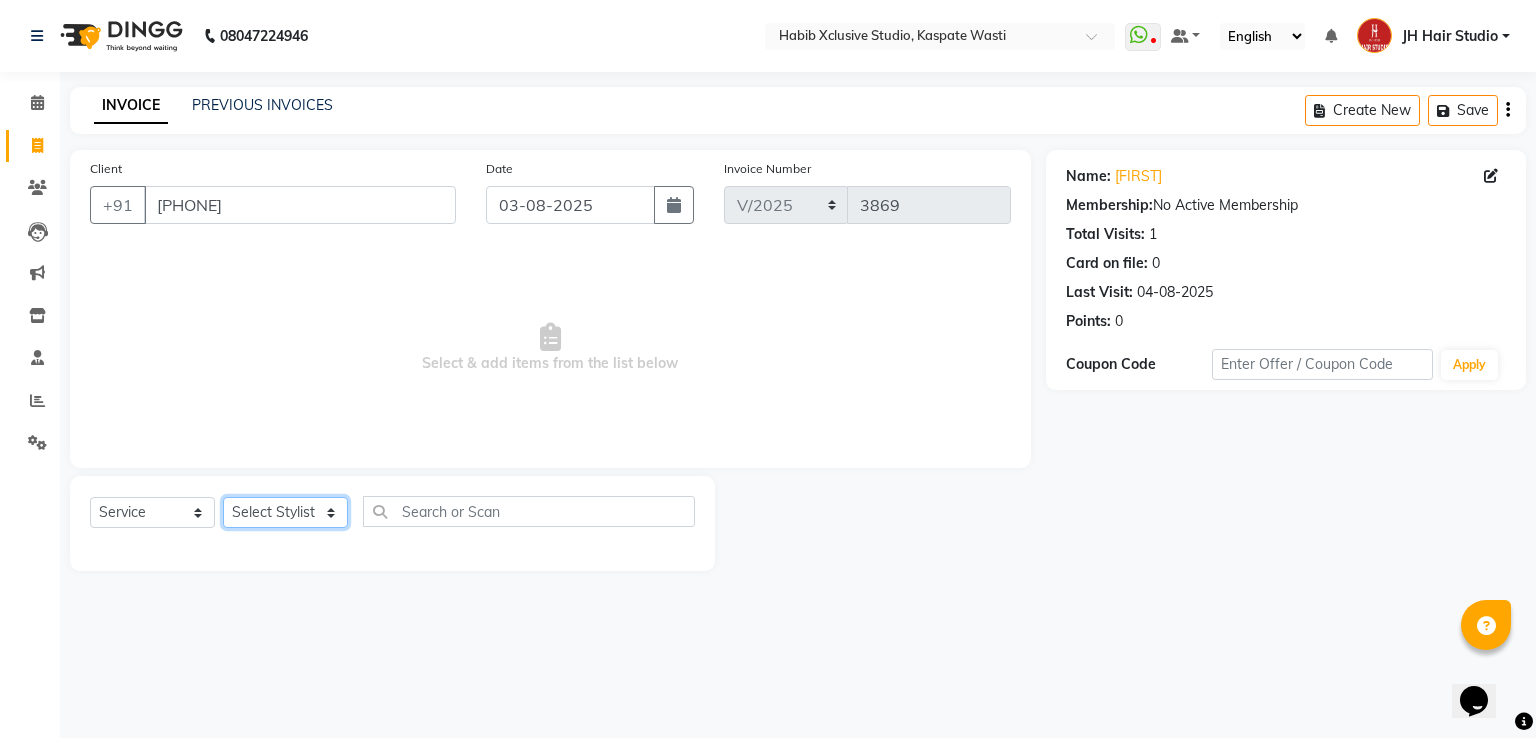 select on "63820" 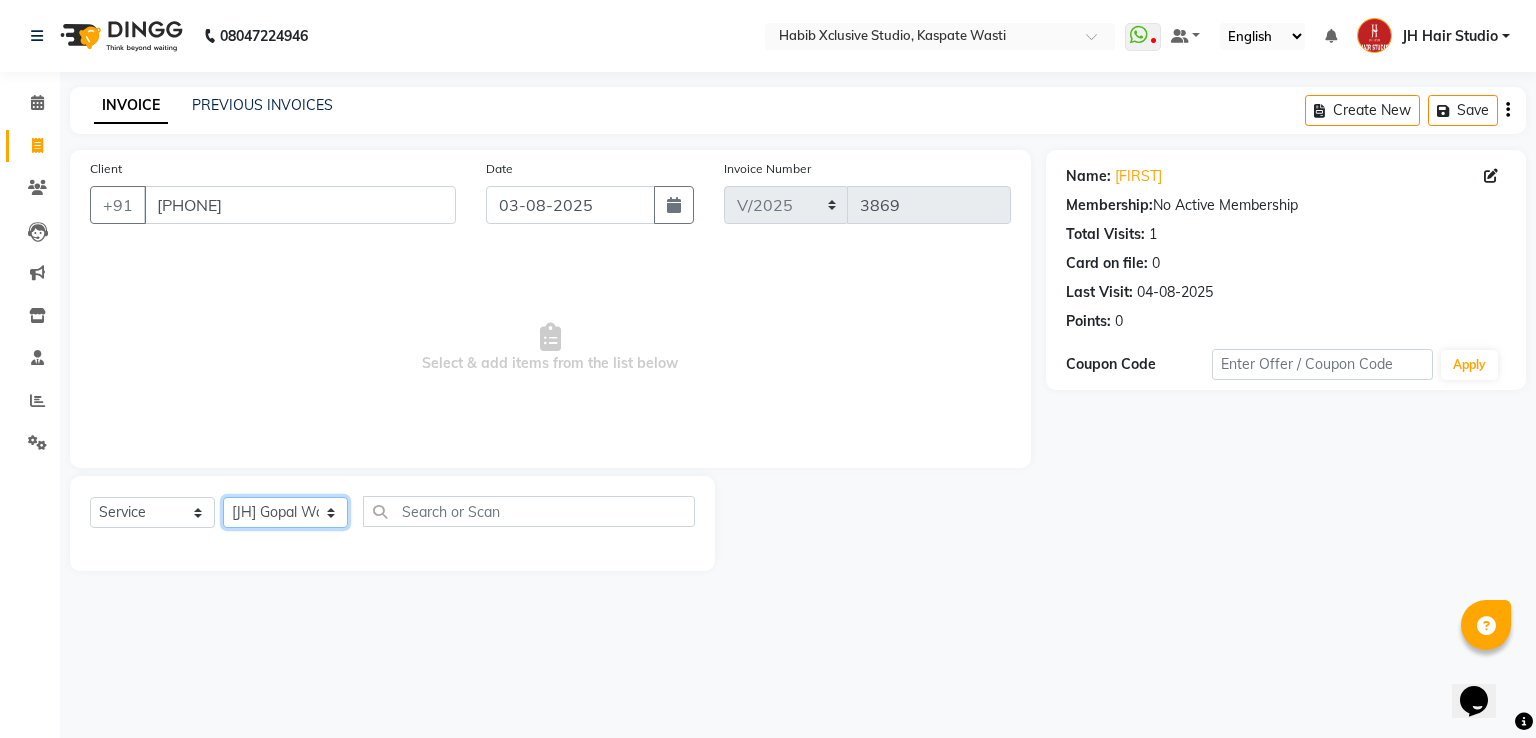 click on "Select Stylist [F1] GANESH [F1] Jagdish  [ F1] RAM [F1]Sanjay [F1]Siddhu [F1] Suraj  [F1] USHA [F2] AYAN  [F2] Deepak [F2] Smital [JH] DUBALE  GANESH [JH] Gopal Wagh JH Hair Studio [JH] Harish [JH] Omkar [JH] Shahwaz Shaikh [JH] SIDDHANT  [JH] SWAPNIL [JH] Tushaar" 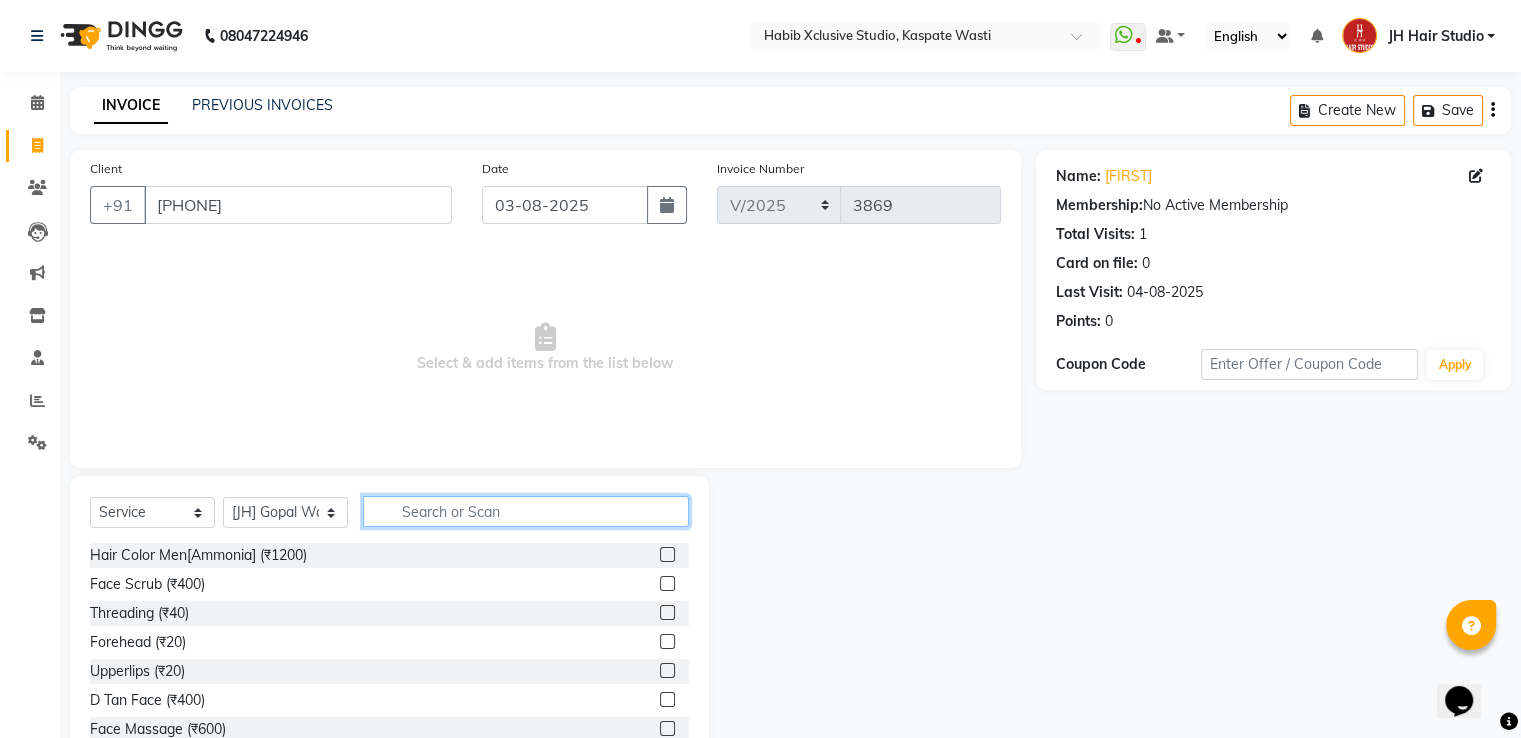 click 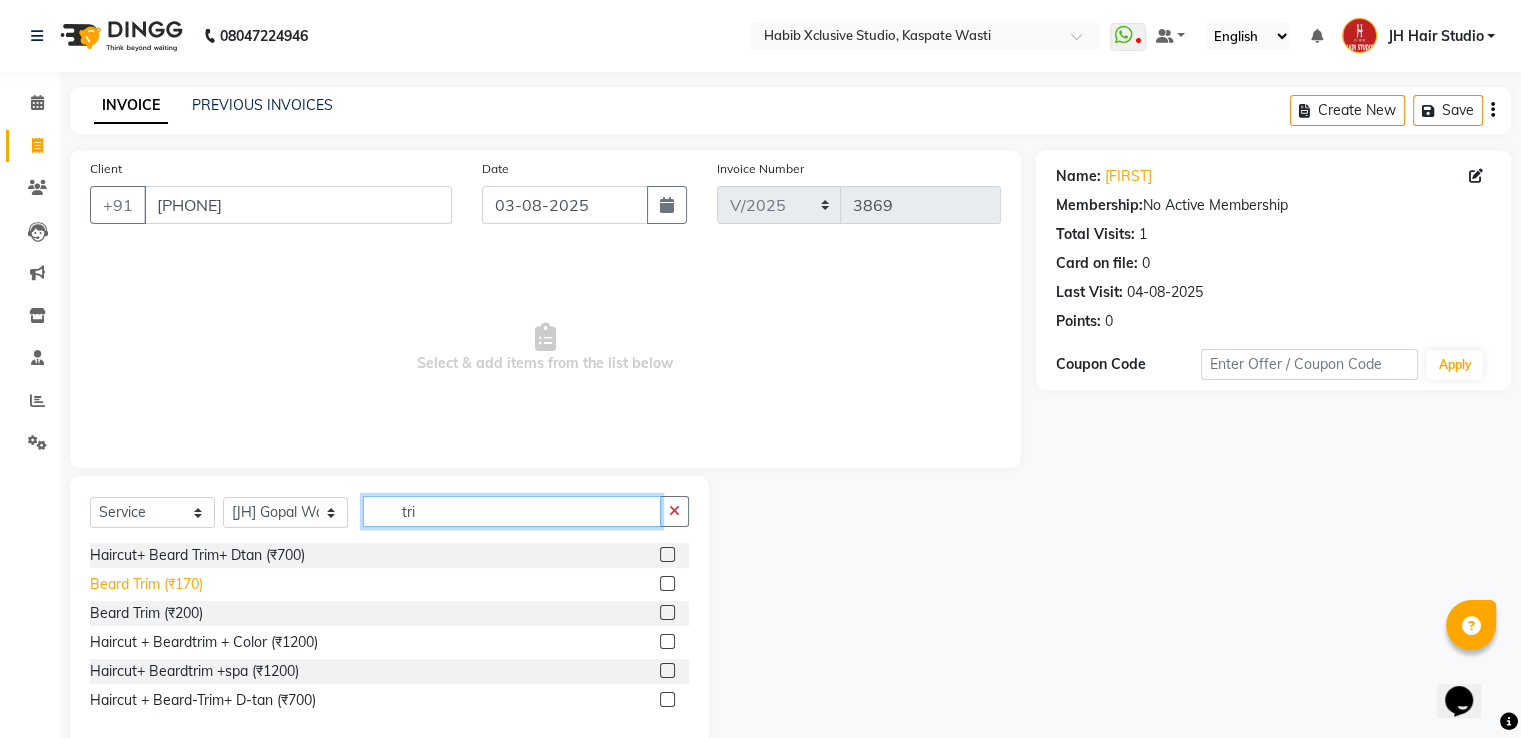 type on "tri" 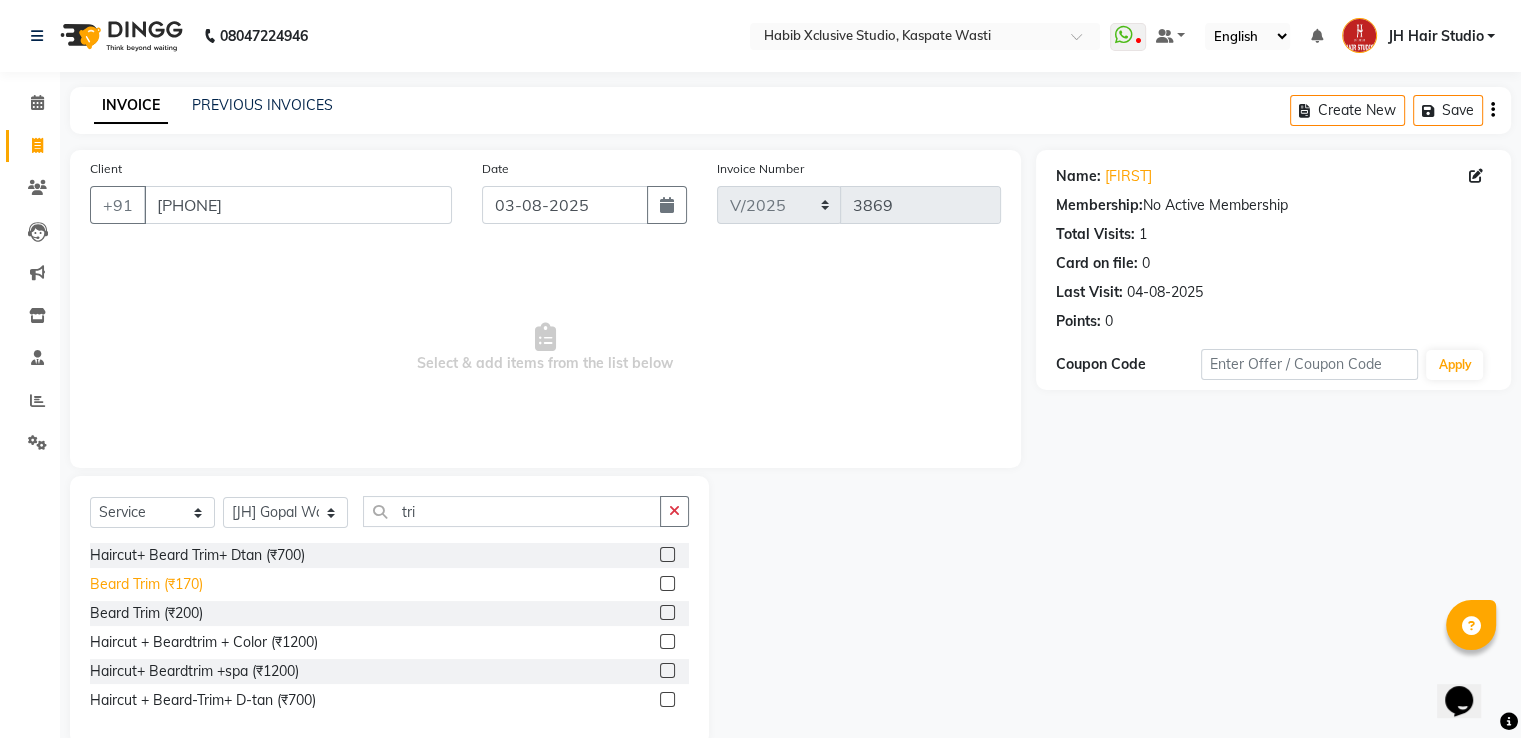 click on "Beard Trim (₹170)" 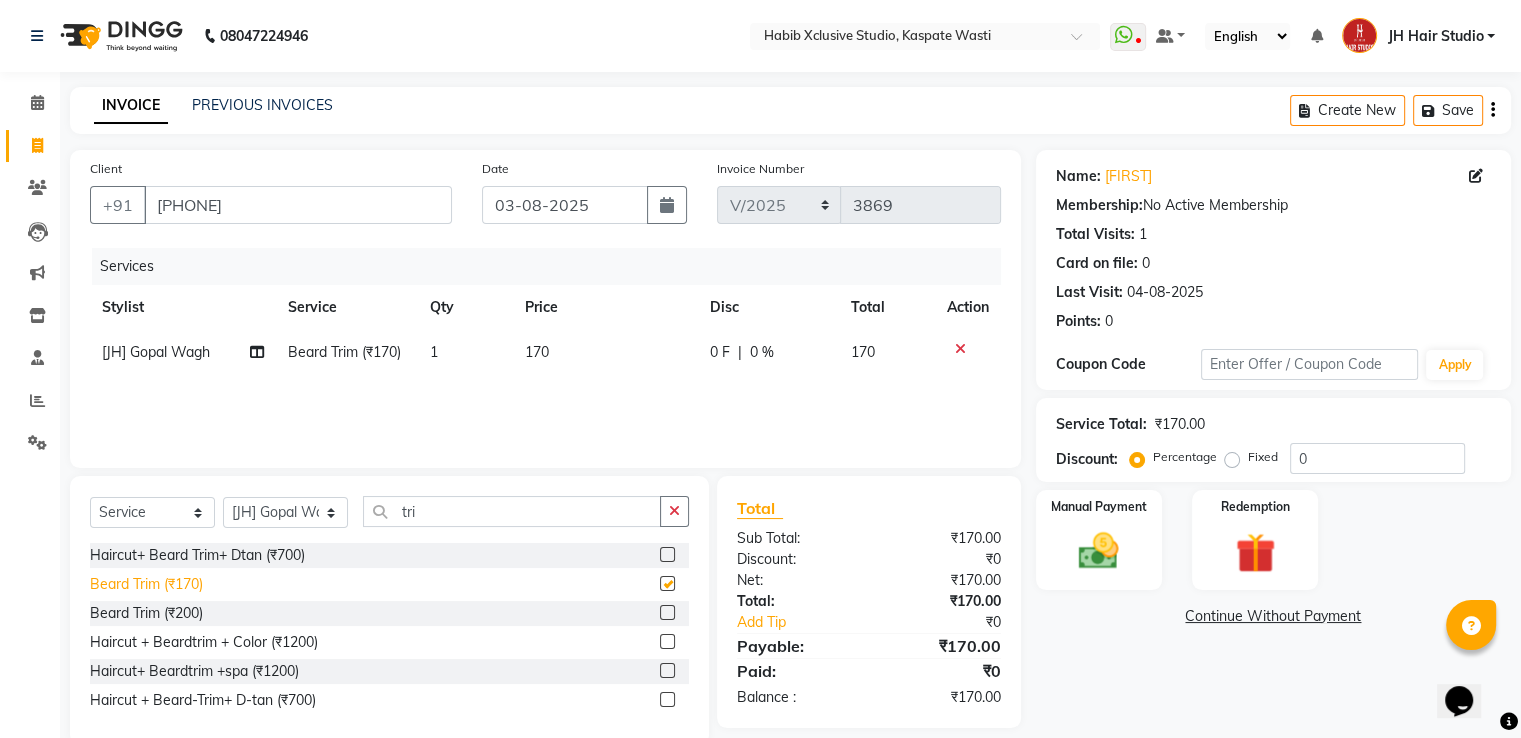 checkbox on "false" 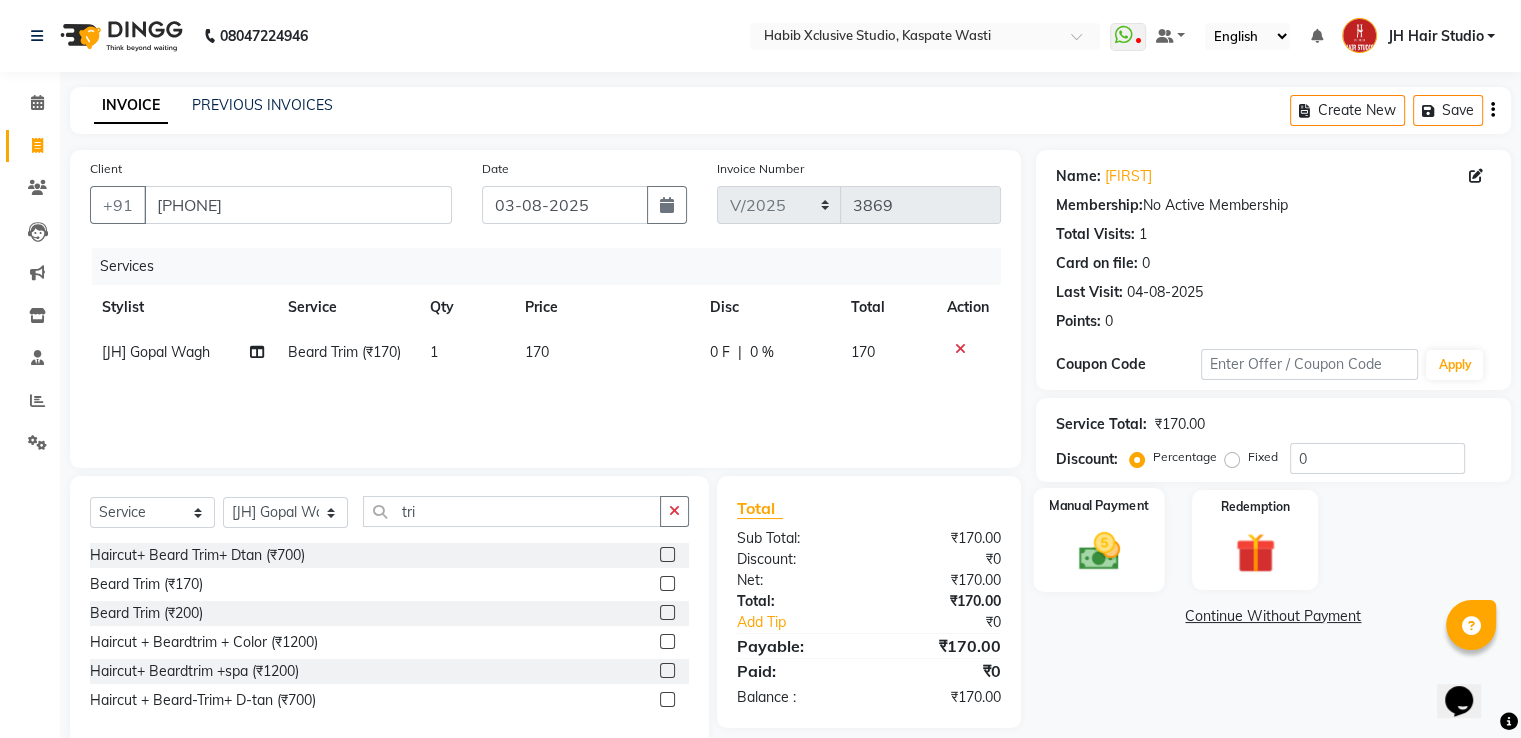 click 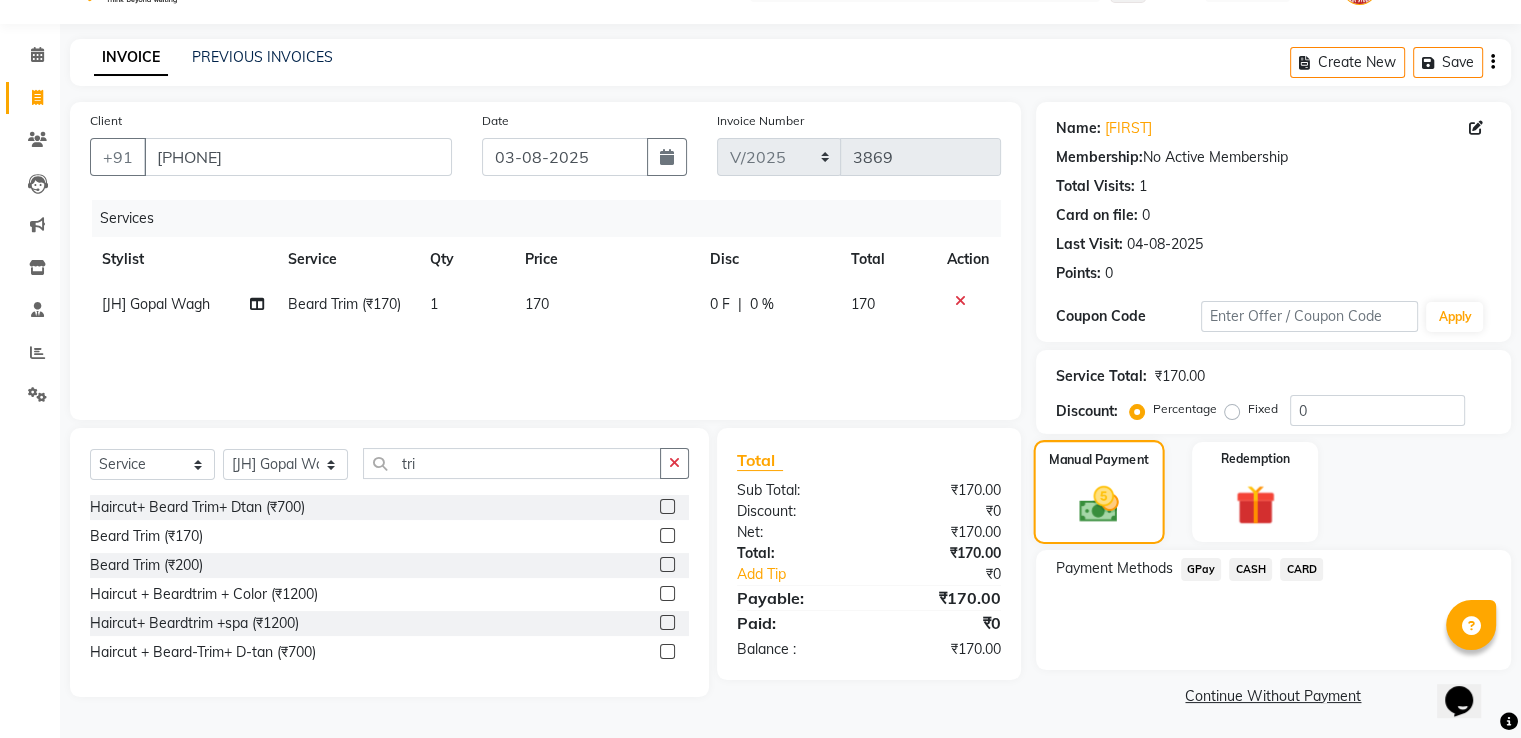 scroll, scrollTop: 50, scrollLeft: 0, axis: vertical 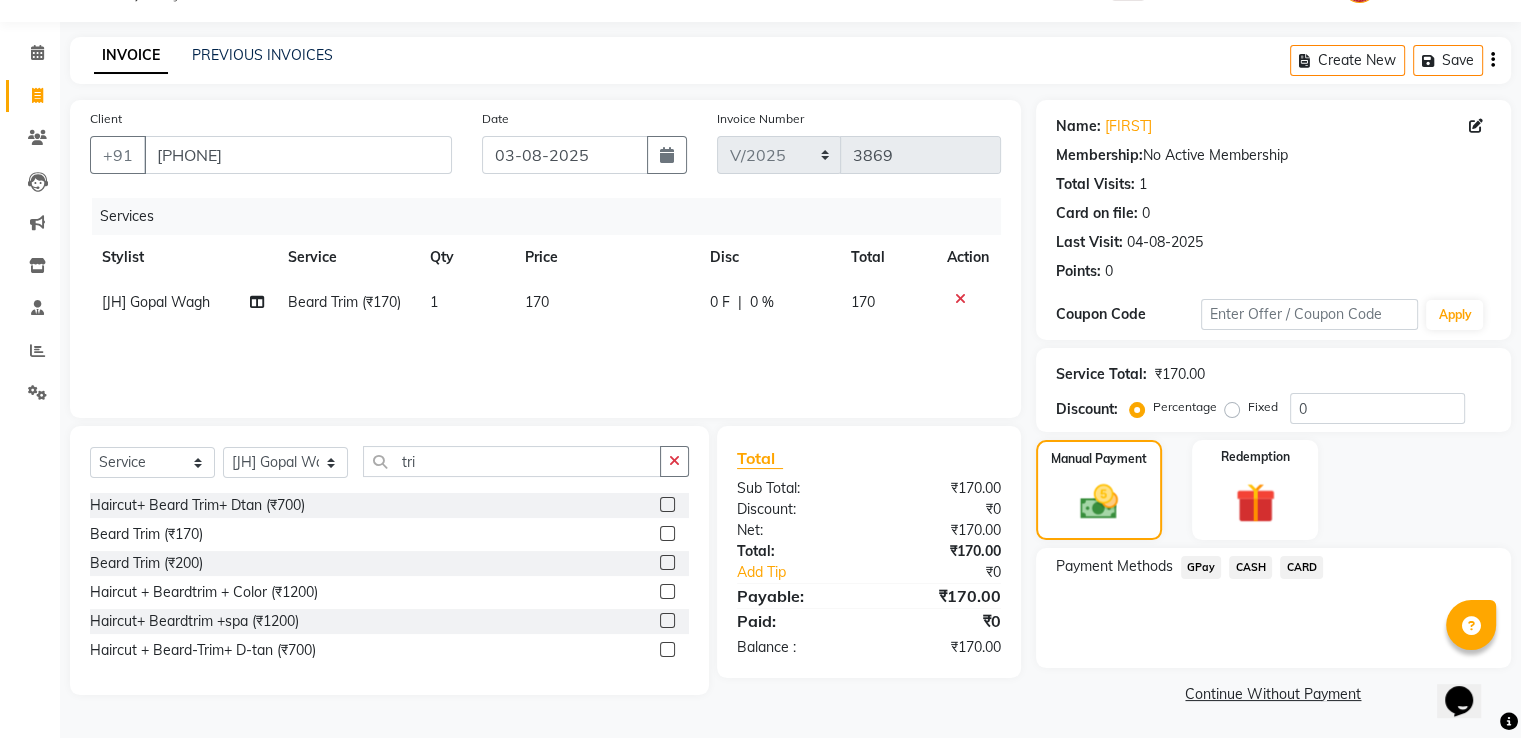 click on "GPay" 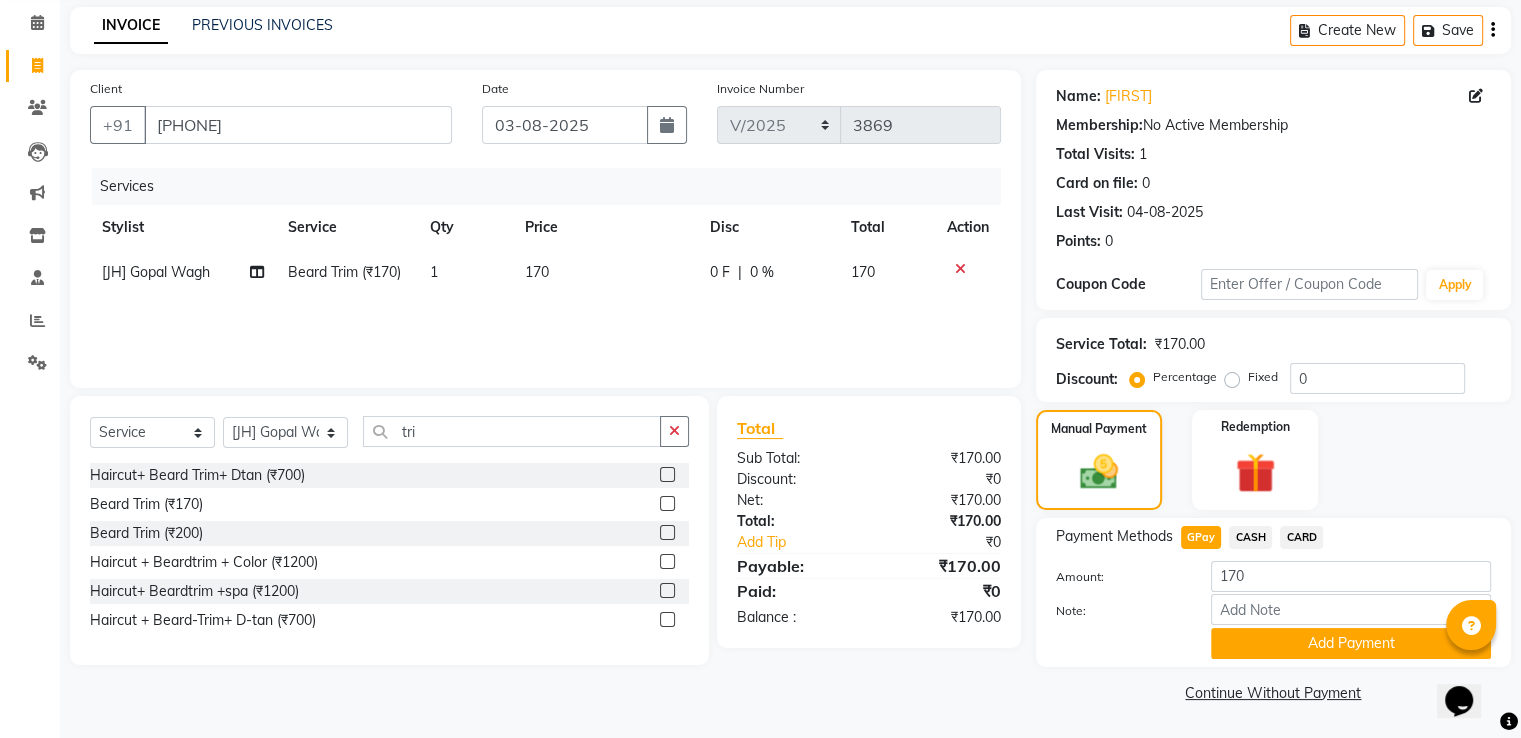 scroll, scrollTop: 81, scrollLeft: 0, axis: vertical 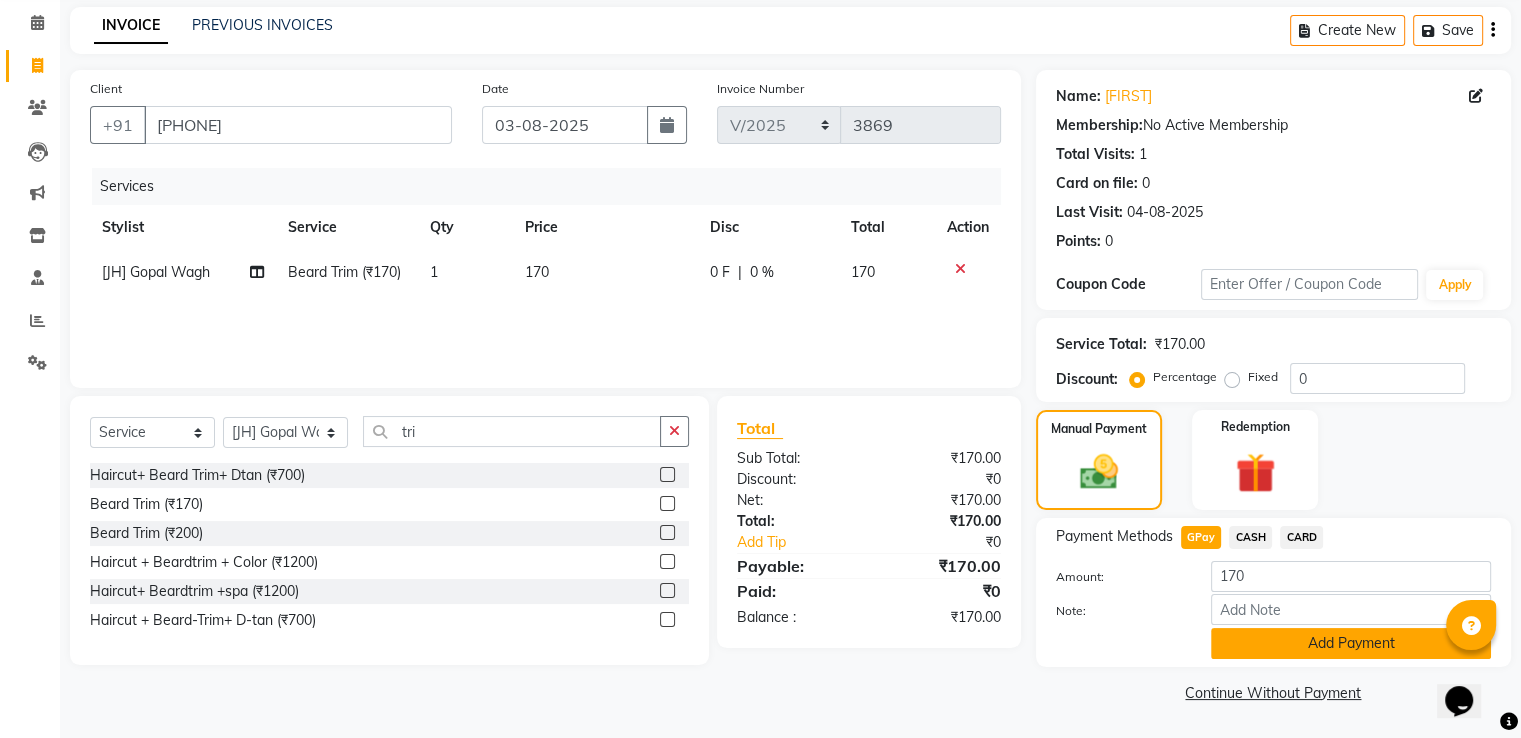 click on "Add Payment" 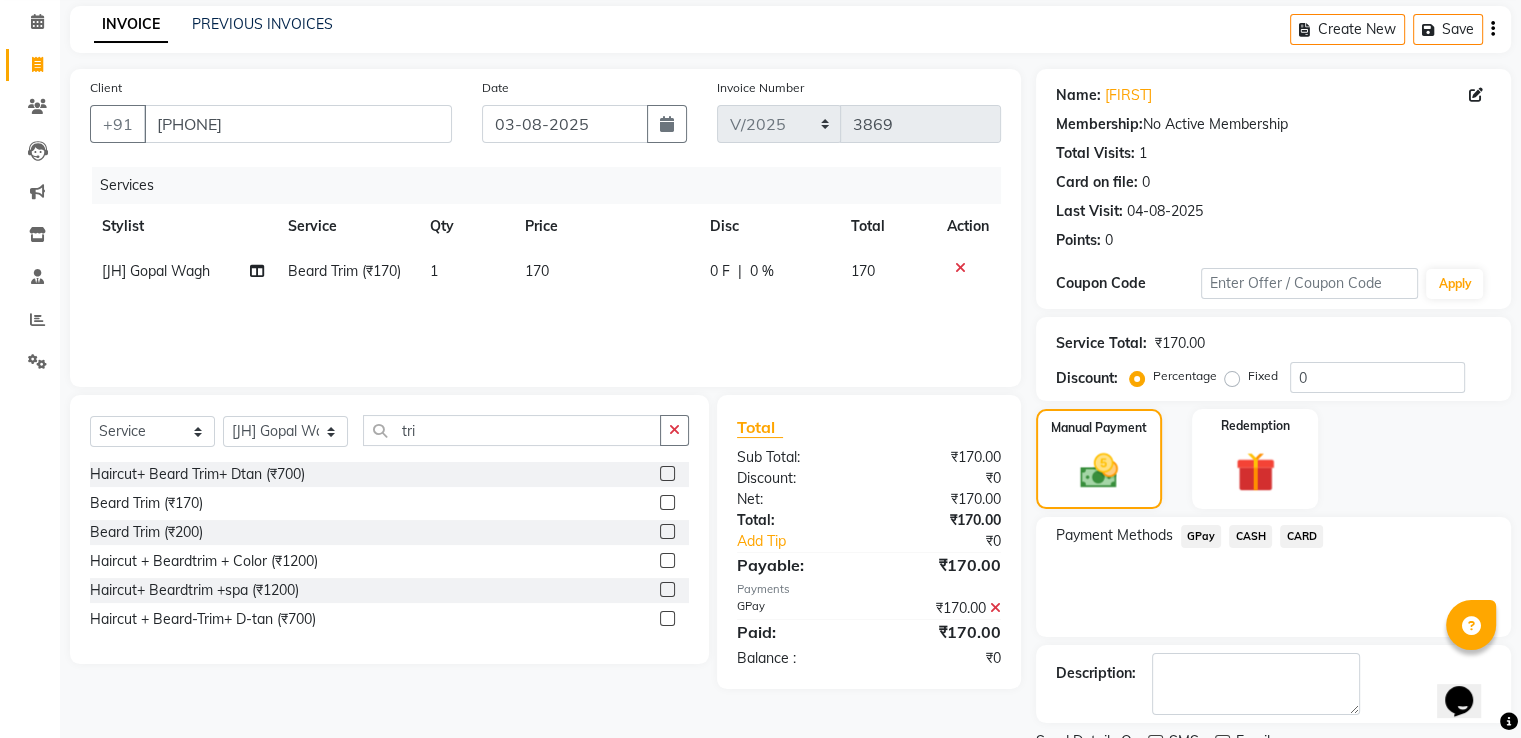 scroll, scrollTop: 163, scrollLeft: 0, axis: vertical 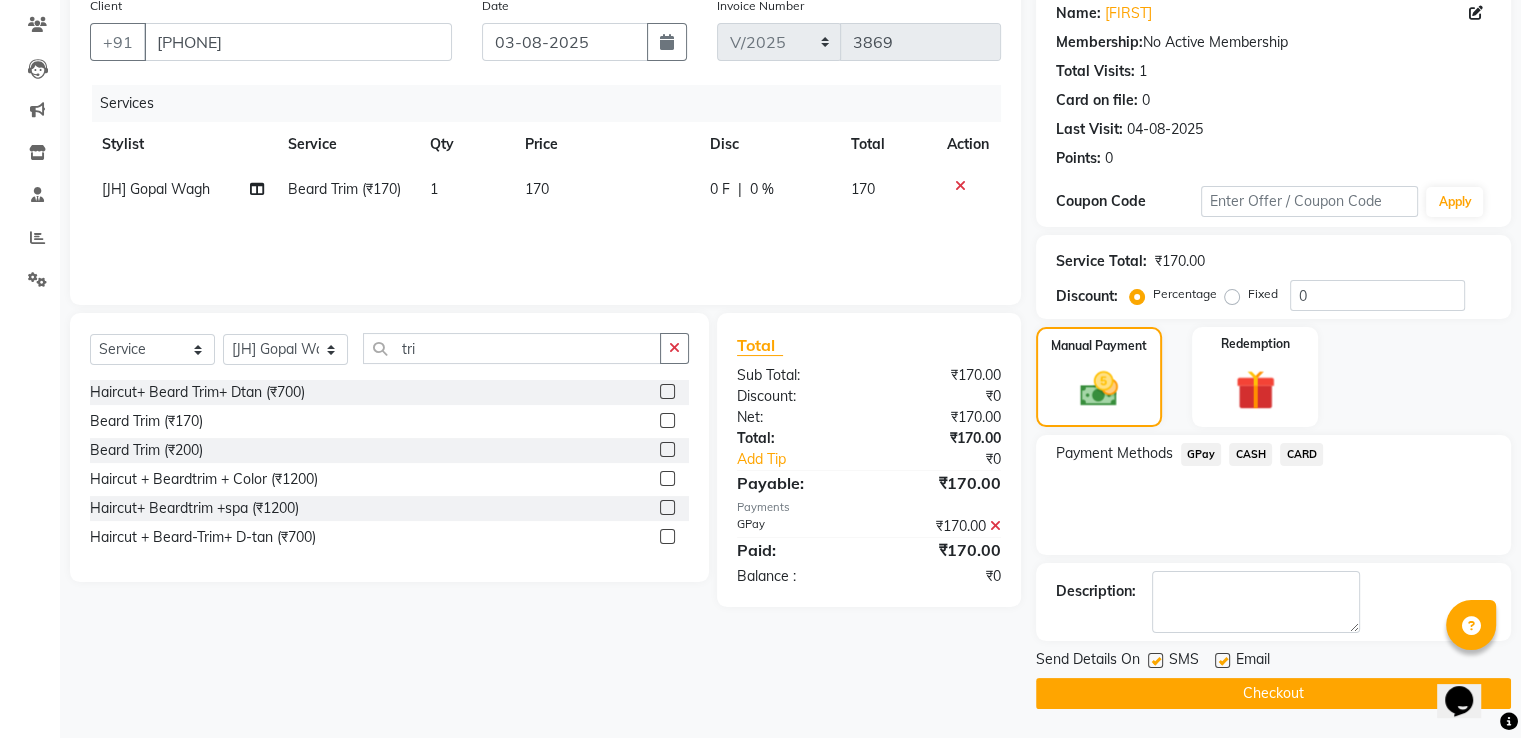 click 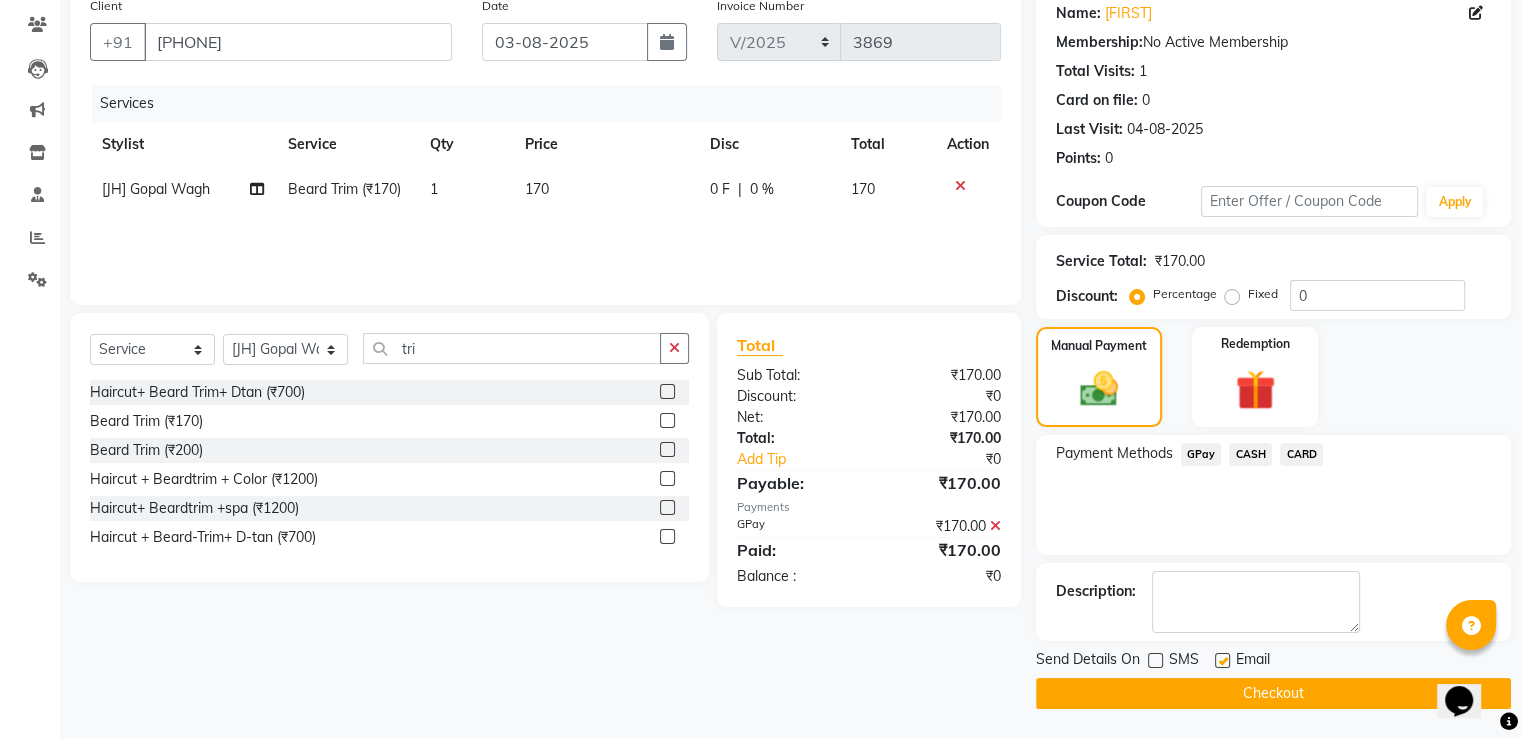 click on "Checkout" 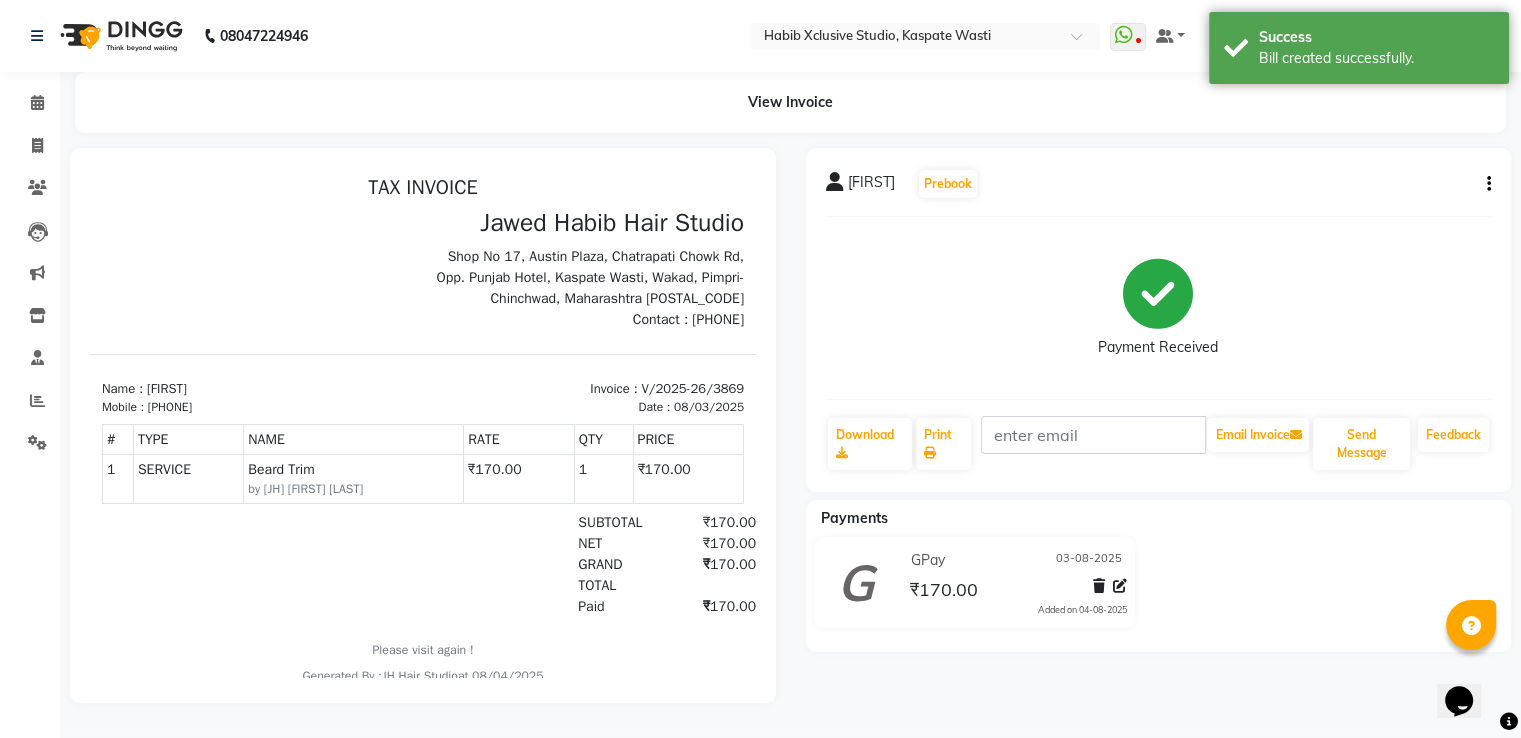 scroll, scrollTop: 0, scrollLeft: 0, axis: both 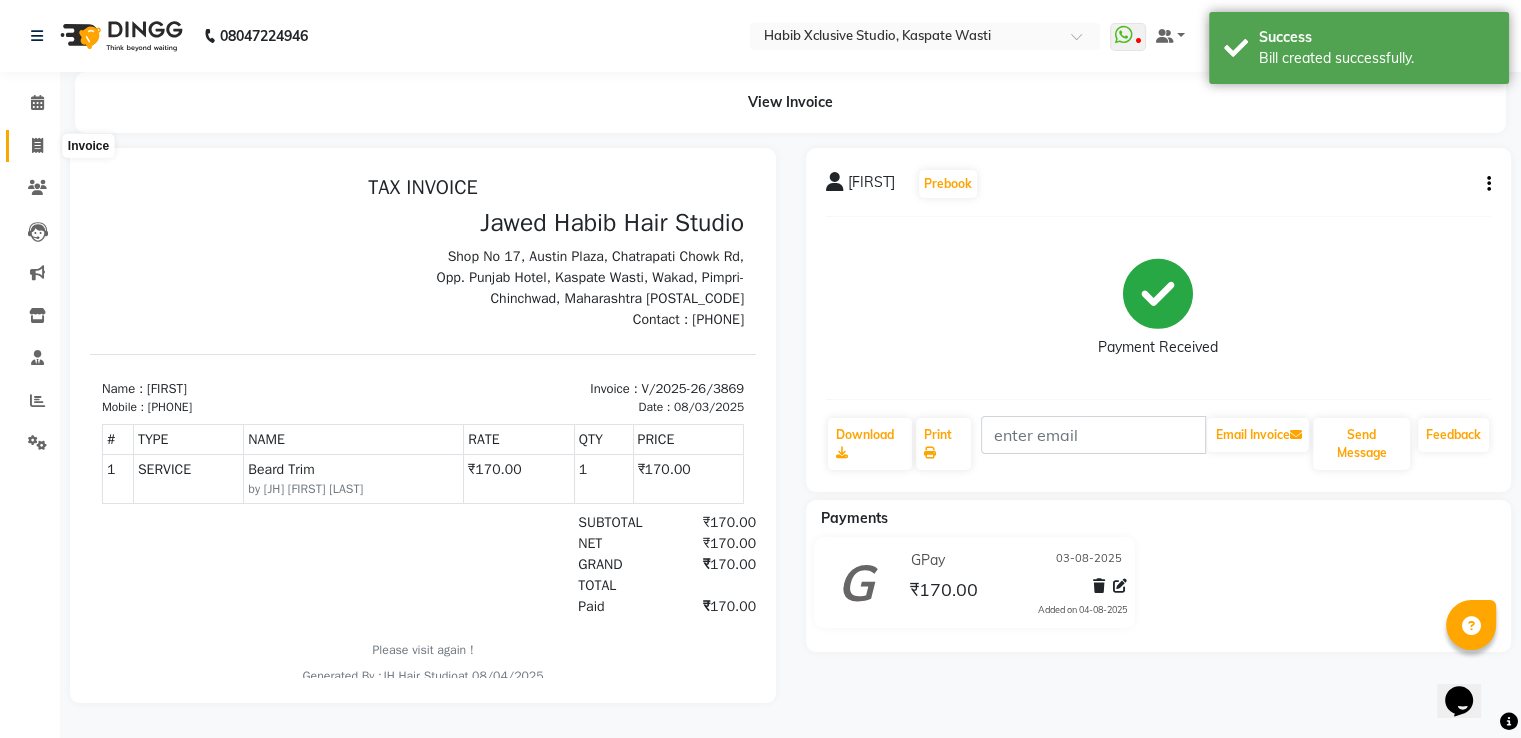 click 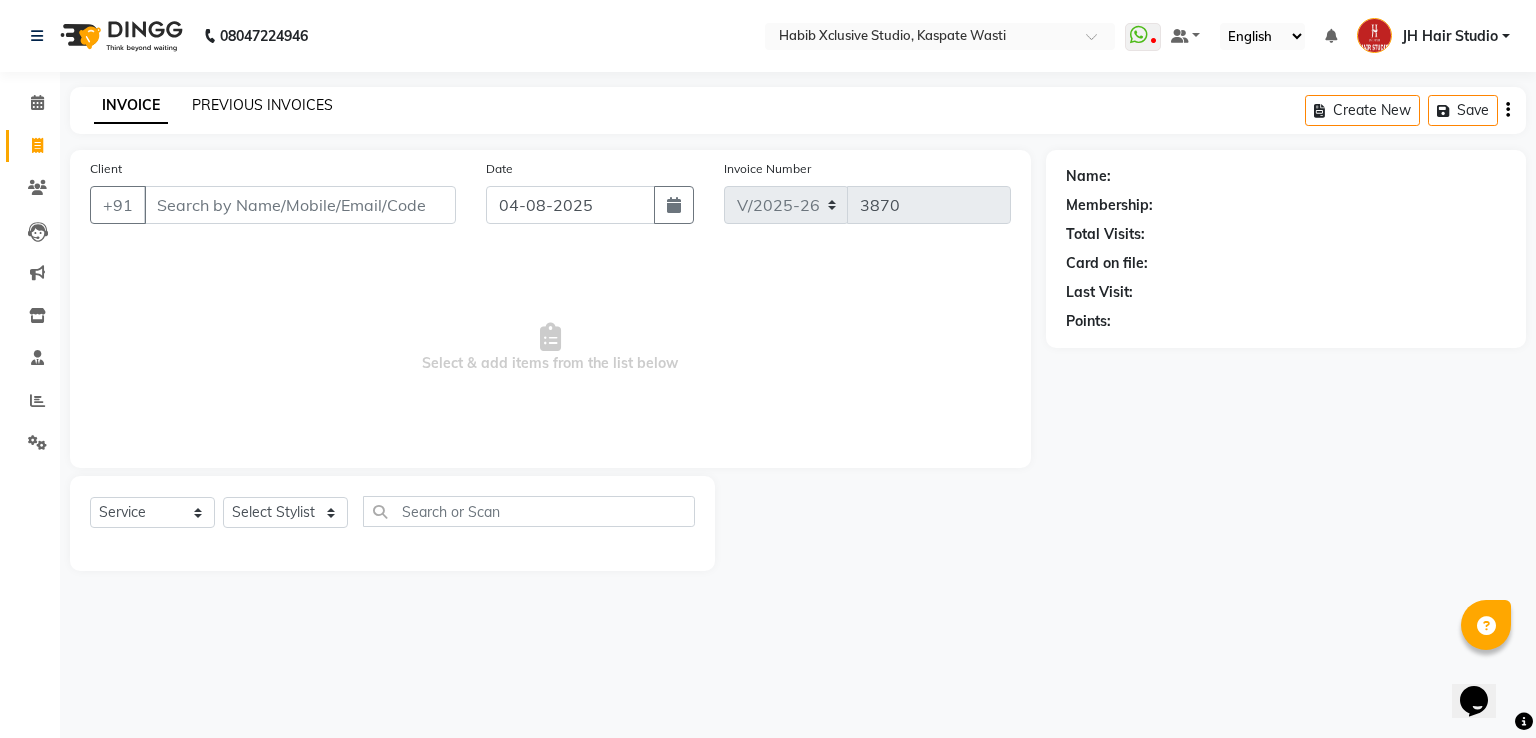 click on "PREVIOUS INVOICES" 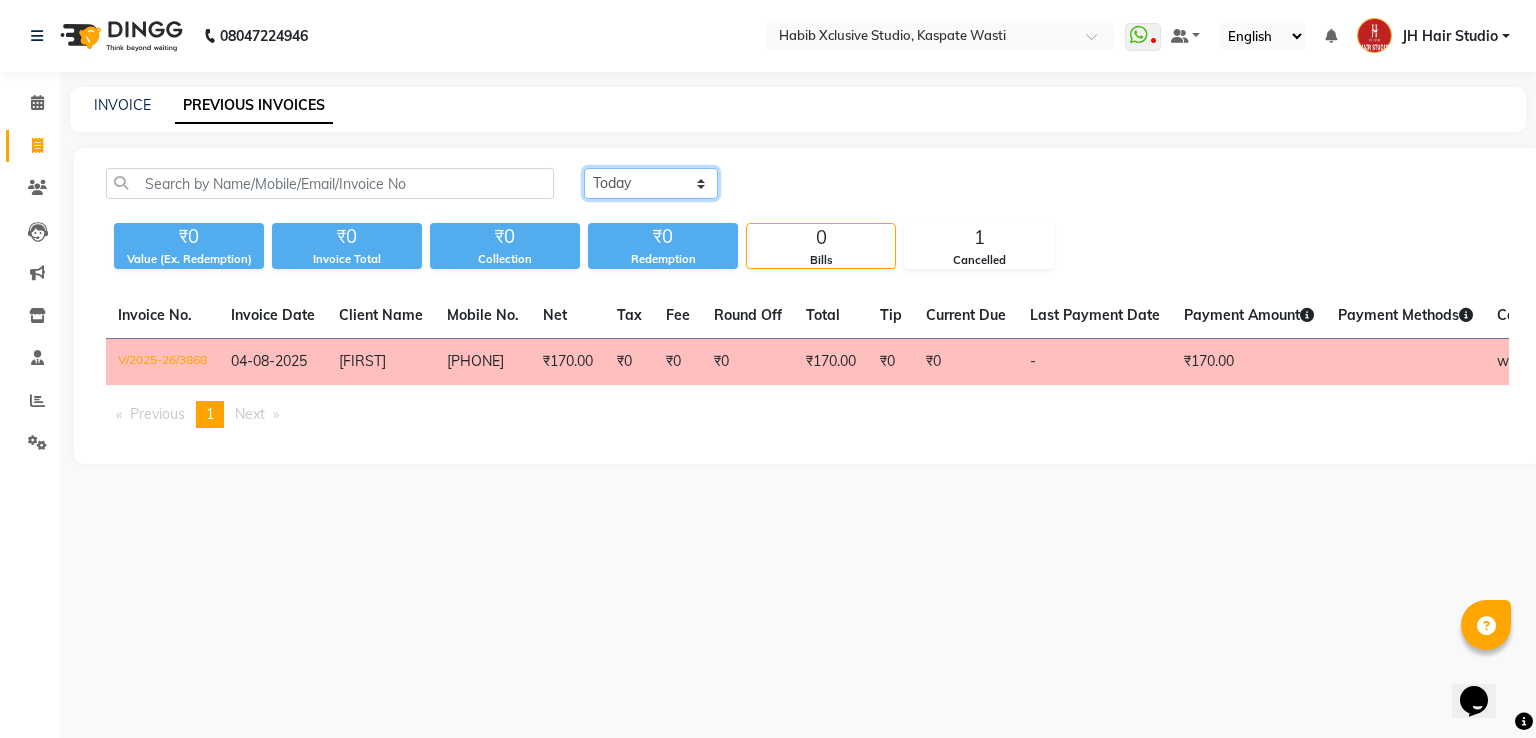 click on "Today Yesterday Custom Range" 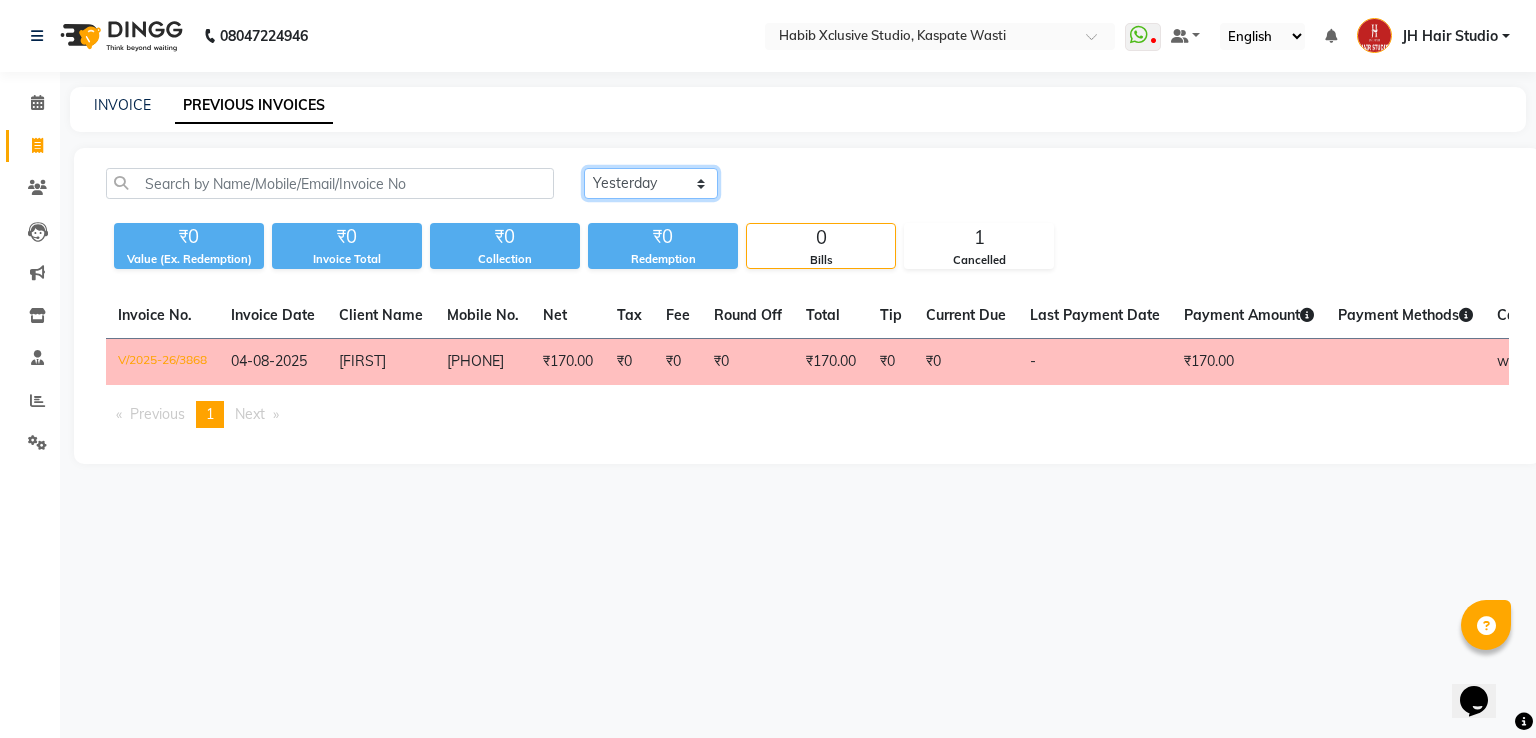 click on "Today Yesterday Custom Range" 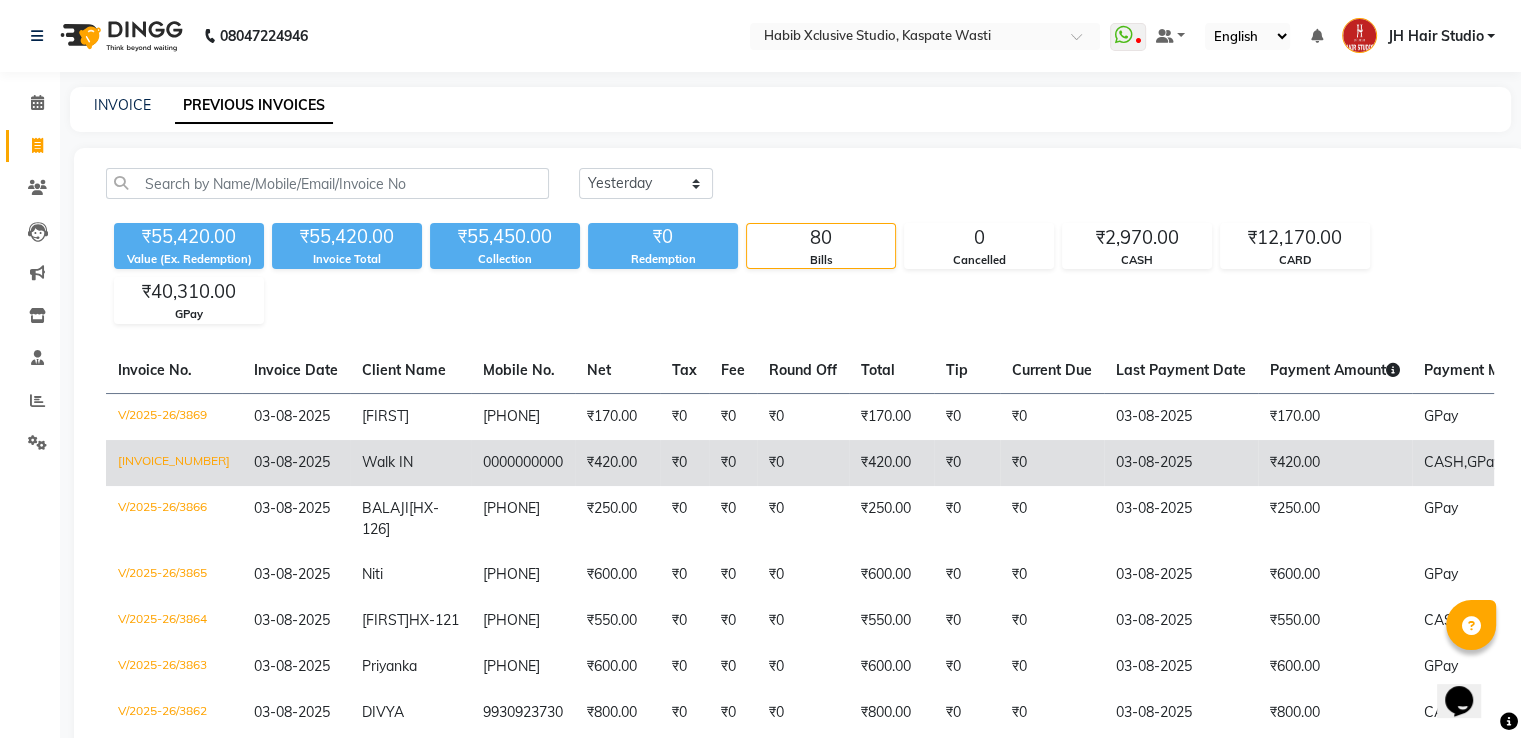 click on "CASH," 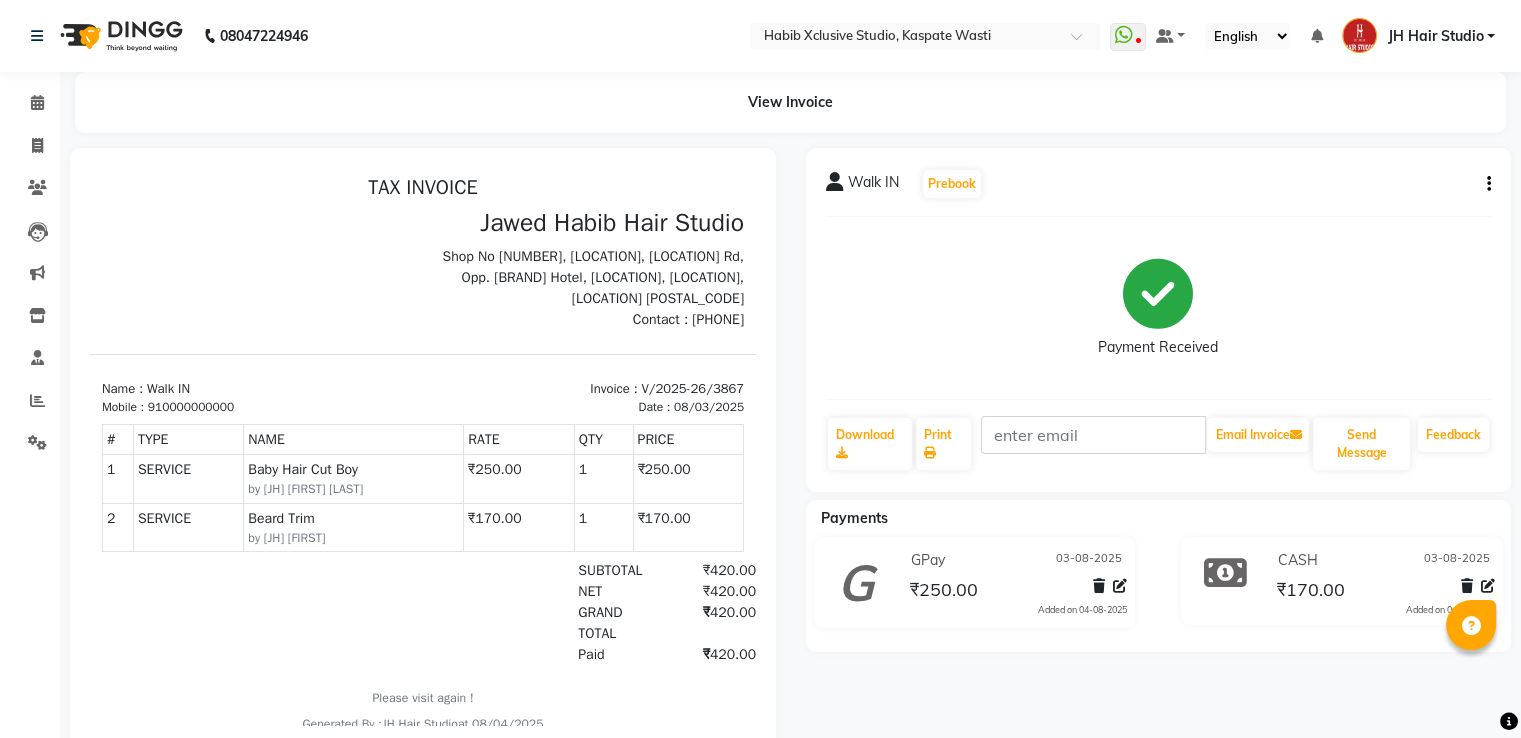 scroll, scrollTop: 0, scrollLeft: 0, axis: both 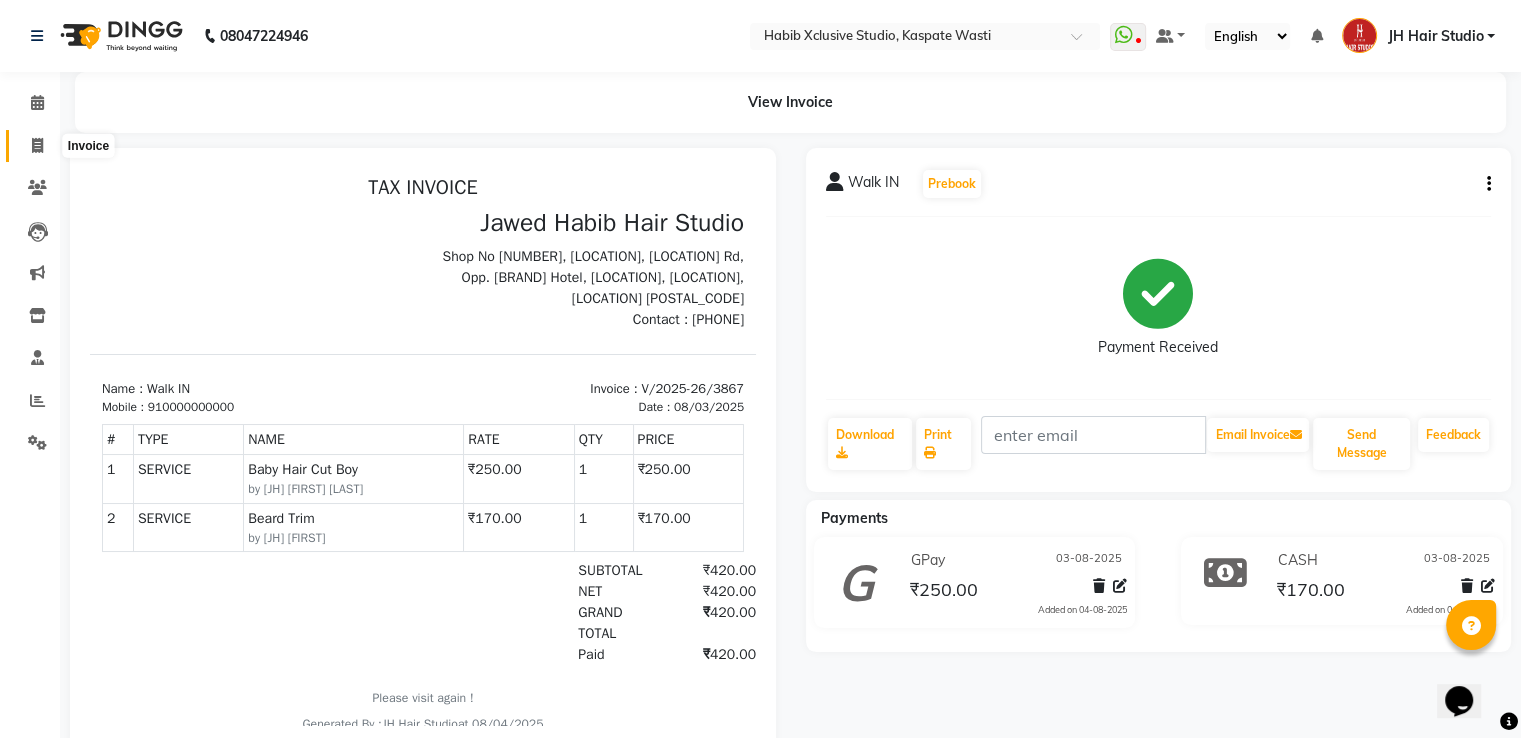 click 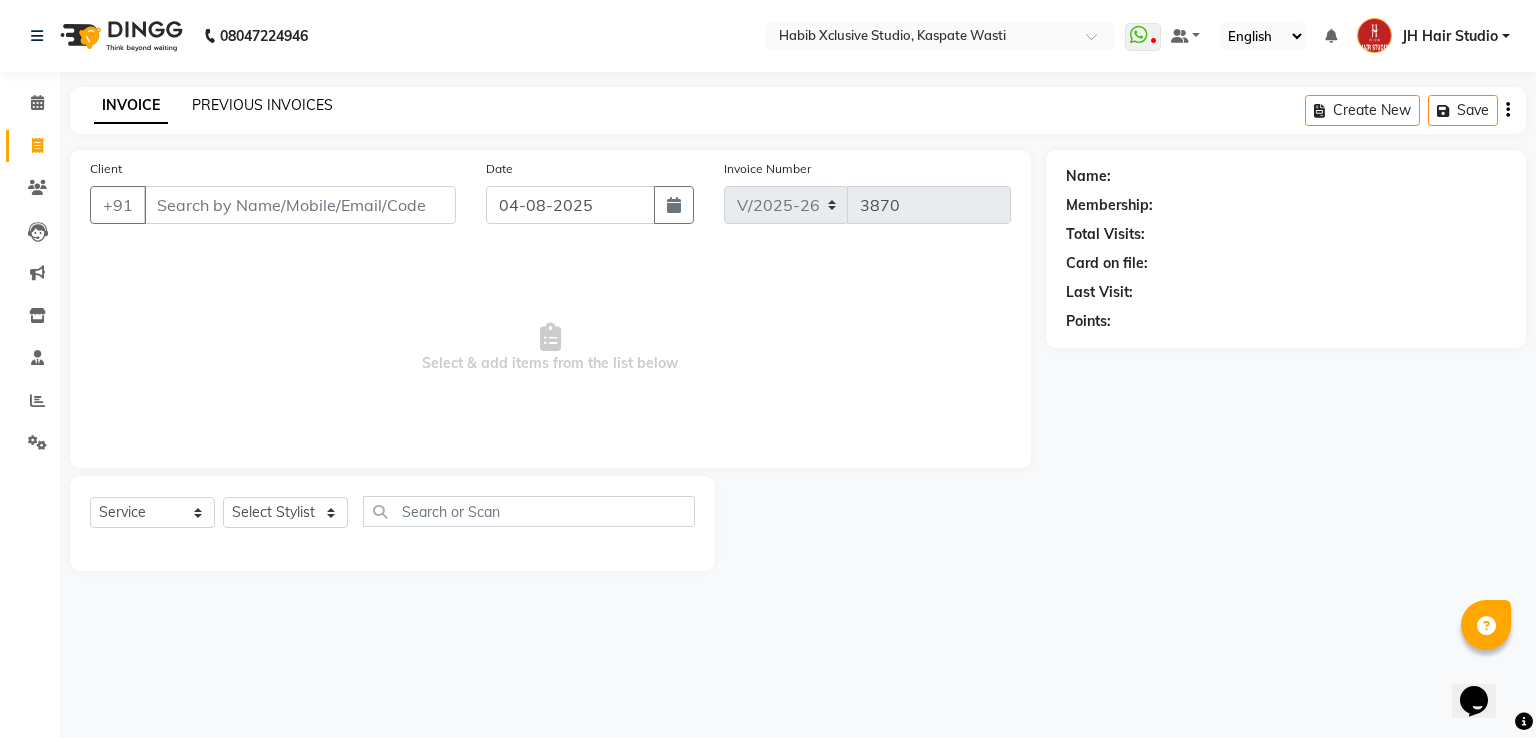 click on "PREVIOUS INVOICES" 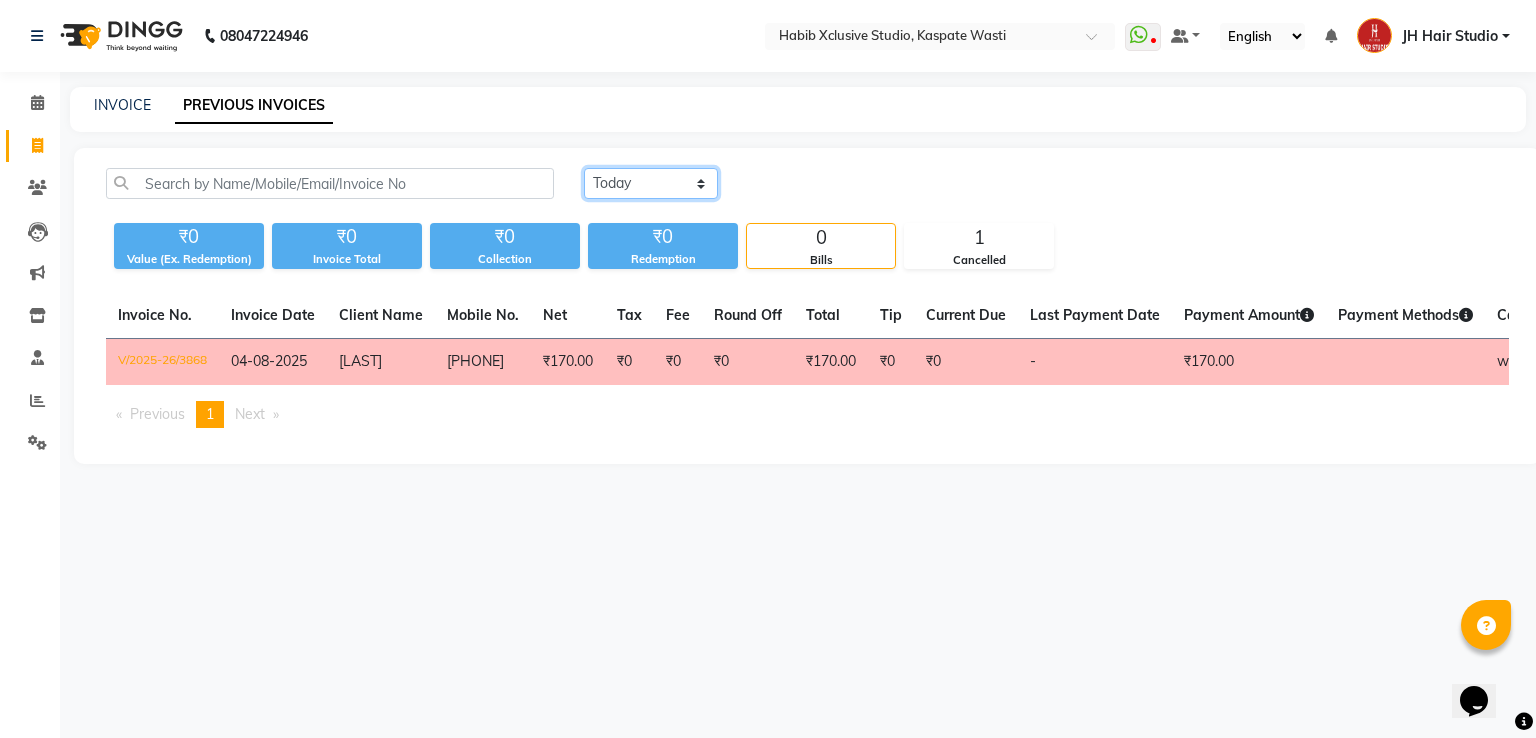 click on "Today Yesterday Custom Range" 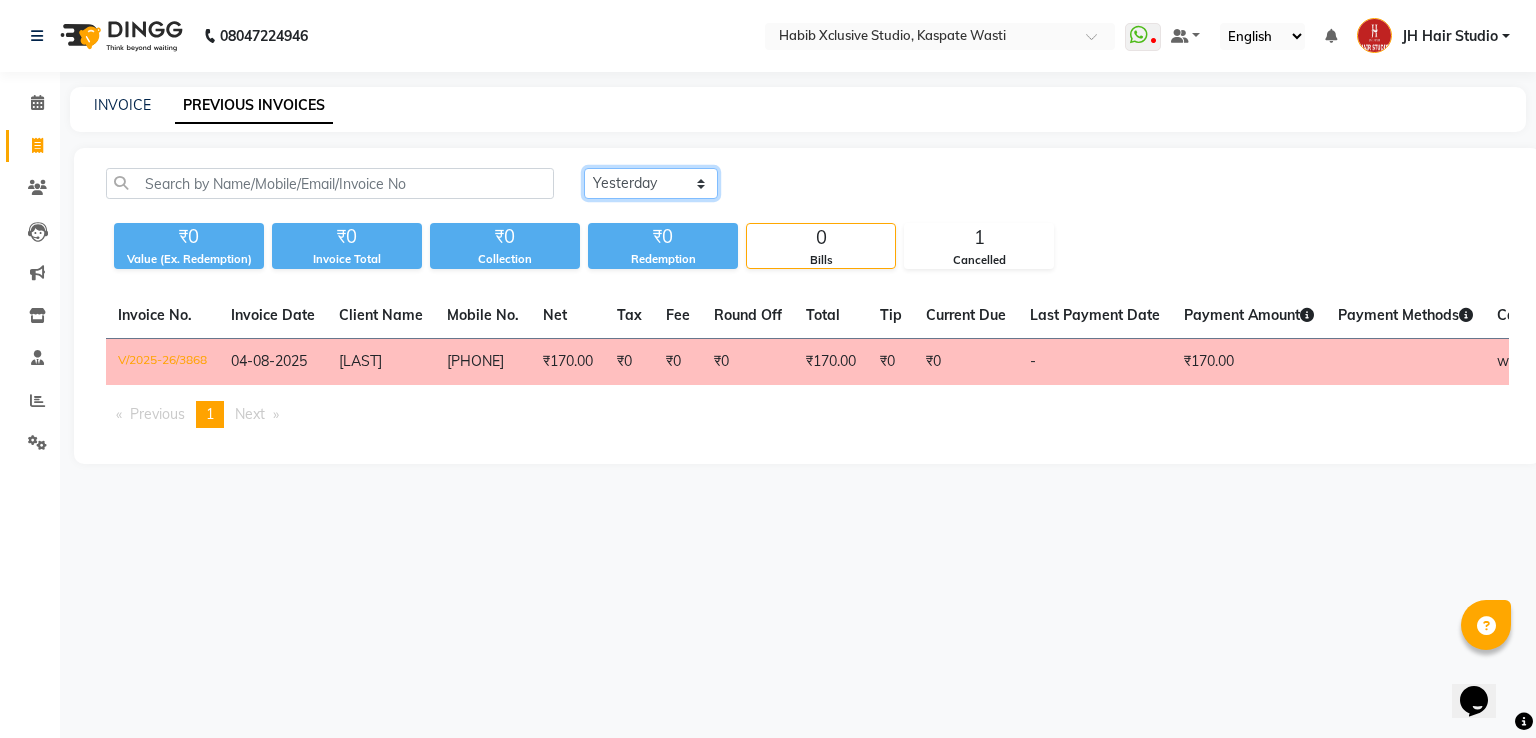 click on "Today Yesterday Custom Range" 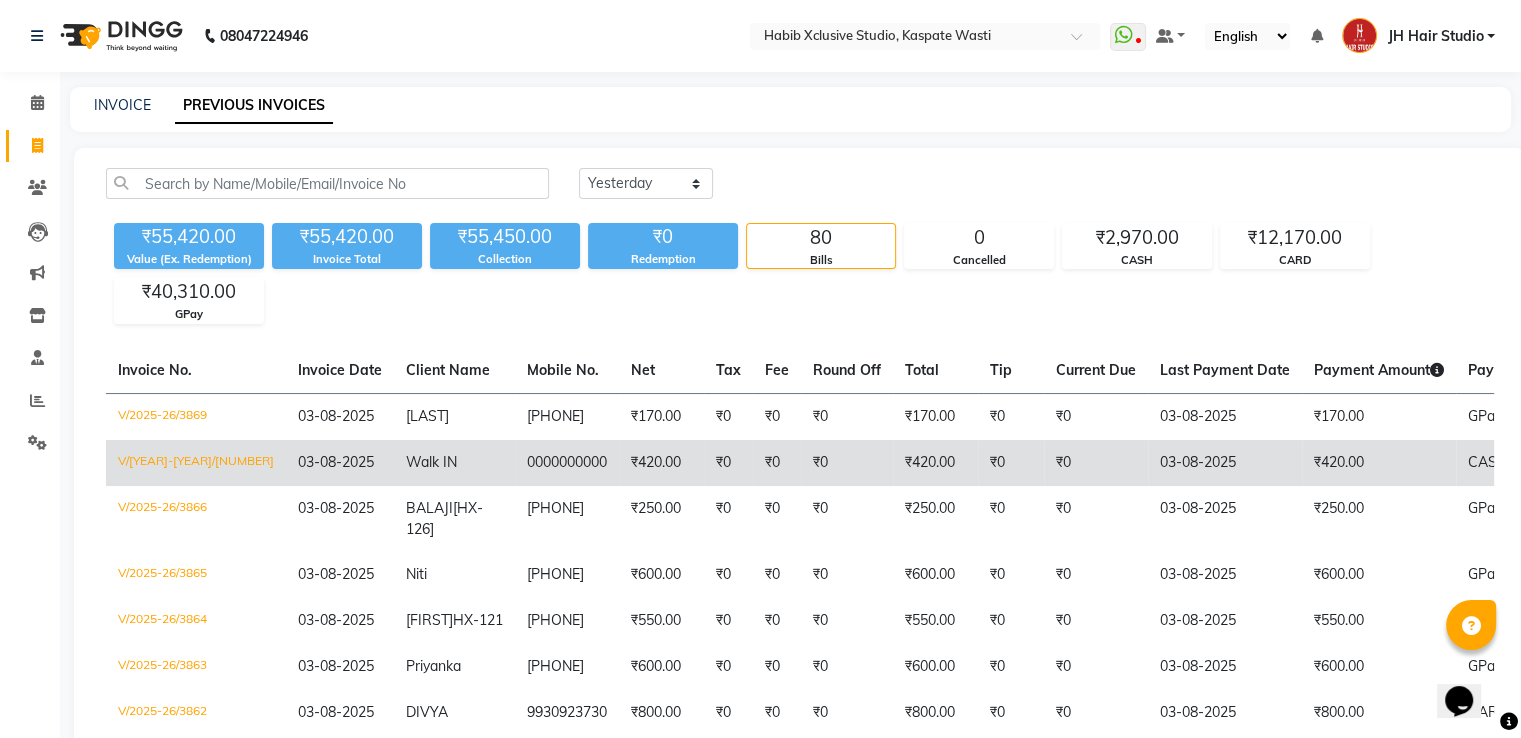 click on "₹420.00" 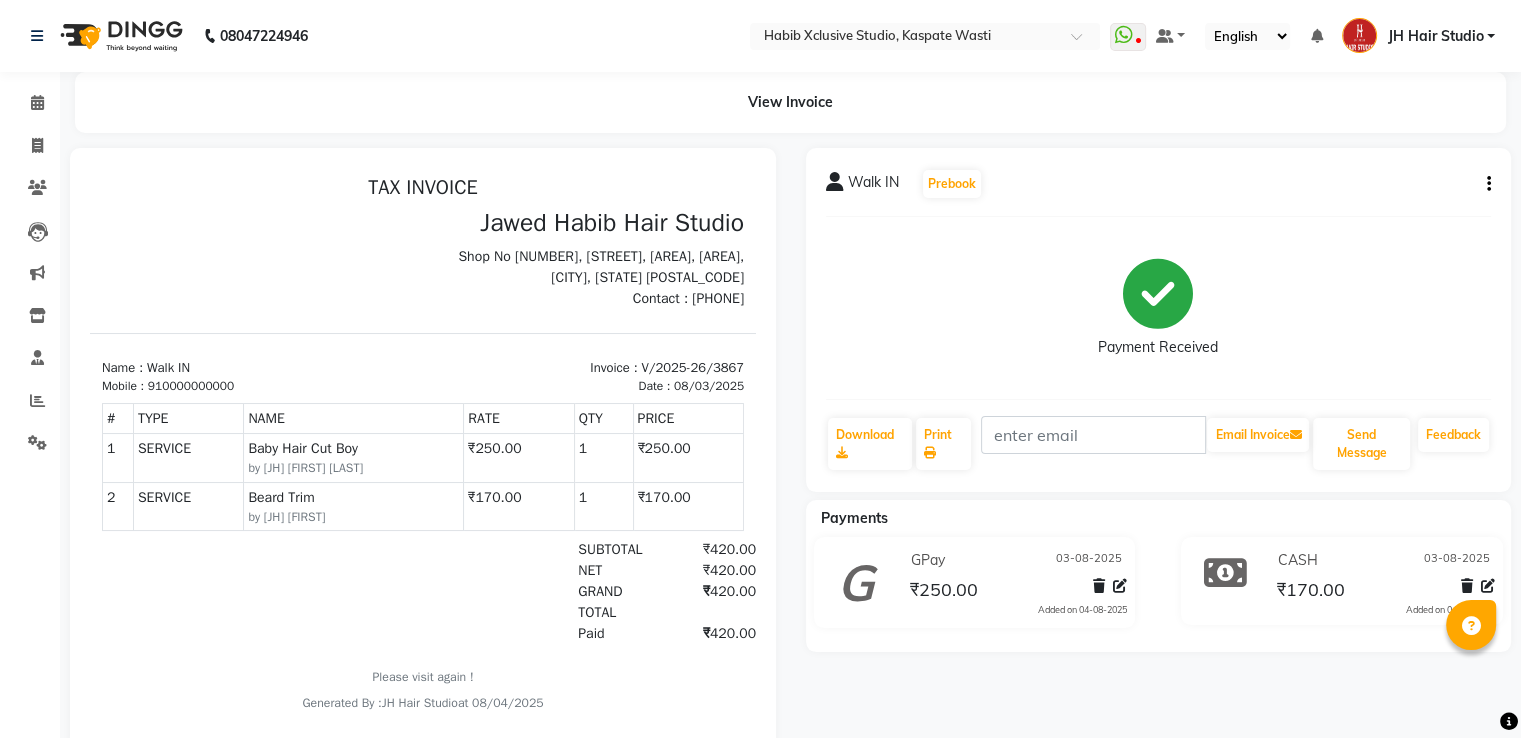 scroll, scrollTop: 0, scrollLeft: 0, axis: both 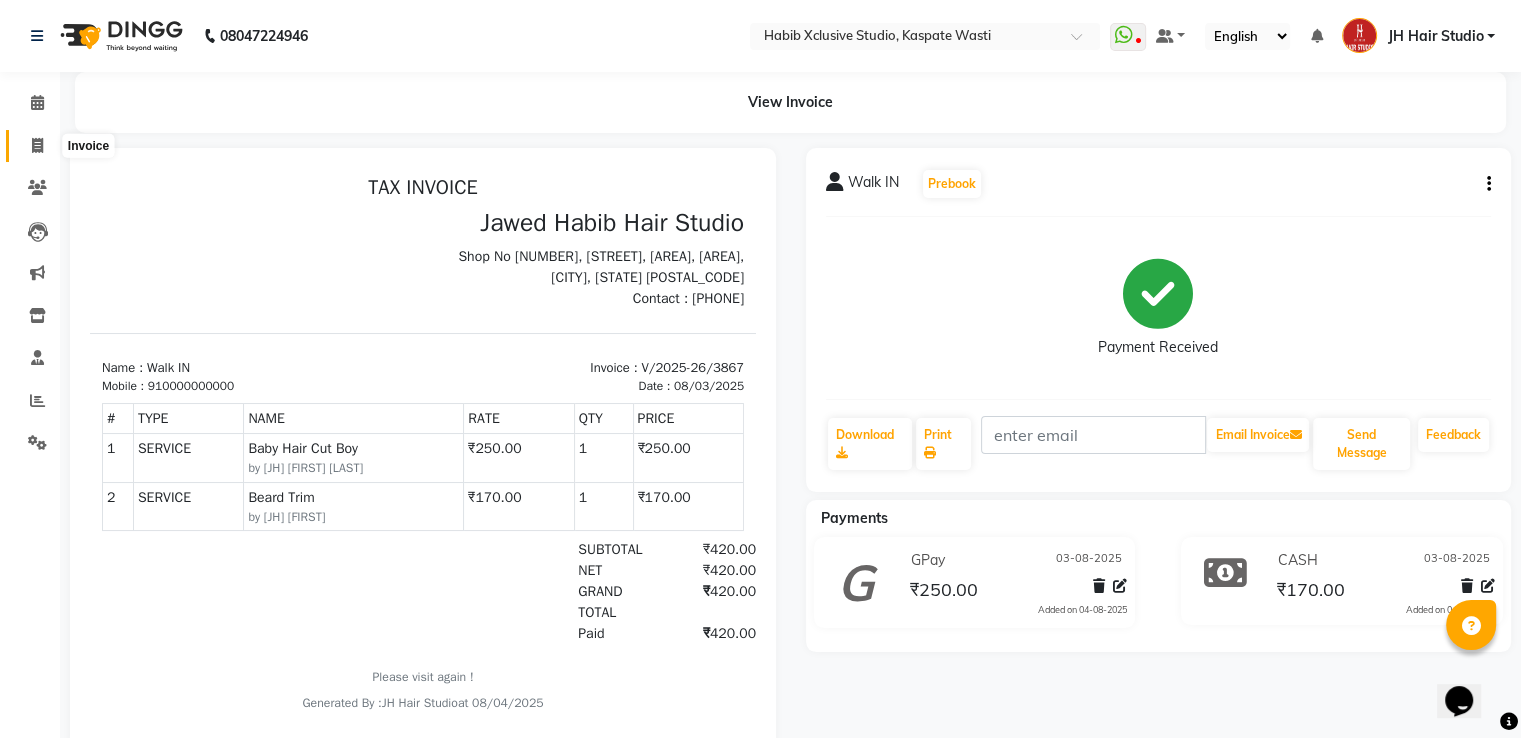 click 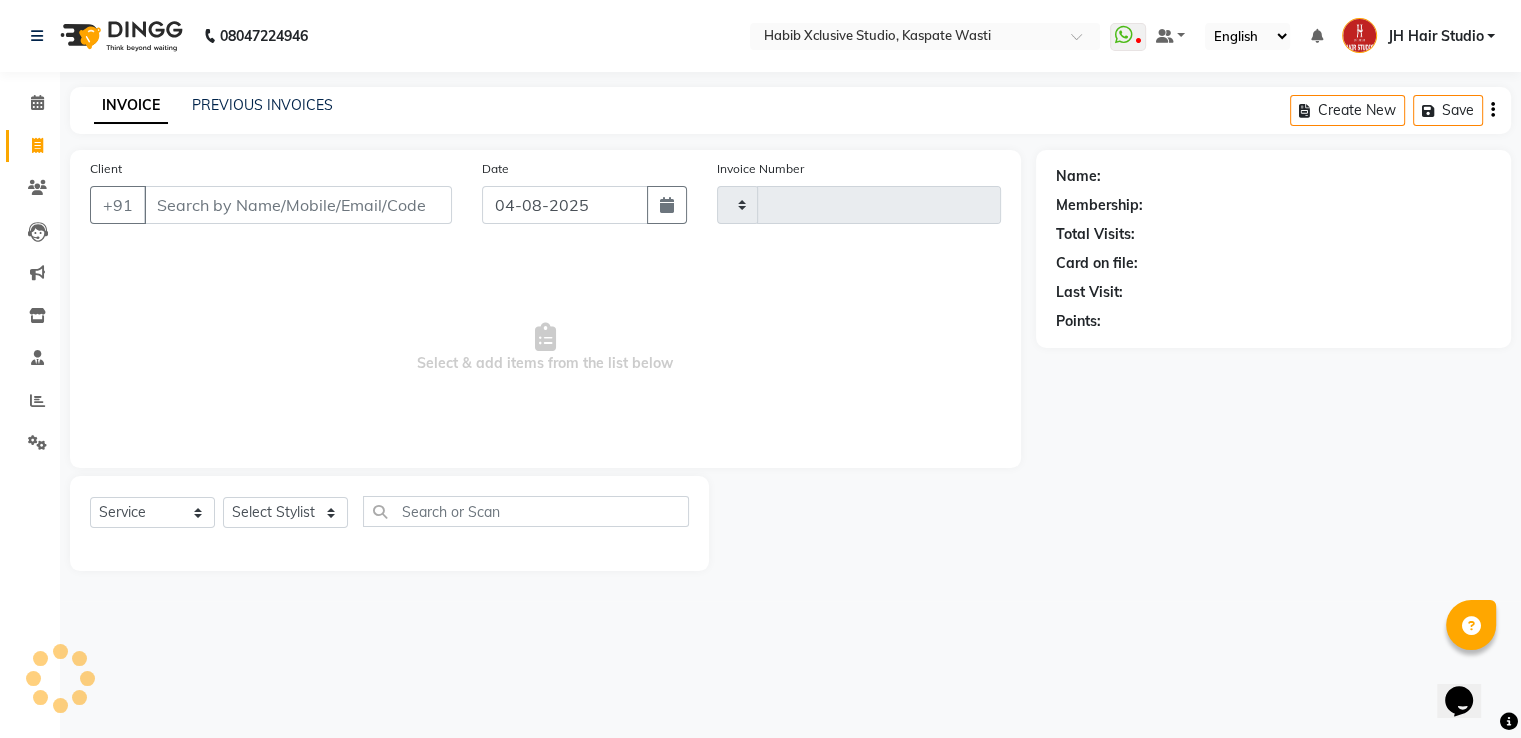 type on "3870" 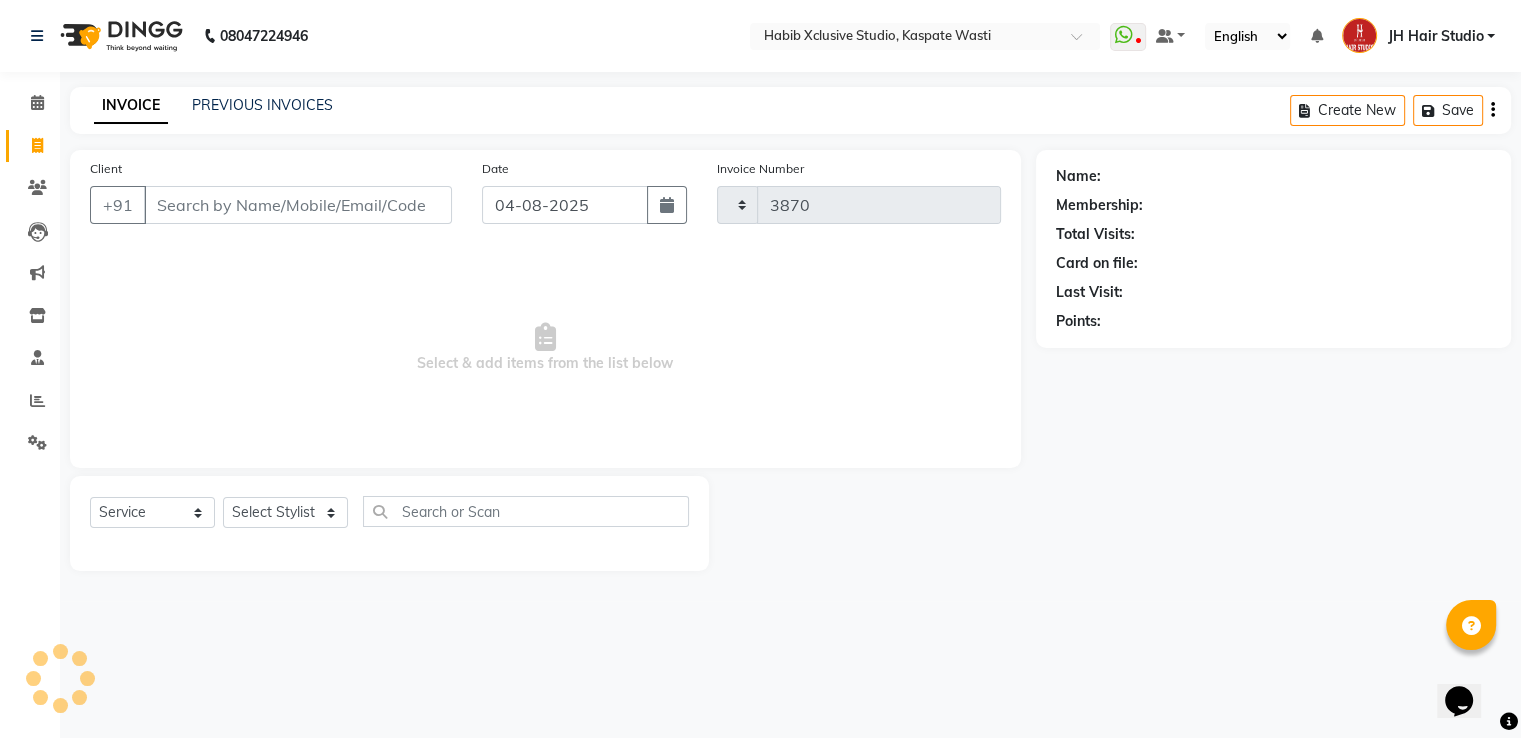 select on "130" 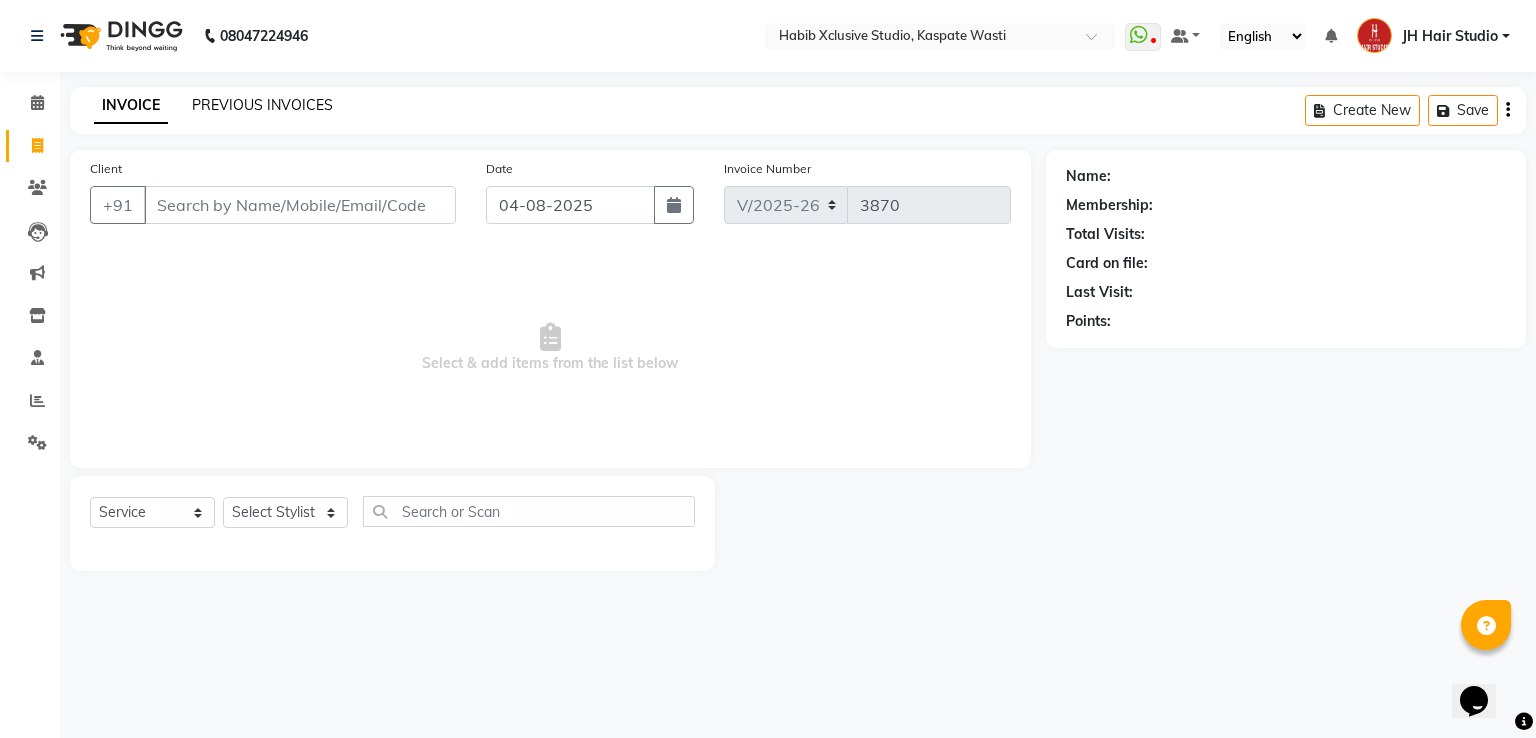 click on "PREVIOUS INVOICES" 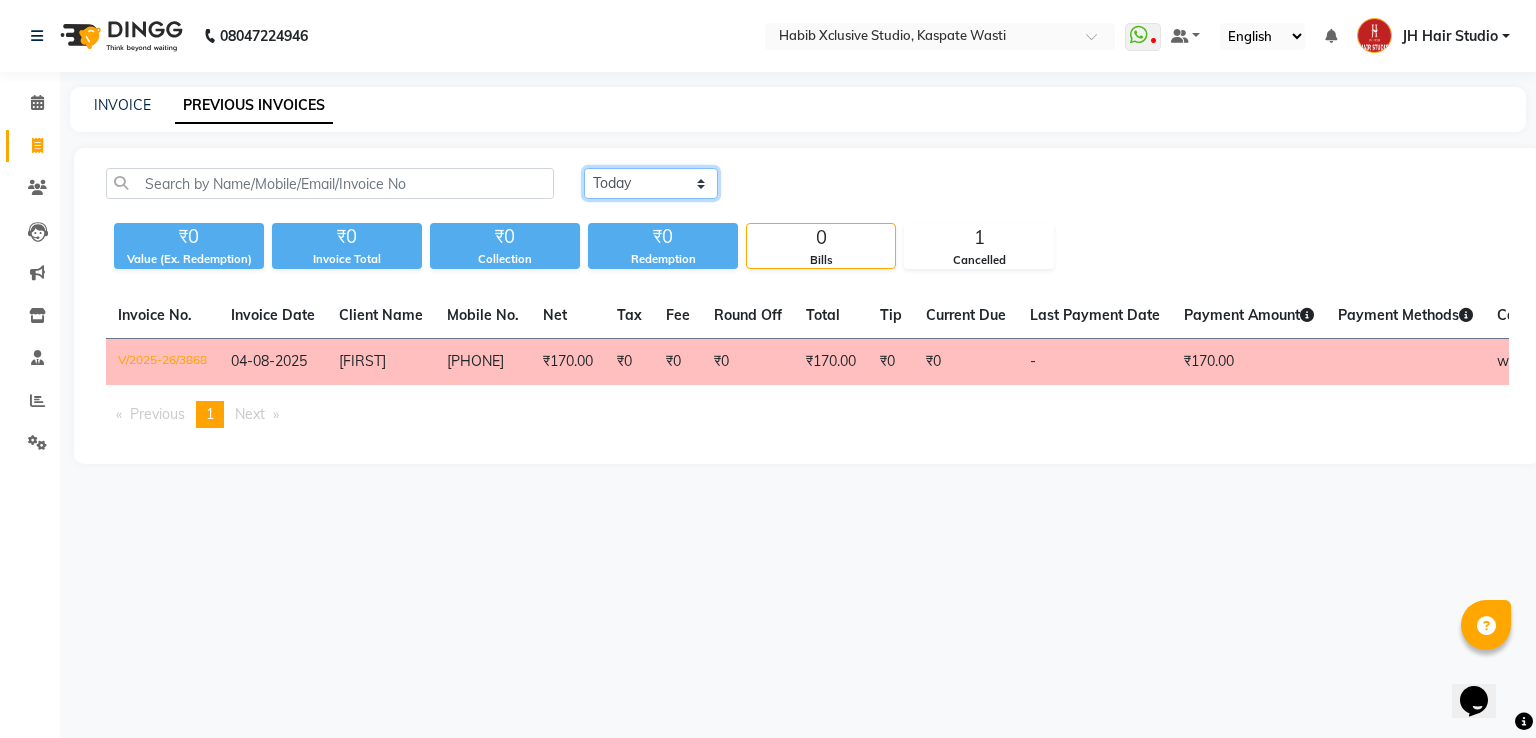 click on "Today Yesterday Custom Range" 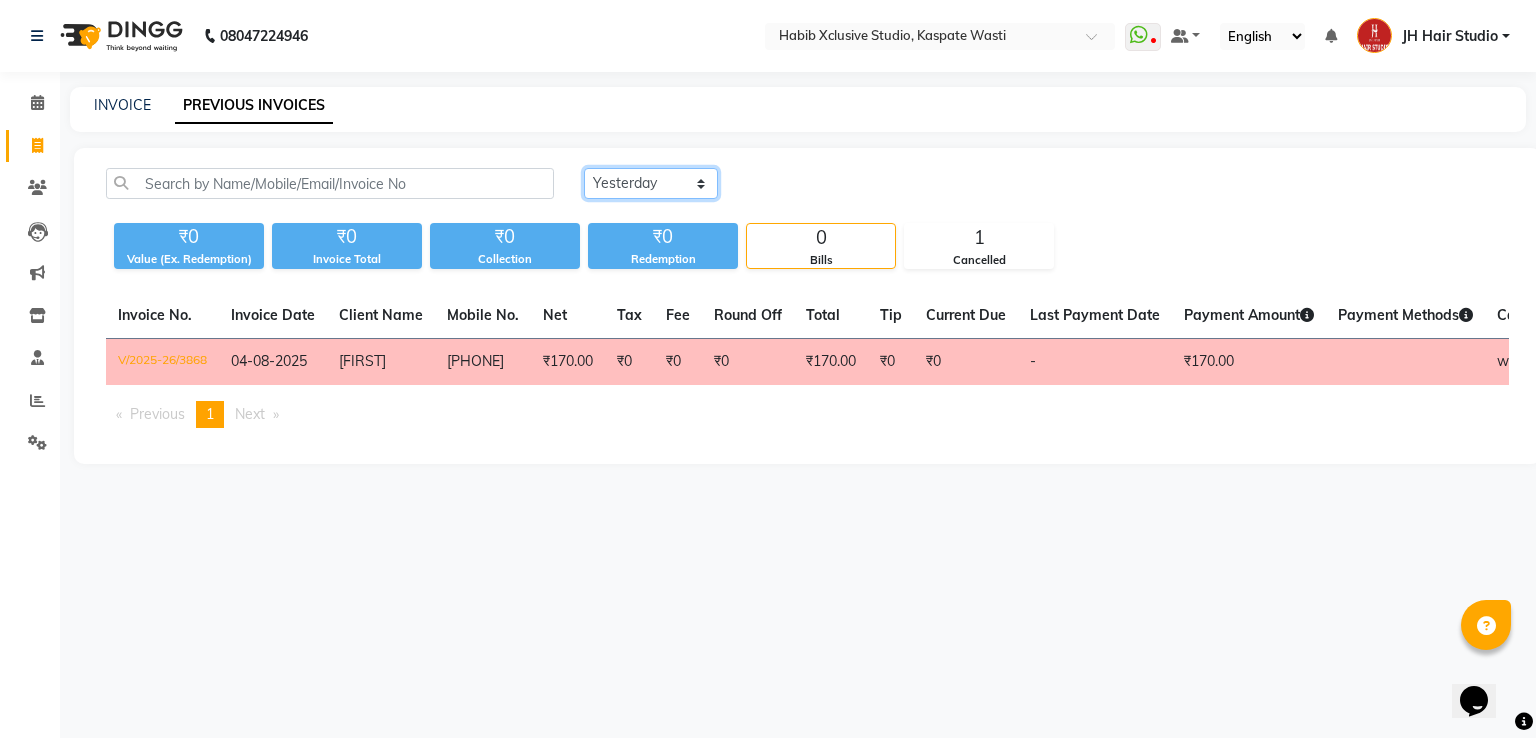 click on "Today Yesterday Custom Range" 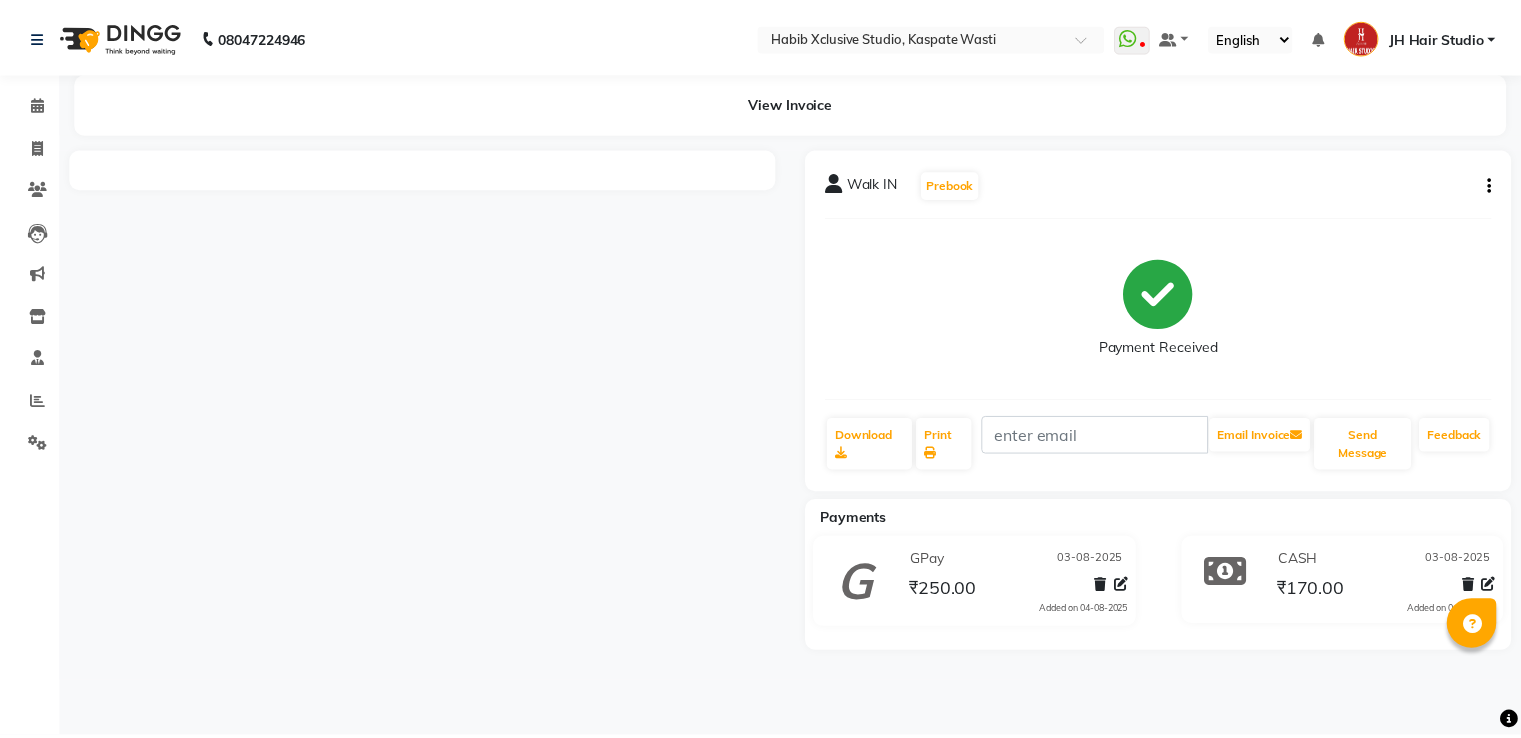 scroll, scrollTop: 0, scrollLeft: 0, axis: both 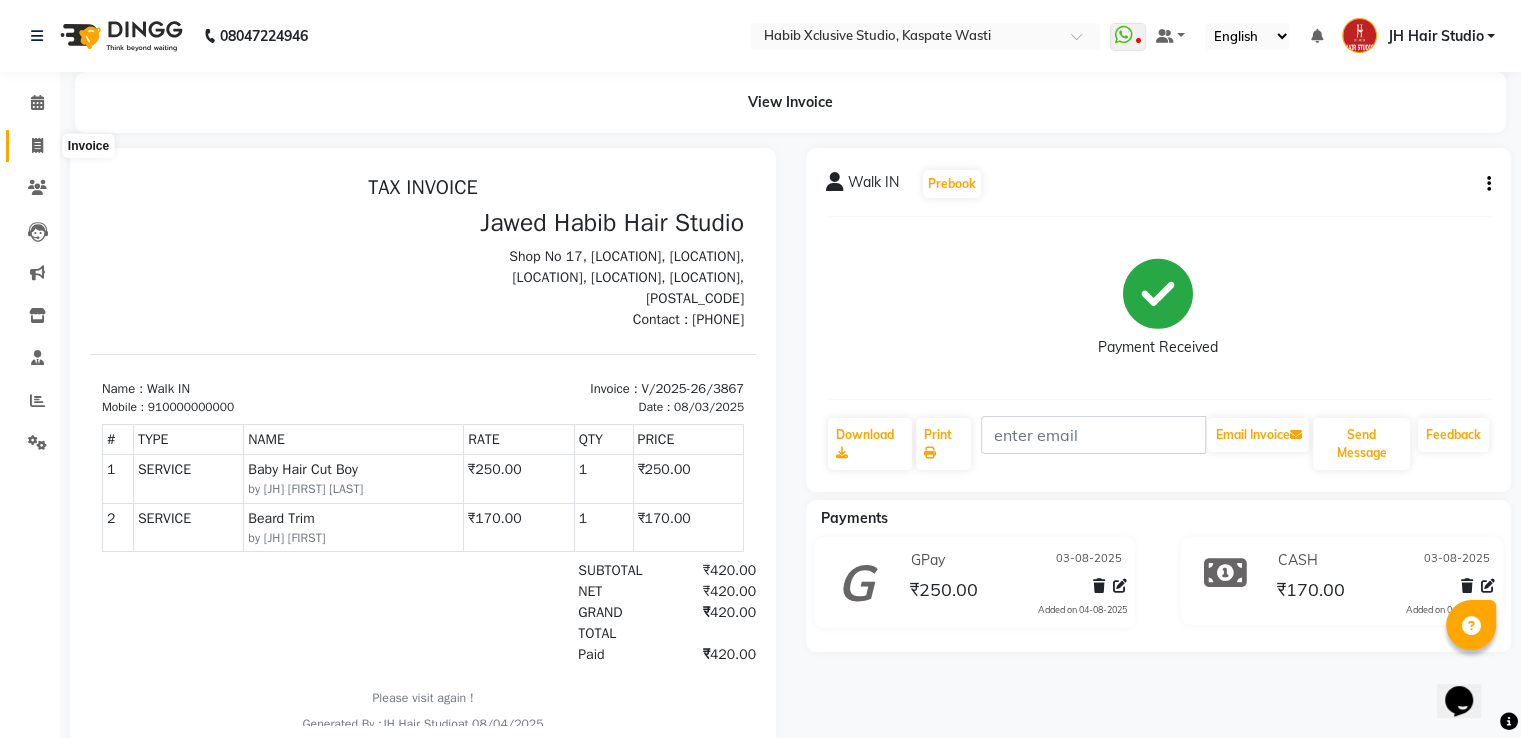 click 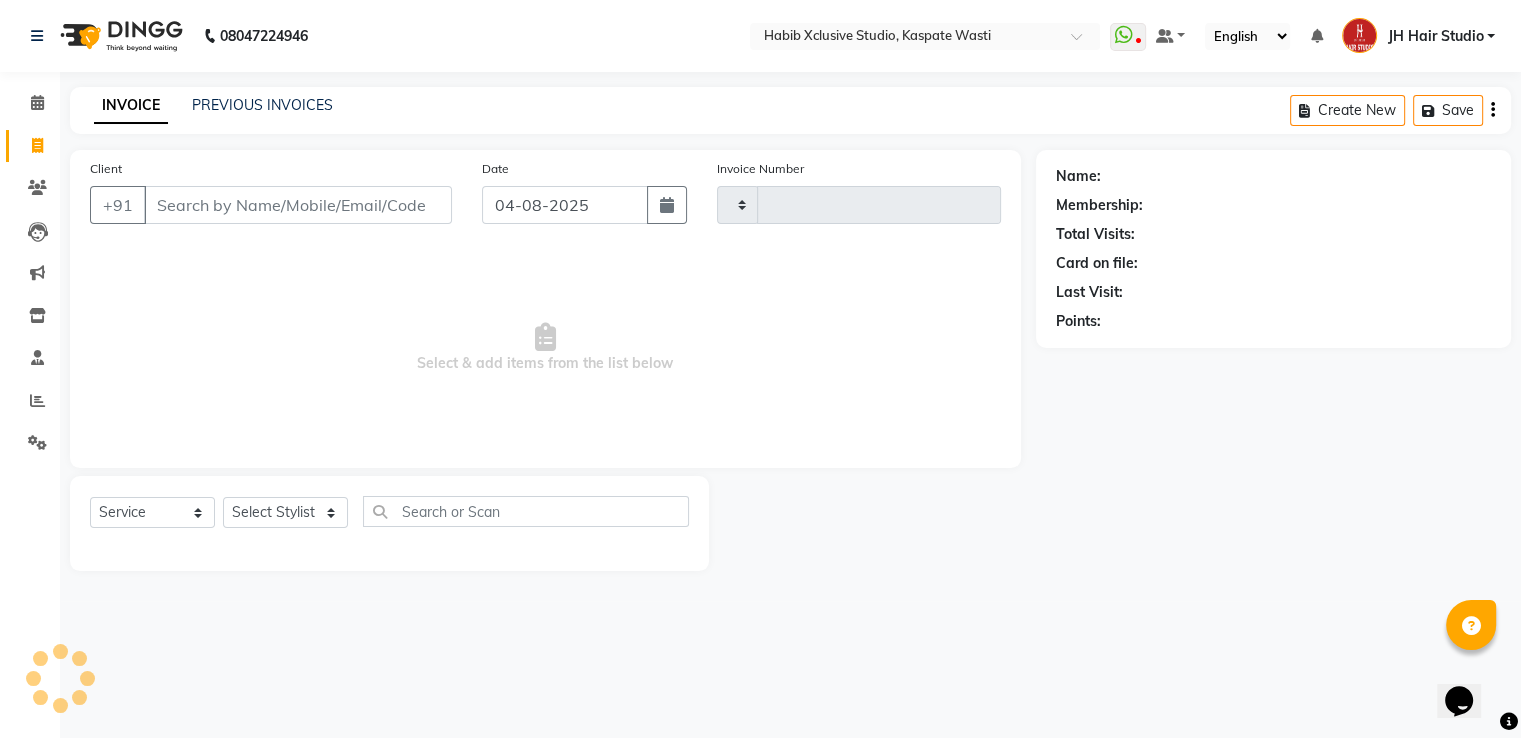 type on "3870" 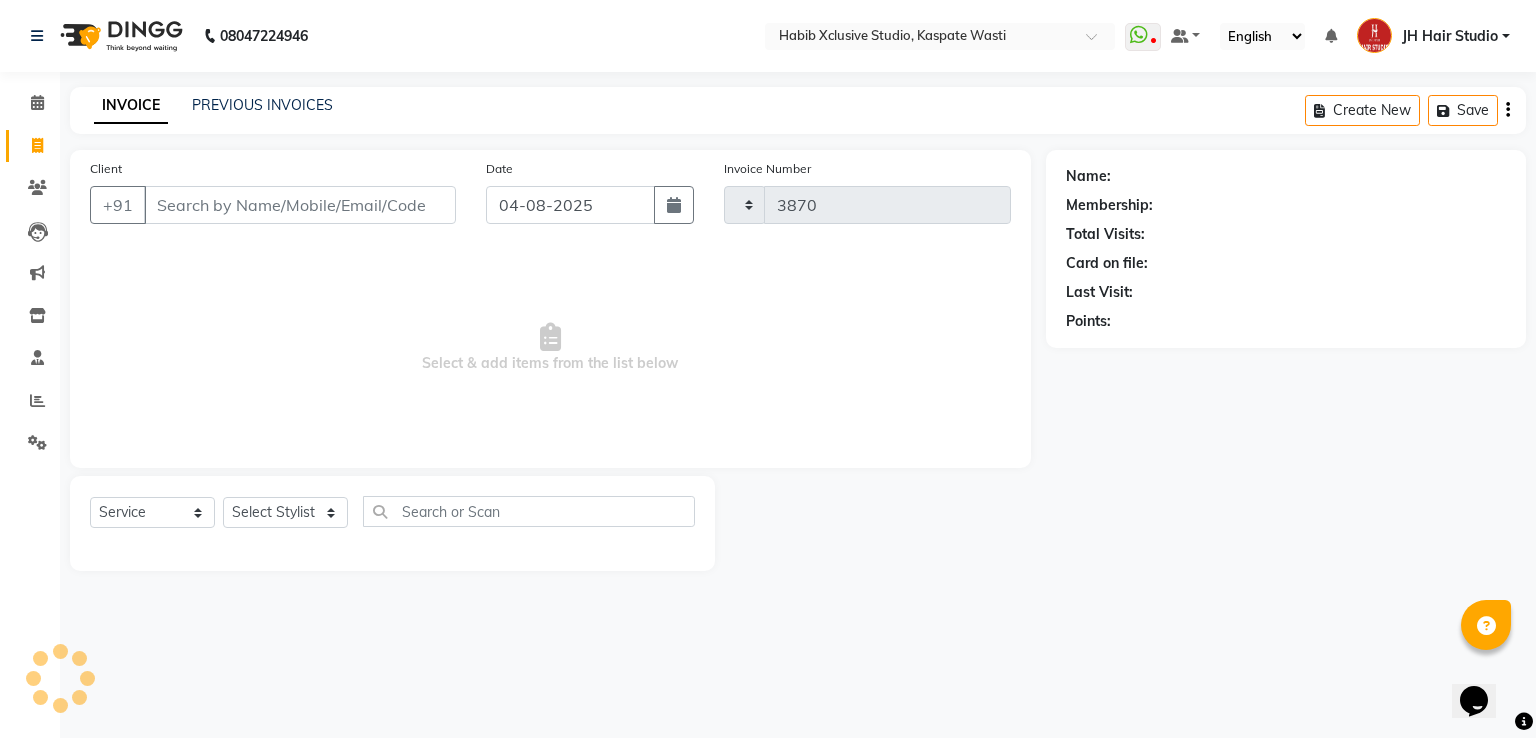 select on "130" 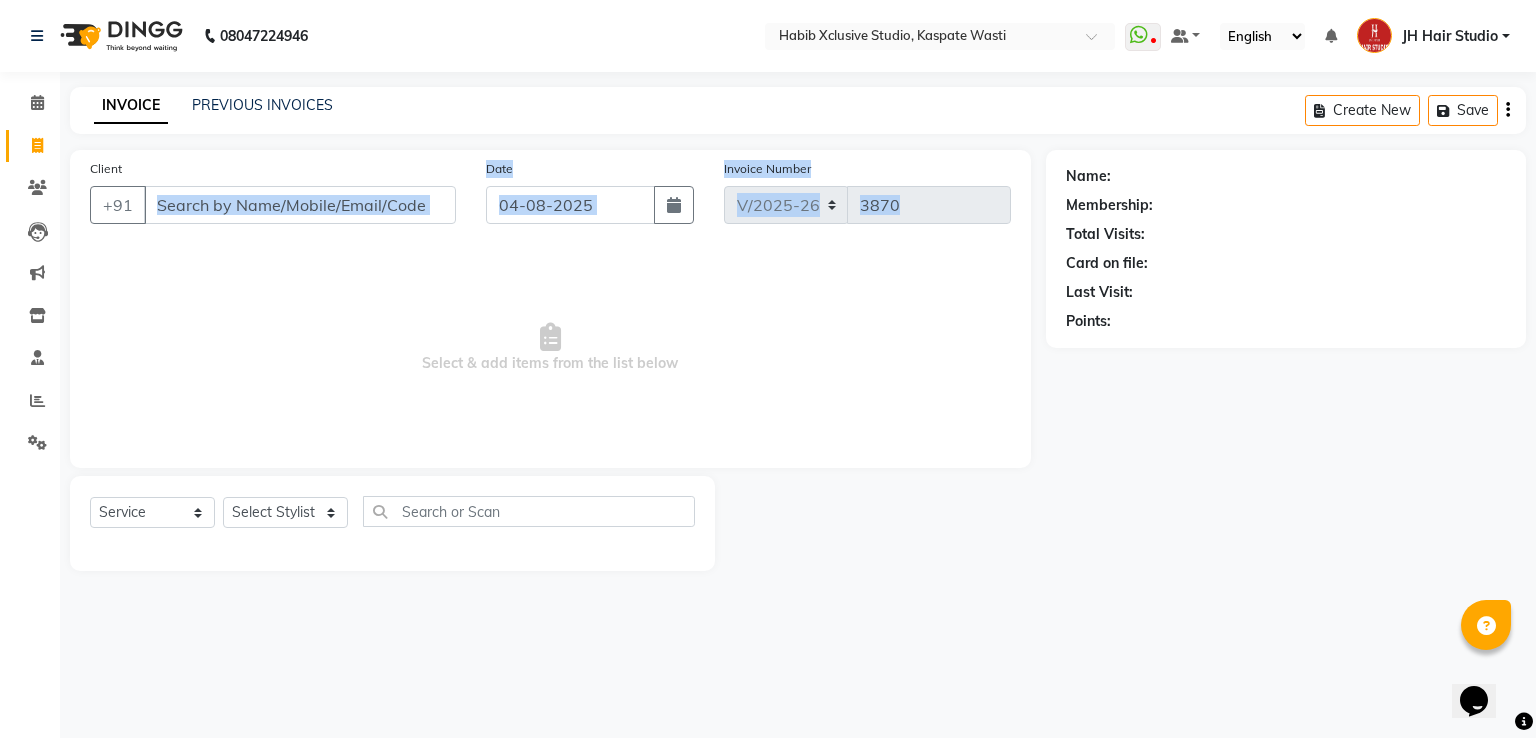 drag, startPoint x: 178, startPoint y: 264, endPoint x: 224, endPoint y: 203, distance: 76.40026 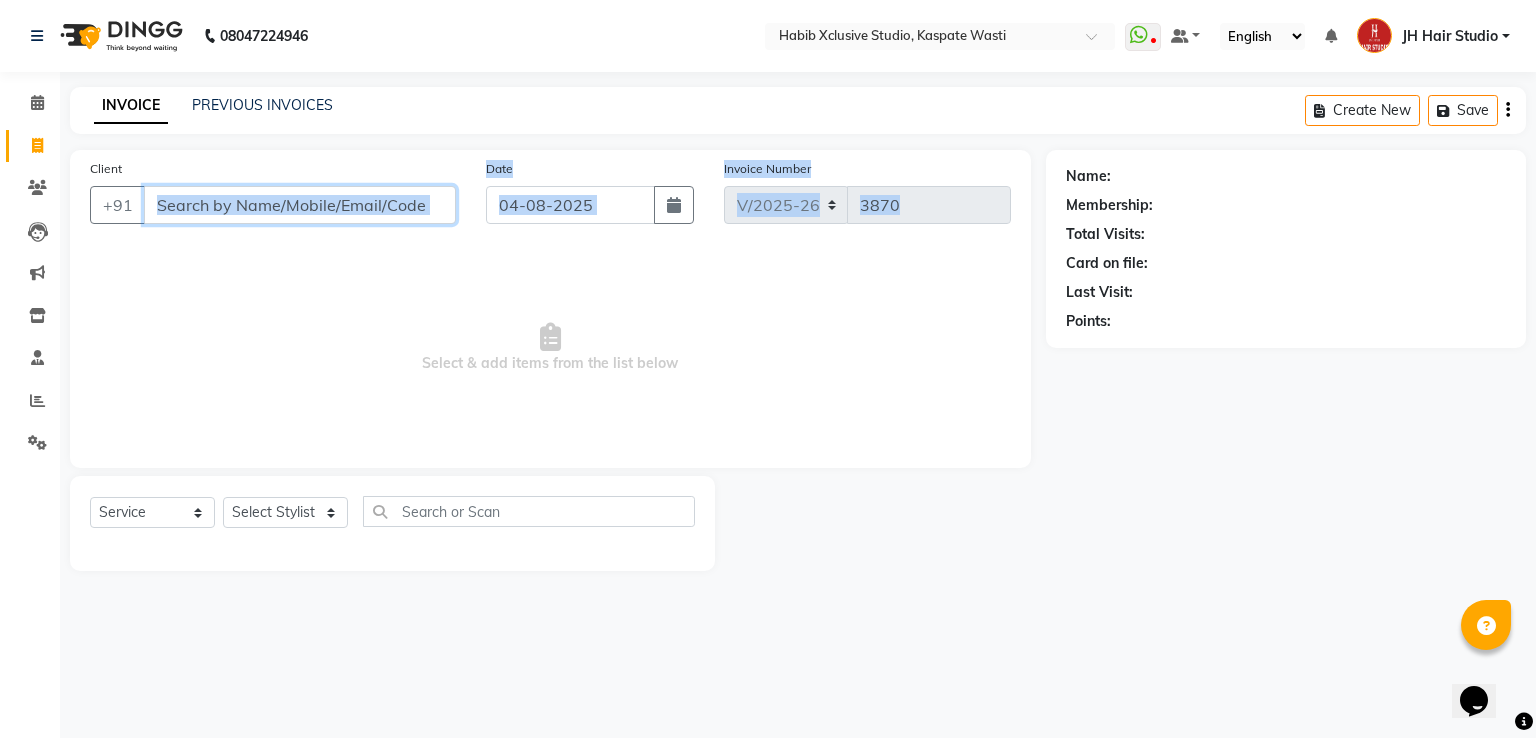 click on "Client" at bounding box center [300, 205] 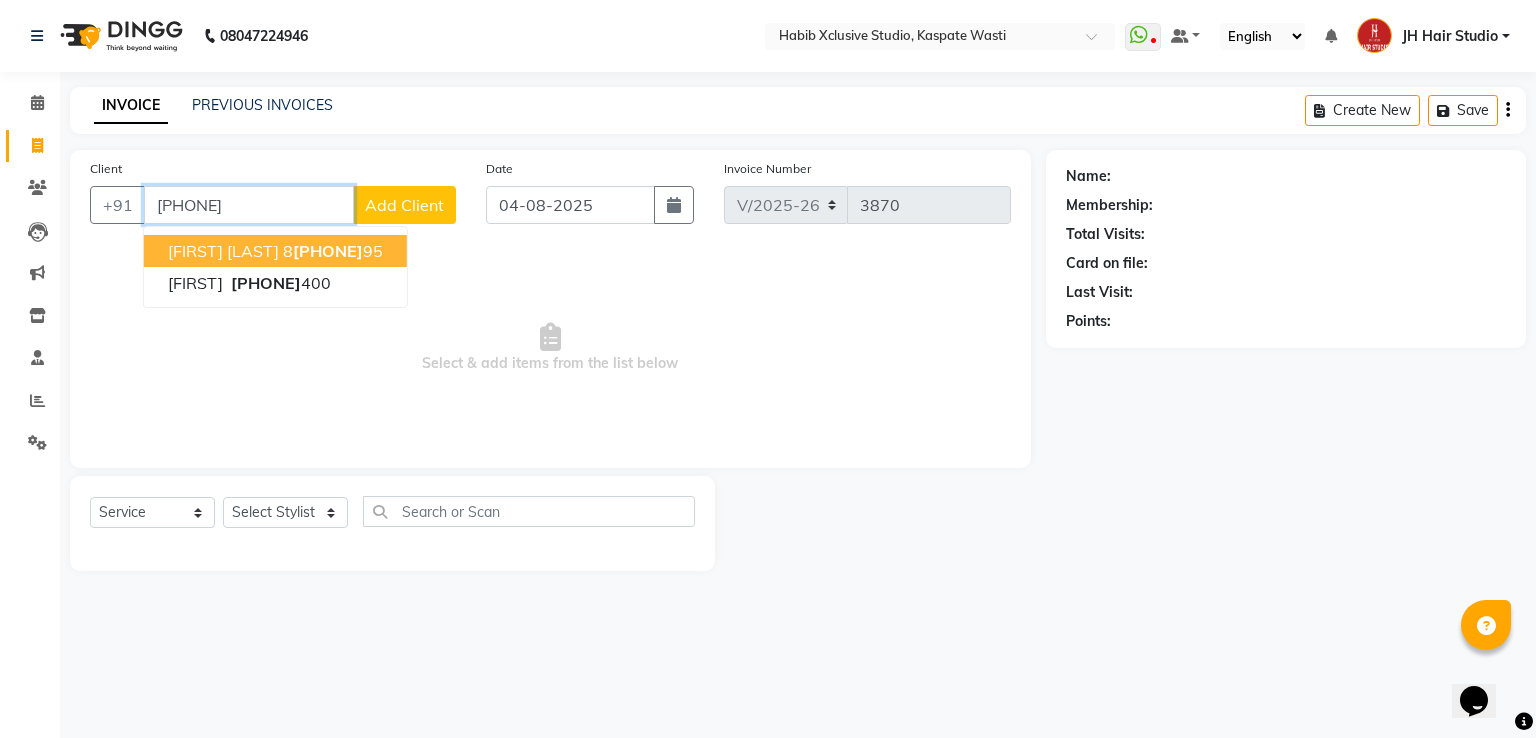type on "[PHONE]" 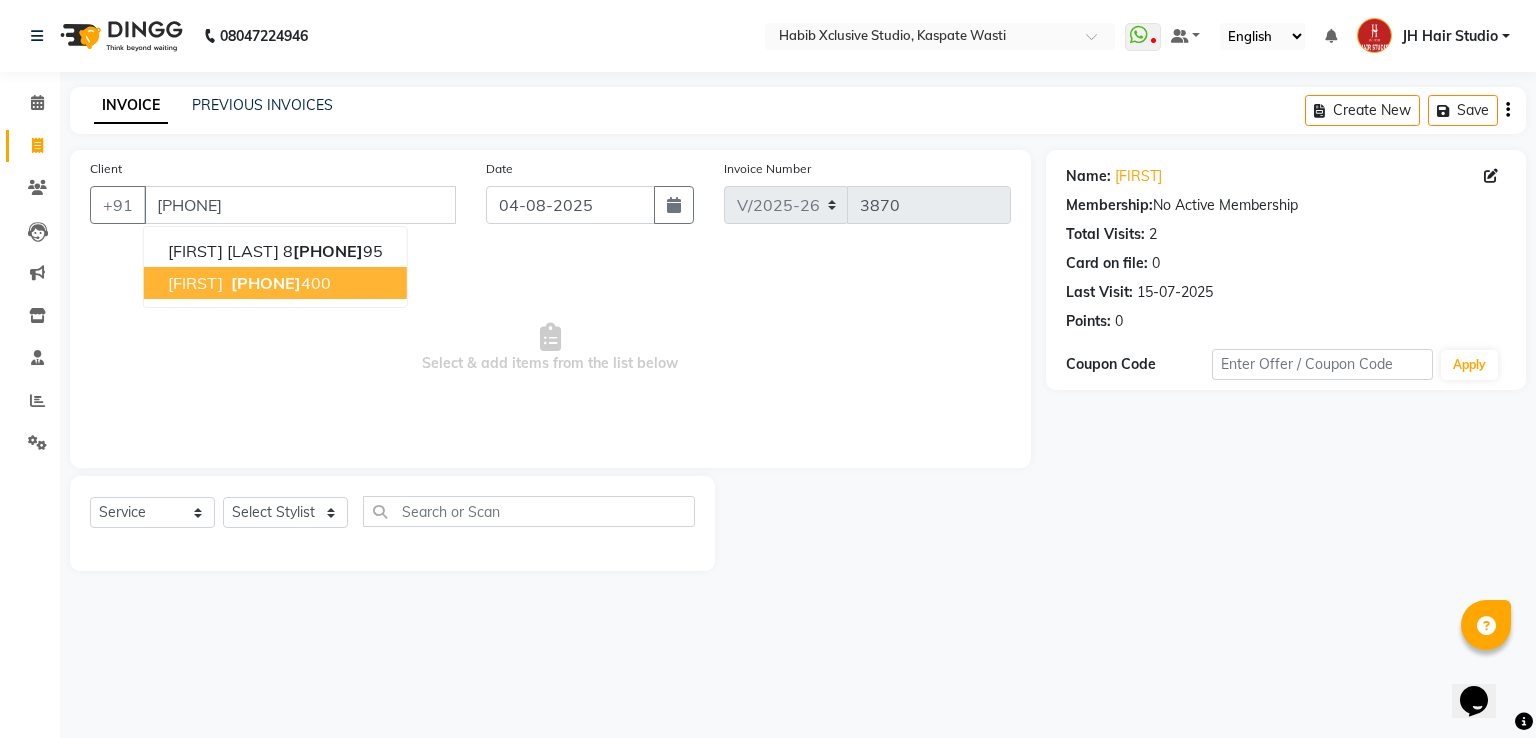 click on "Select & add items from the list below" at bounding box center [550, 348] 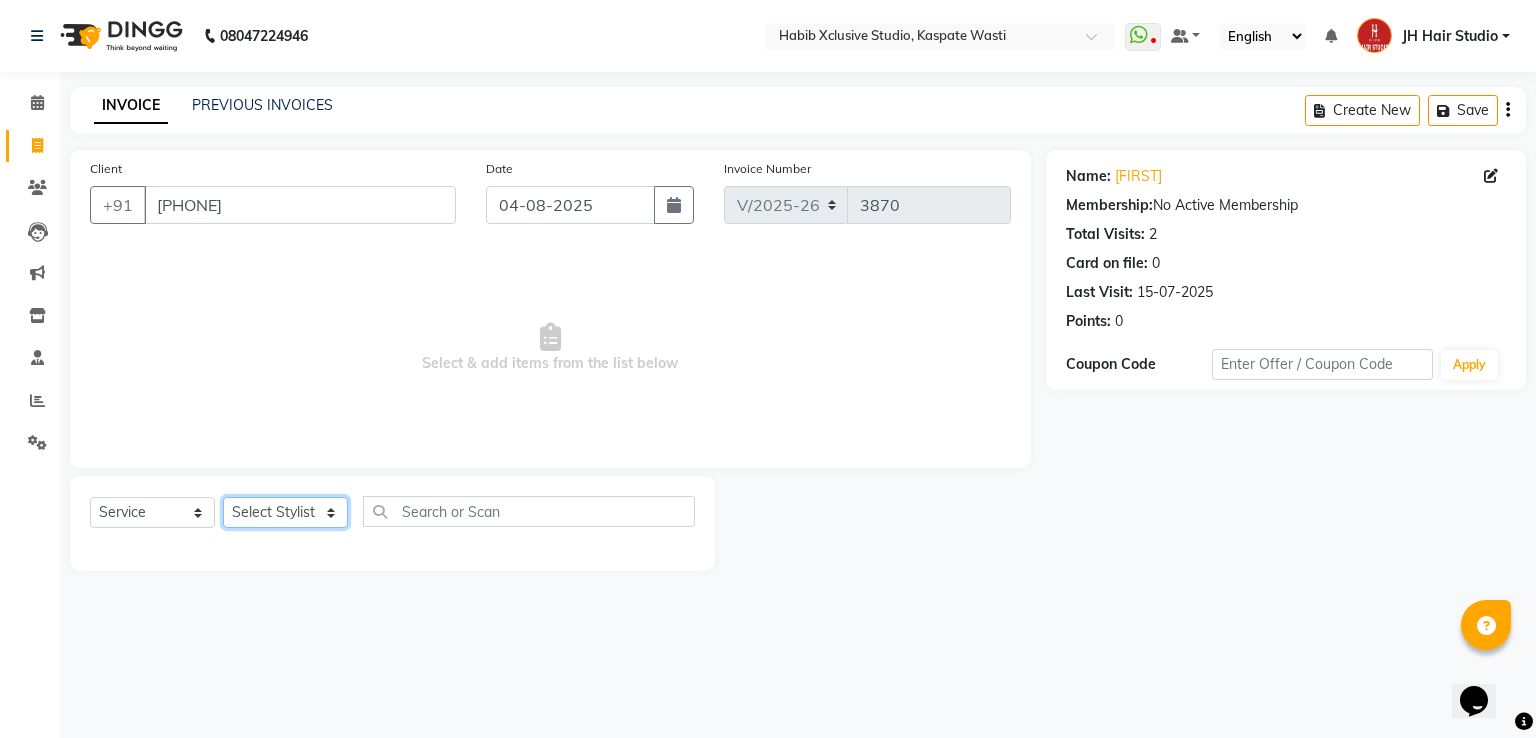 click on "Select Stylist [F1] GANESH [F1] Jagdish  [ F1] RAM [F1]Sanjay [F1]Siddhu [F1] Suraj  [F1] USHA [F2] AYAN  [F2] Deepak [F2] Smital [JH] DUBALE  GANESH [JH] Gopal Wagh JH Hair Studio [JH] Harish [JH] Omkar [JH] Shahwaz Shaikh [JH] SIDDHANT  [JH] SWAPNIL [JH] Tushaar" 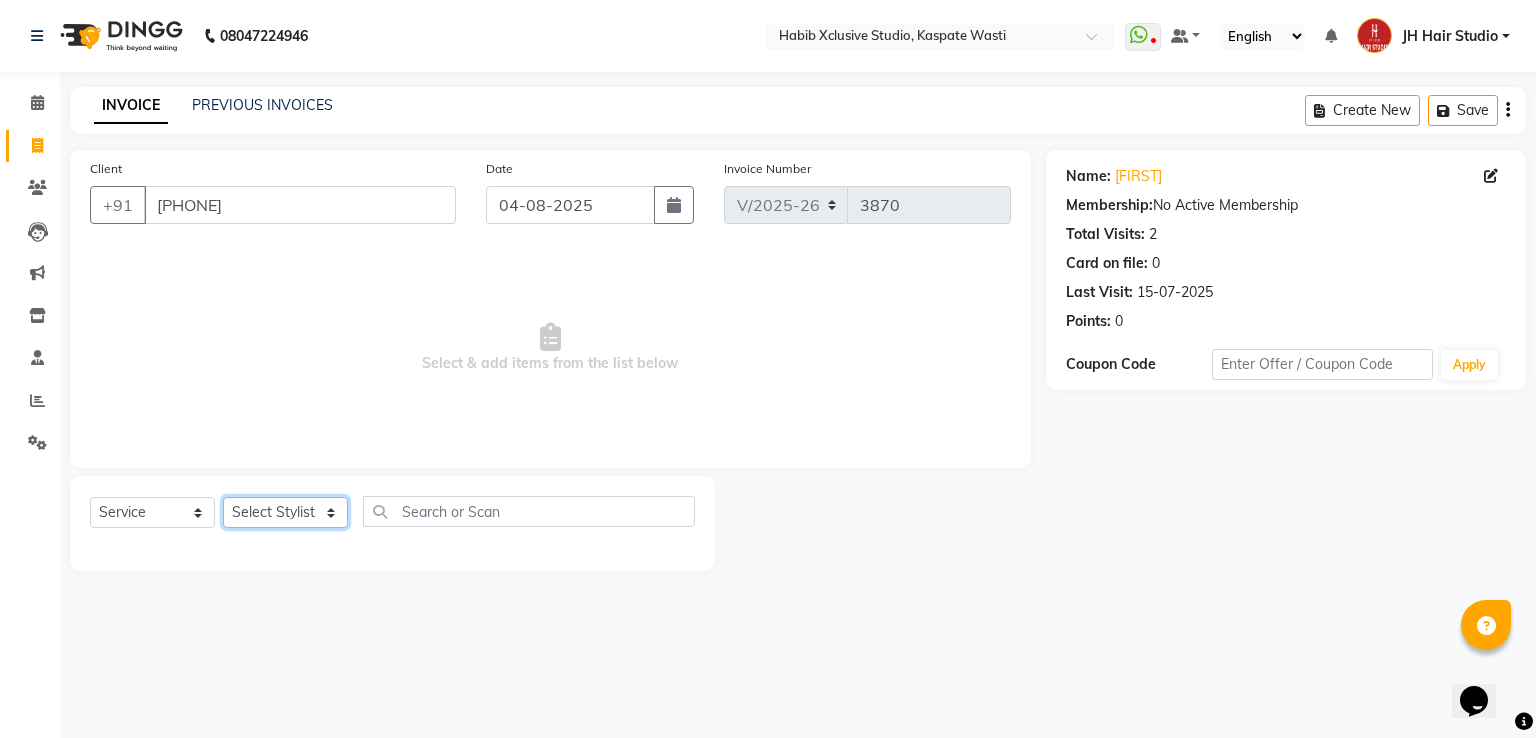 select on "[PHONE]" 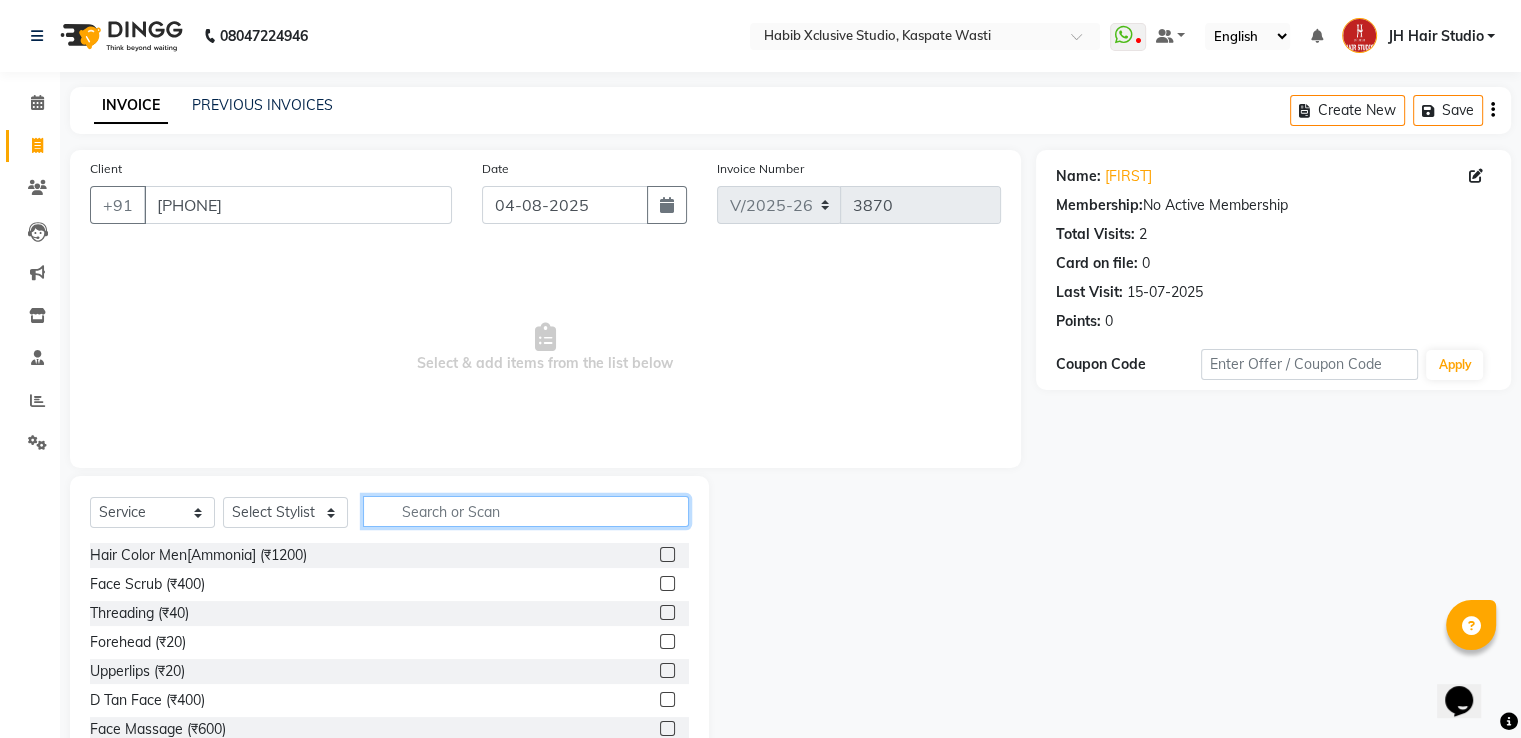 click 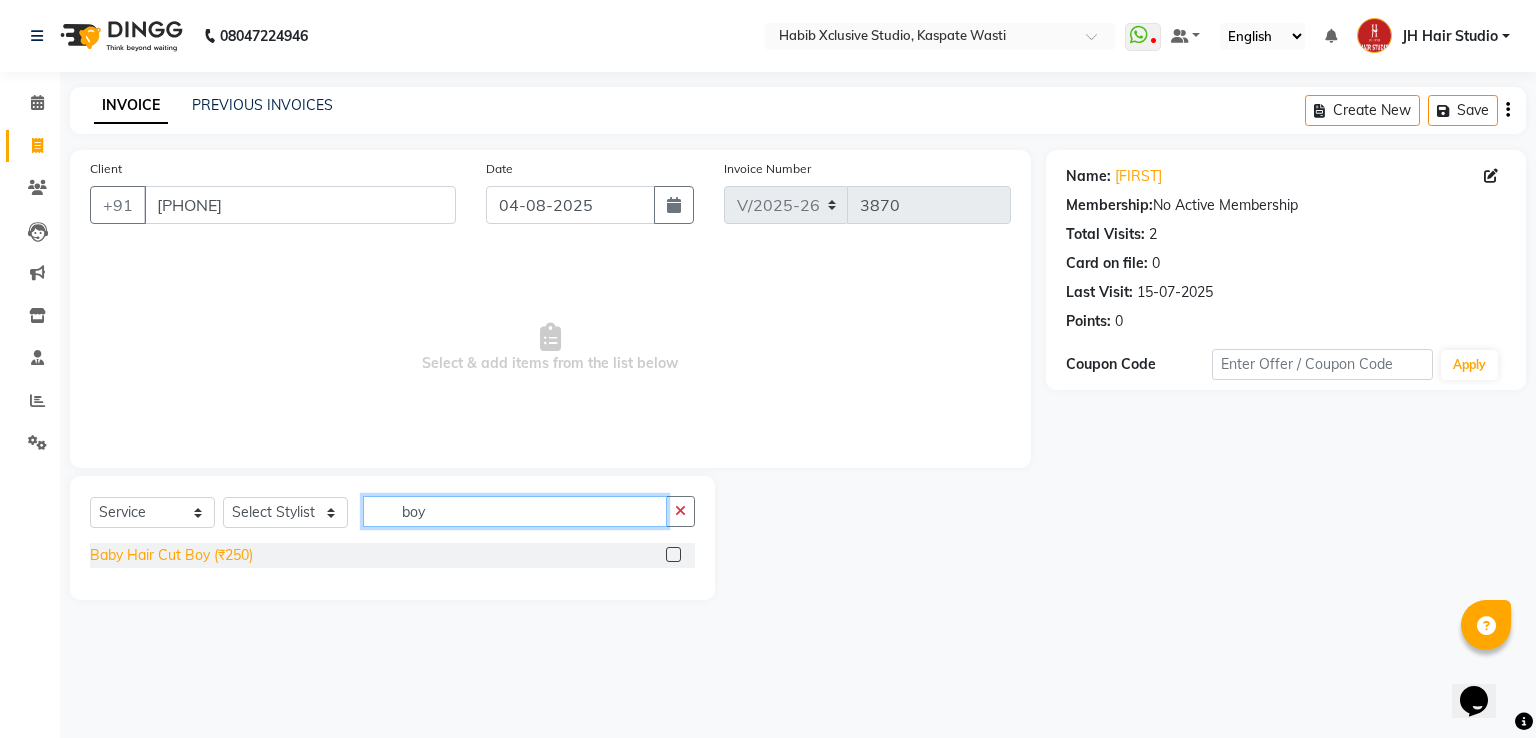 type on "boy" 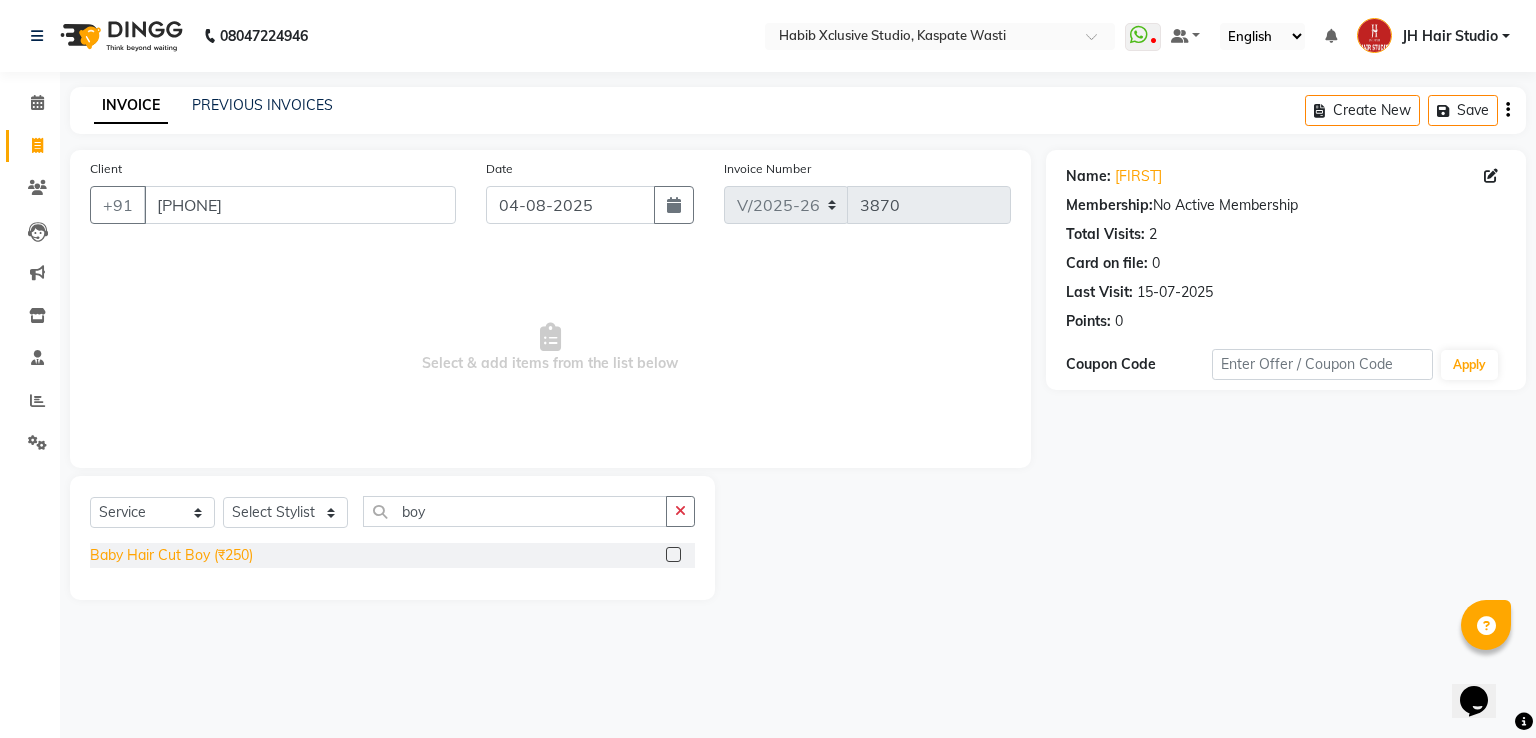 click on "Baby Hair Cut Boy (₹250)" 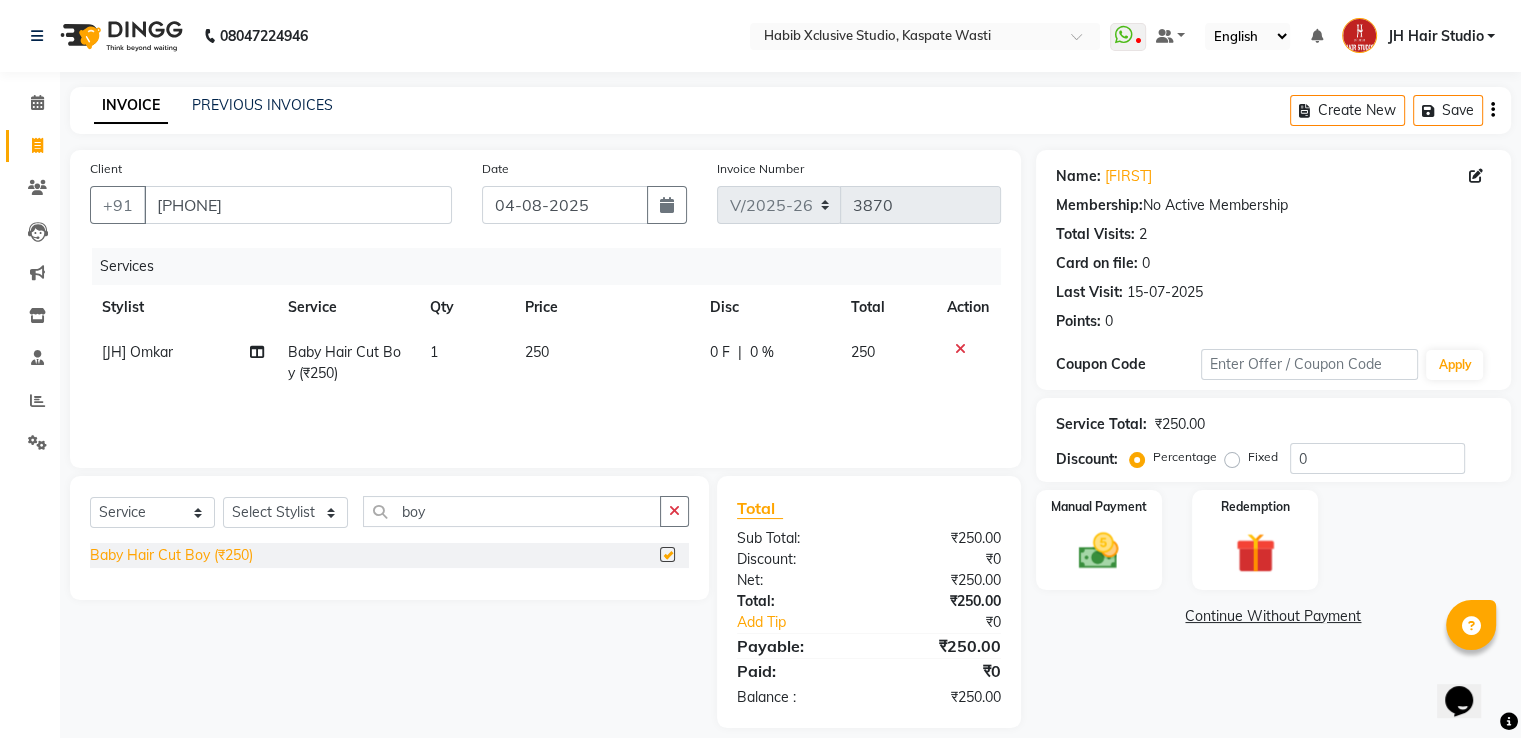 checkbox on "false" 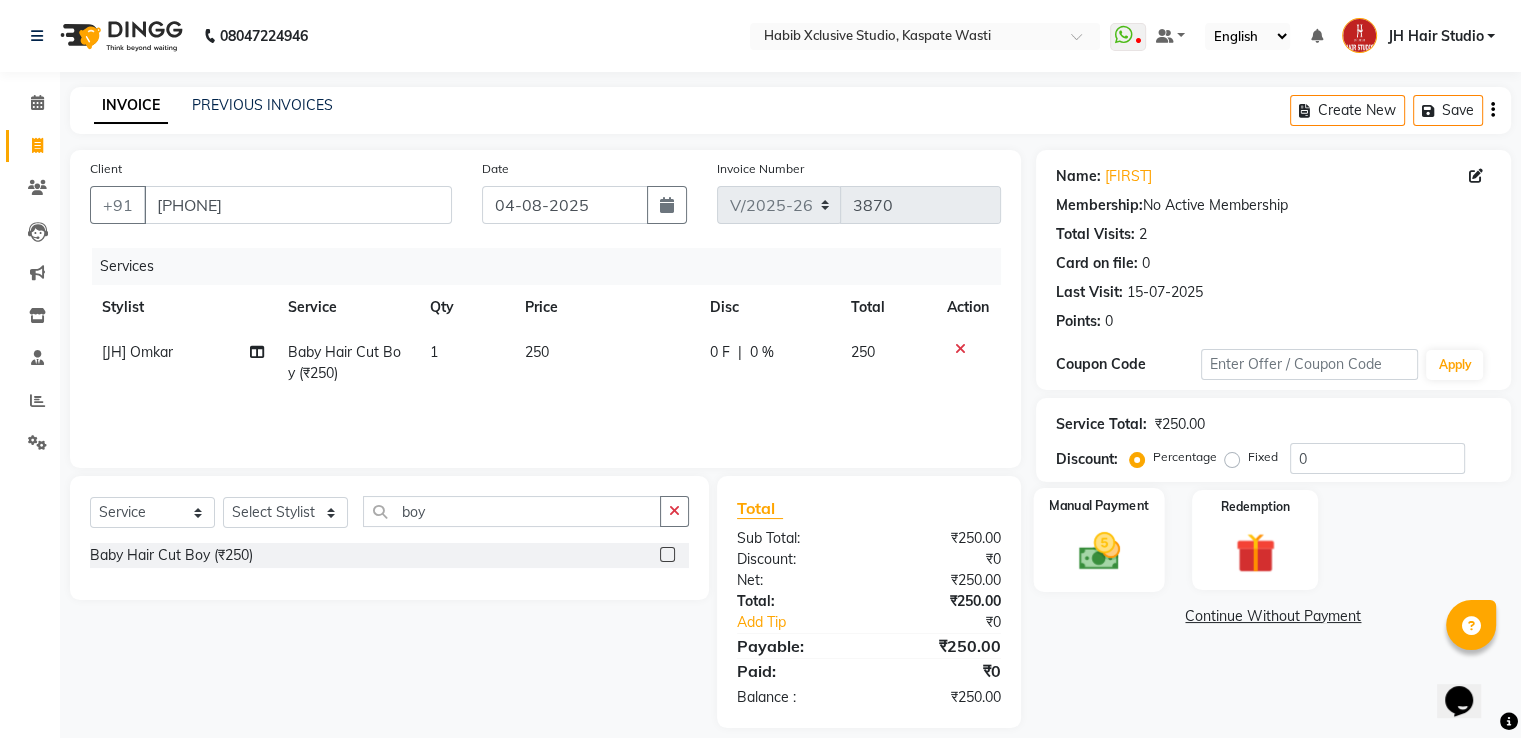 click 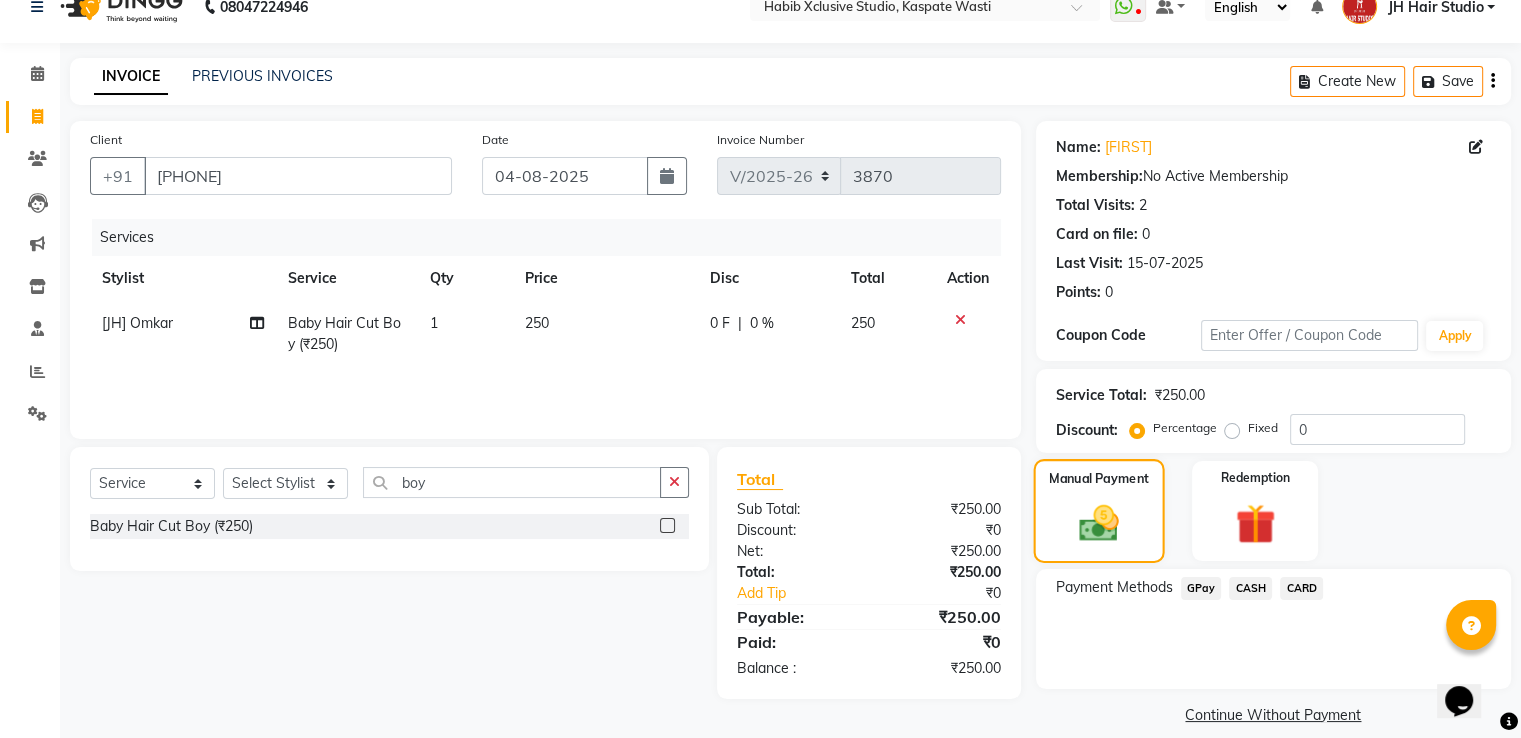scroll, scrollTop: 50, scrollLeft: 0, axis: vertical 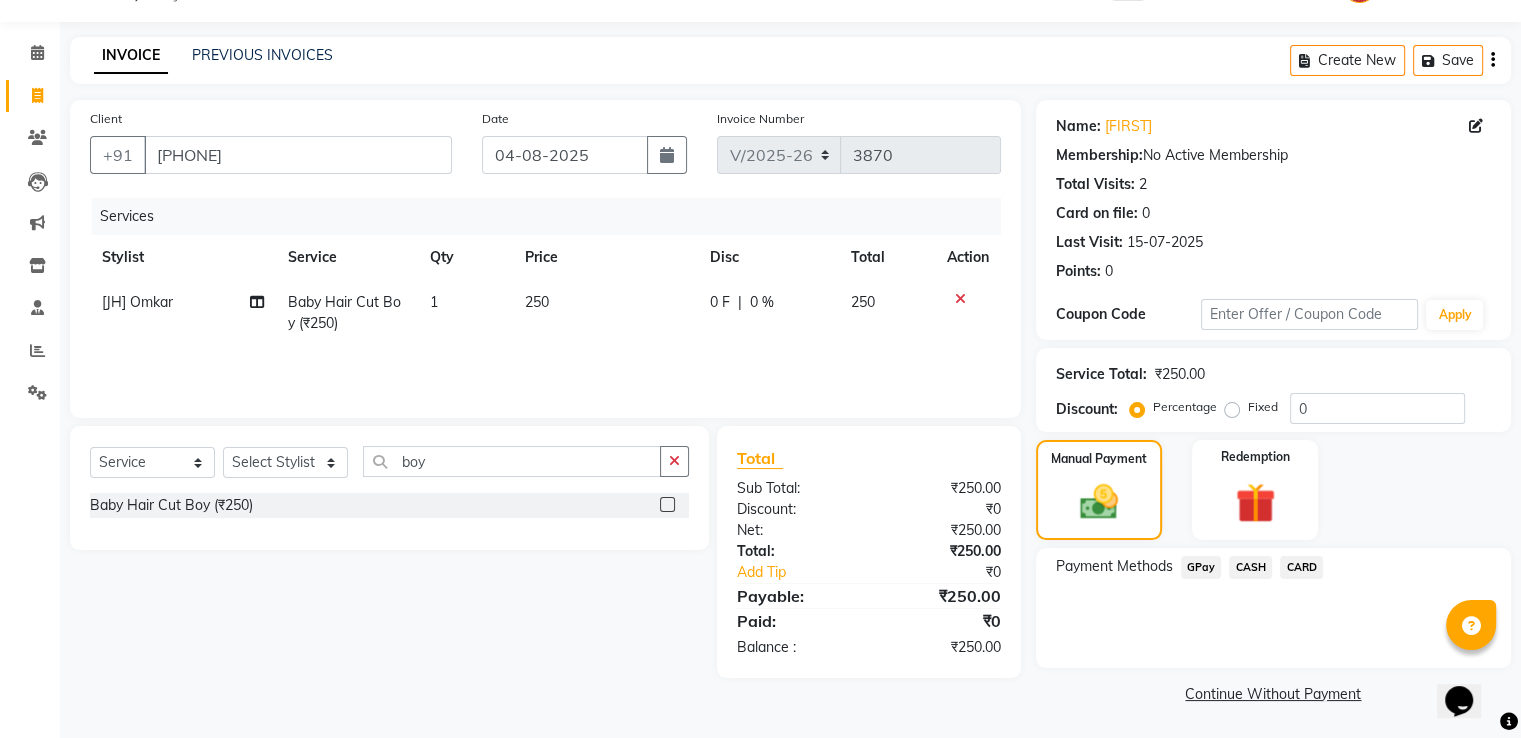 click on "GPay" 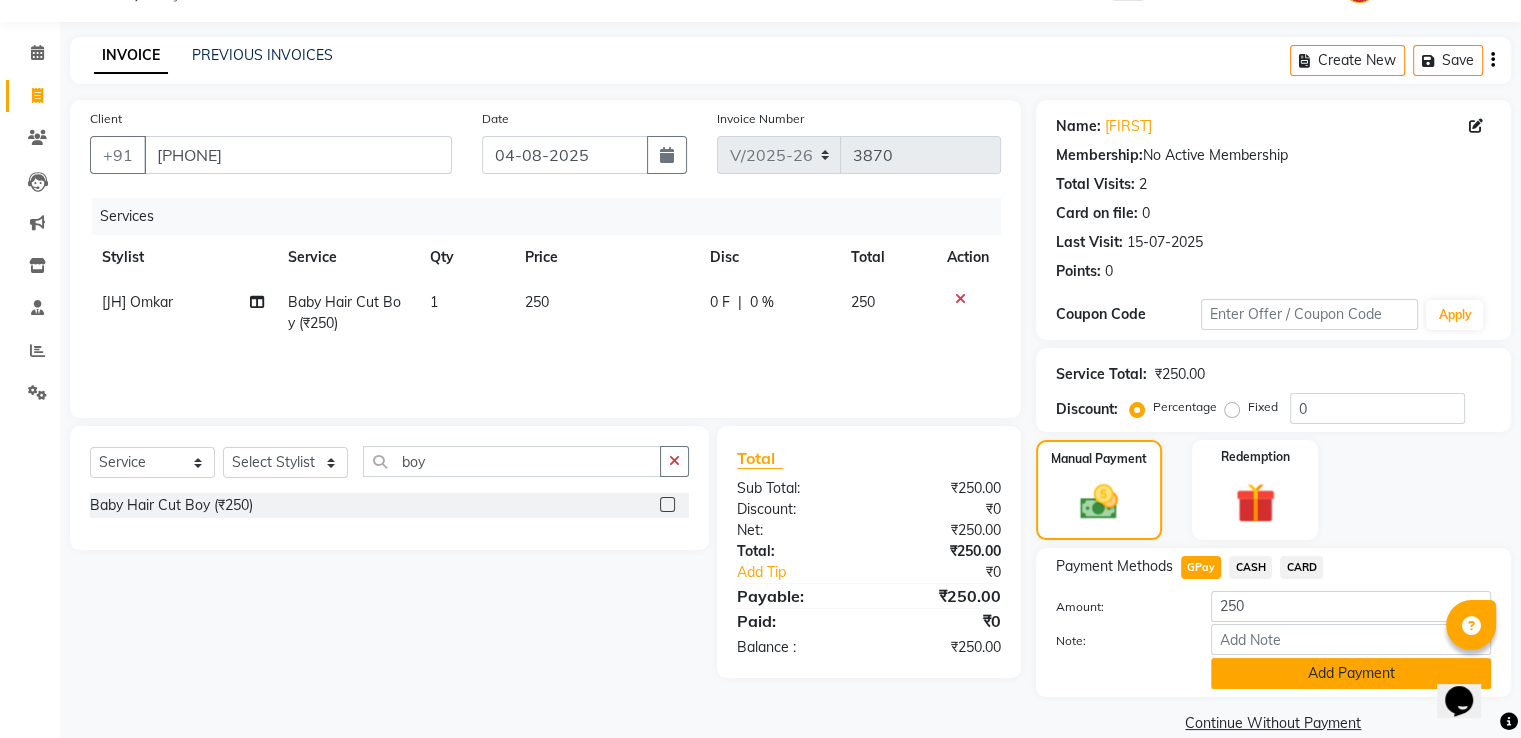 click on "Add Payment" 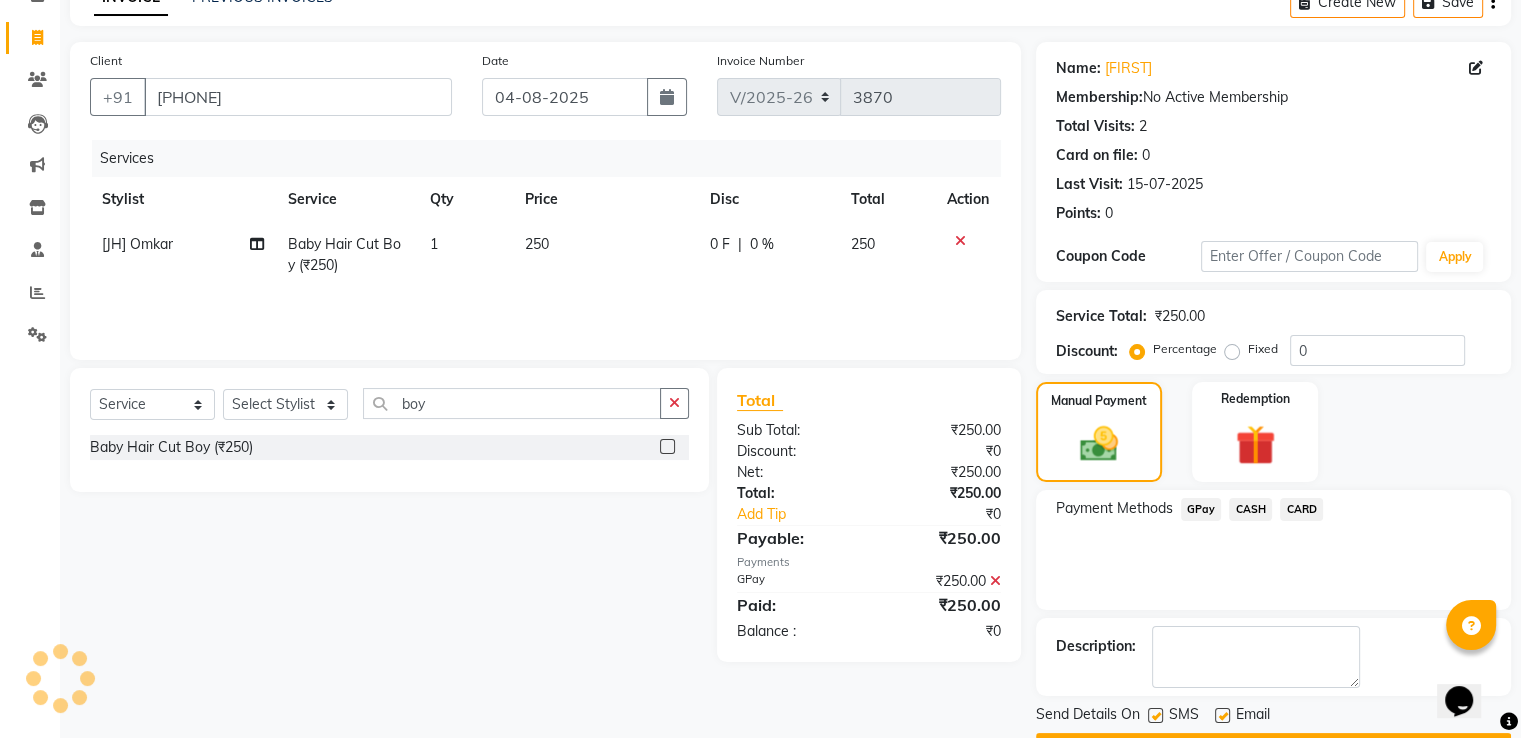 scroll, scrollTop: 163, scrollLeft: 0, axis: vertical 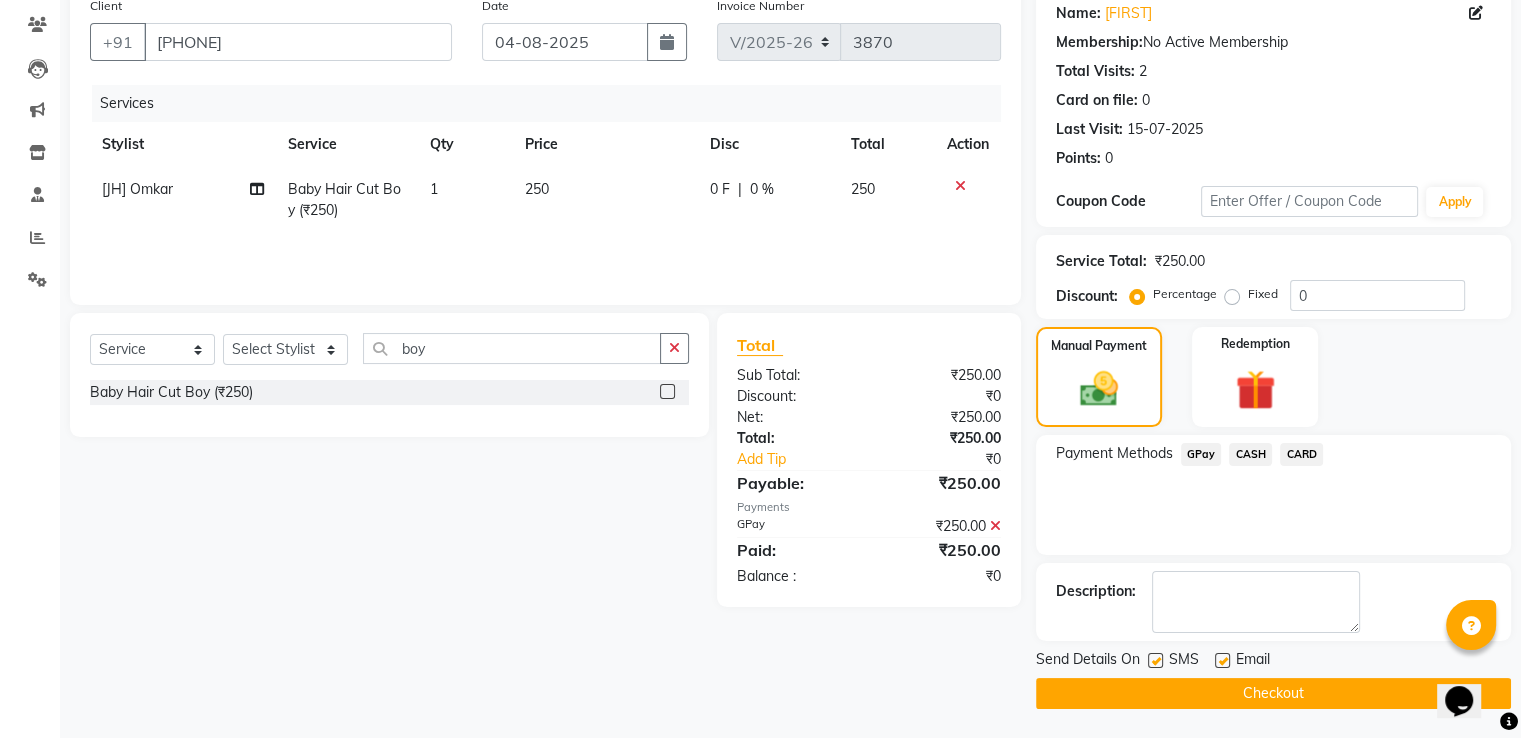 click 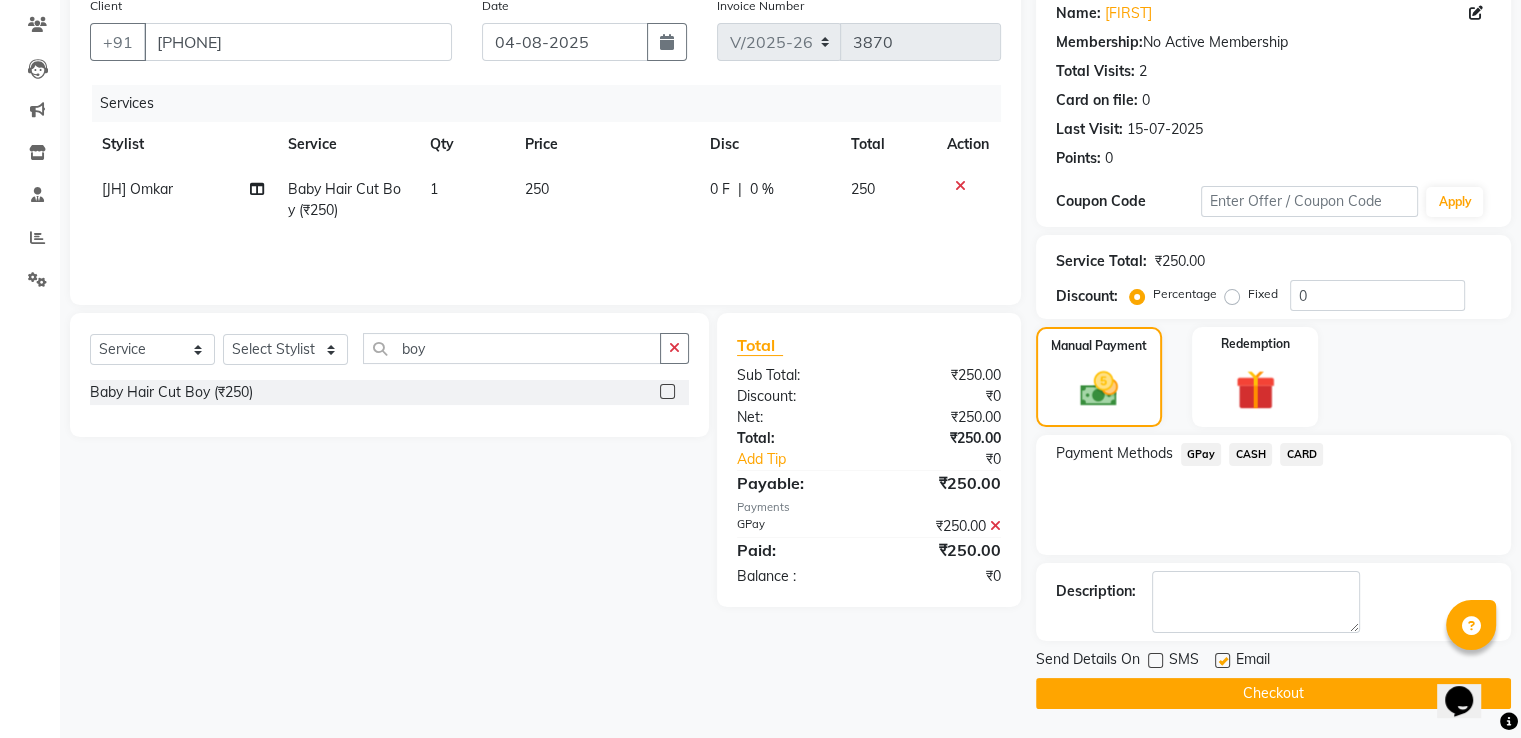 click on "Checkout" 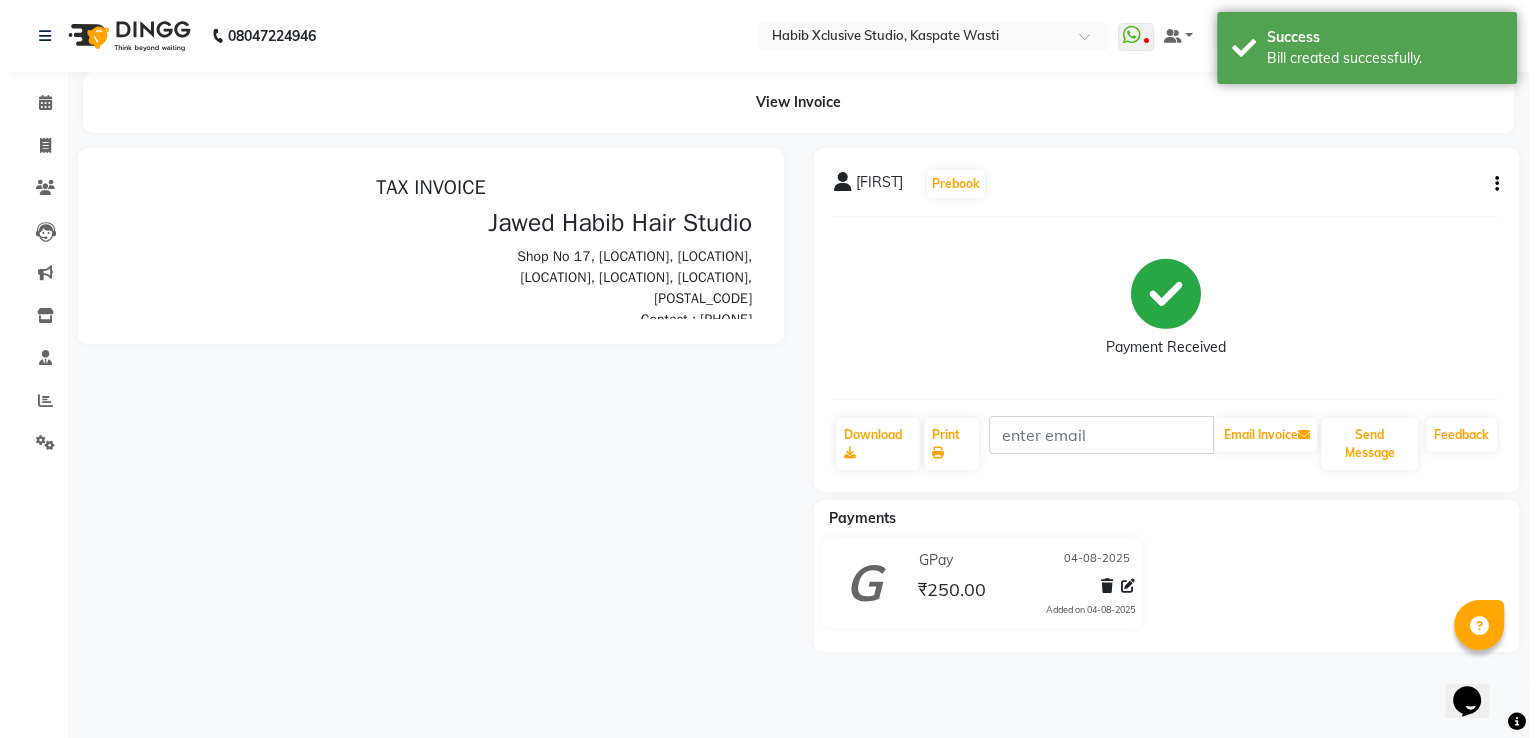 scroll, scrollTop: 0, scrollLeft: 0, axis: both 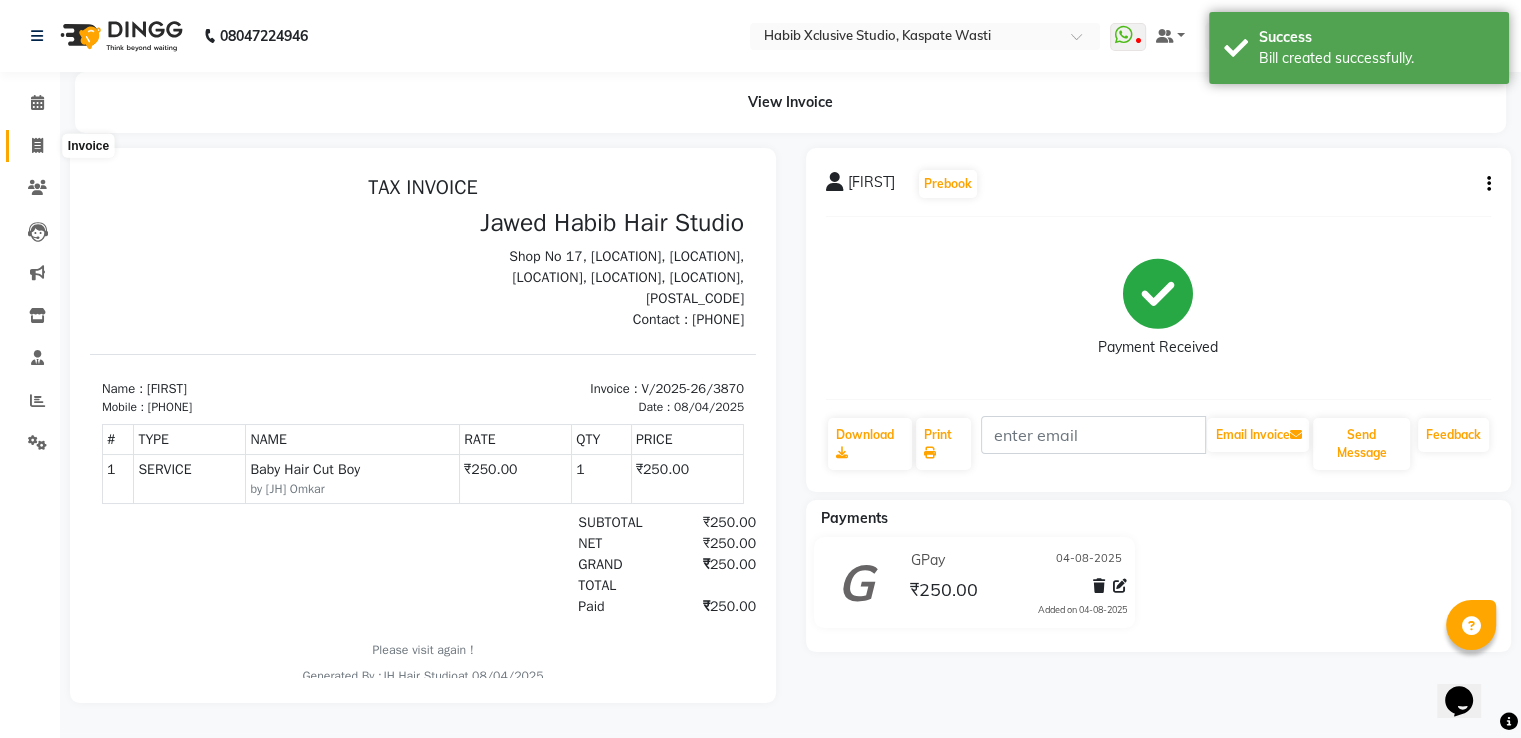 click 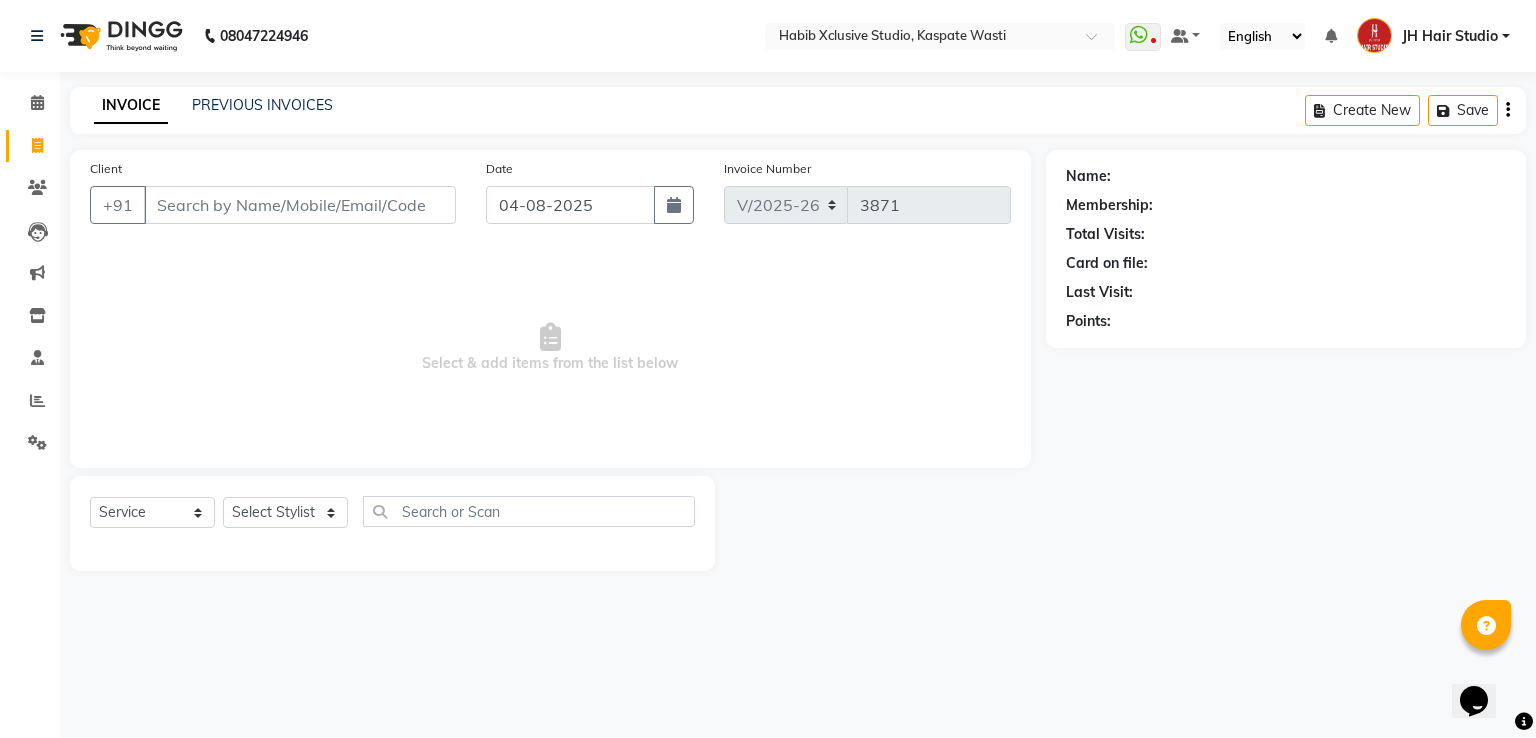 click on "Invoice" 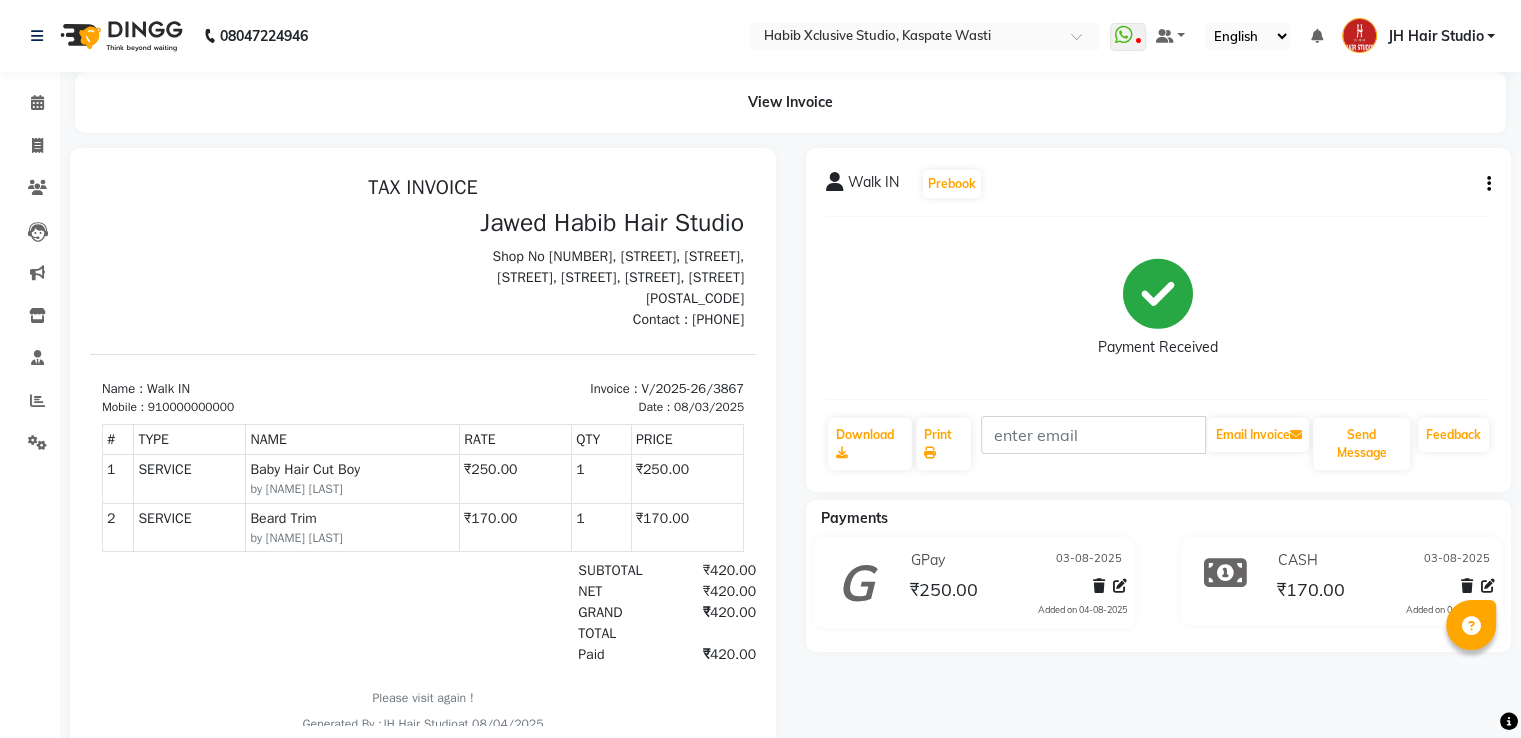scroll, scrollTop: 0, scrollLeft: 0, axis: both 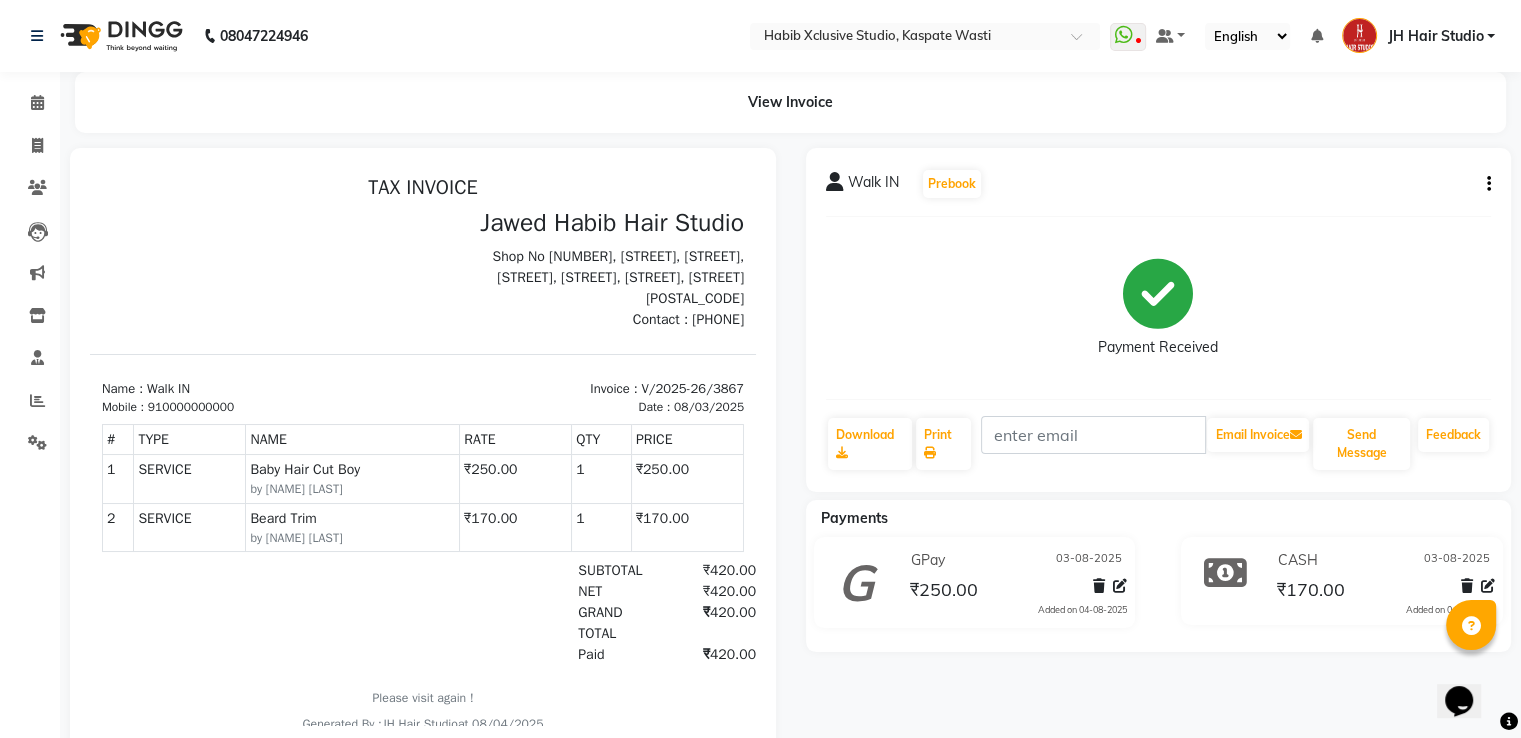 click 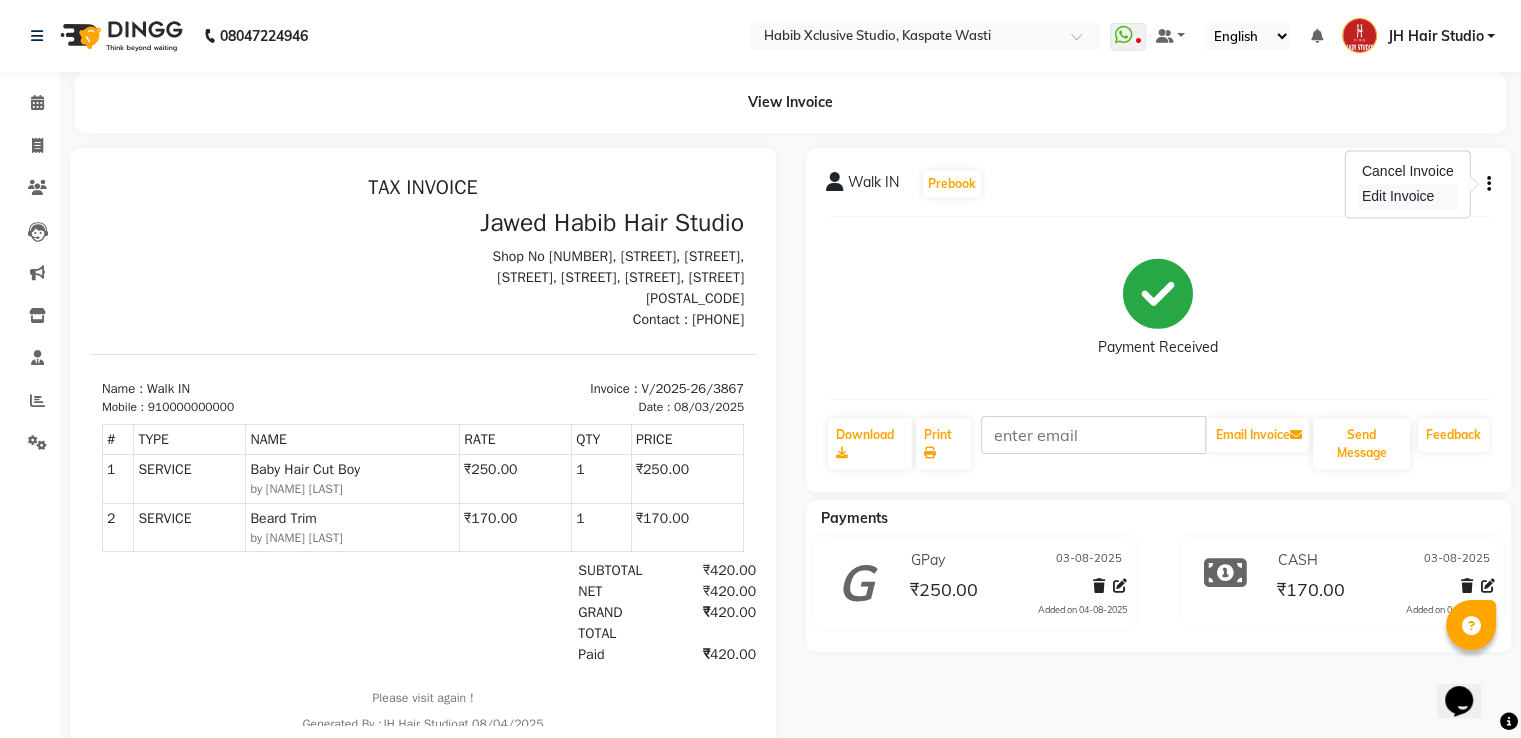 click on "Edit Invoice" at bounding box center (1408, 196) 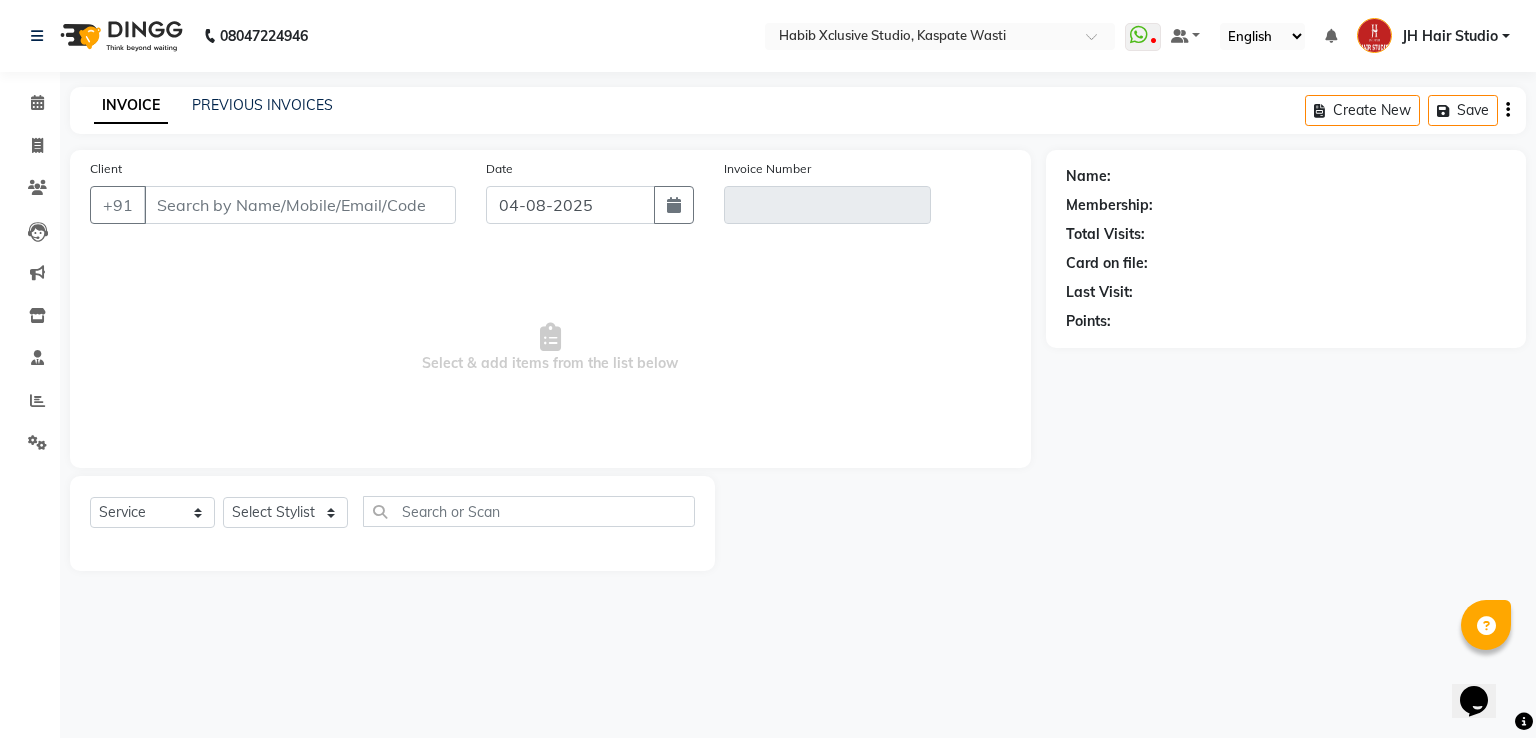 type on "0000000000" 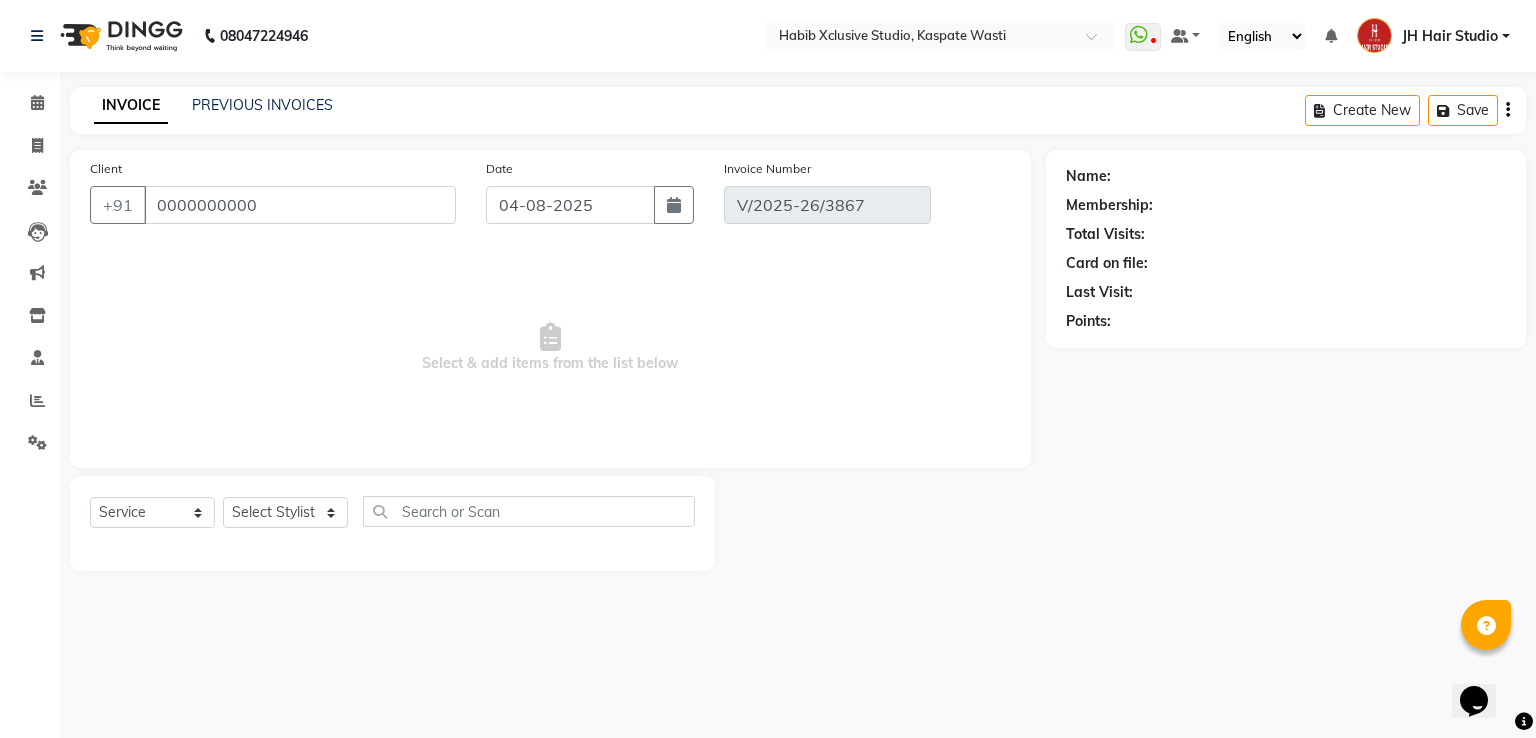 select on "1: Object" 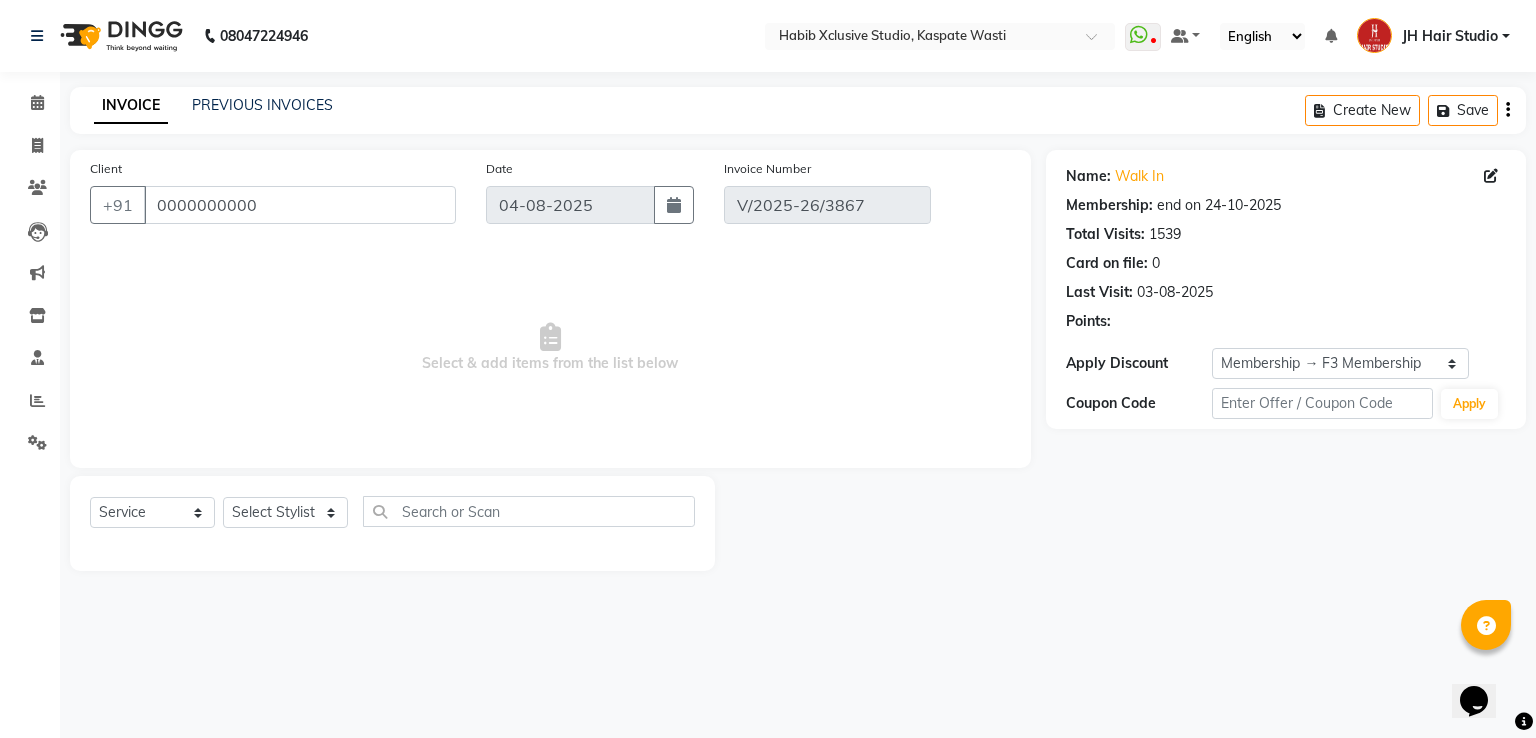 type on "03-08-2025" 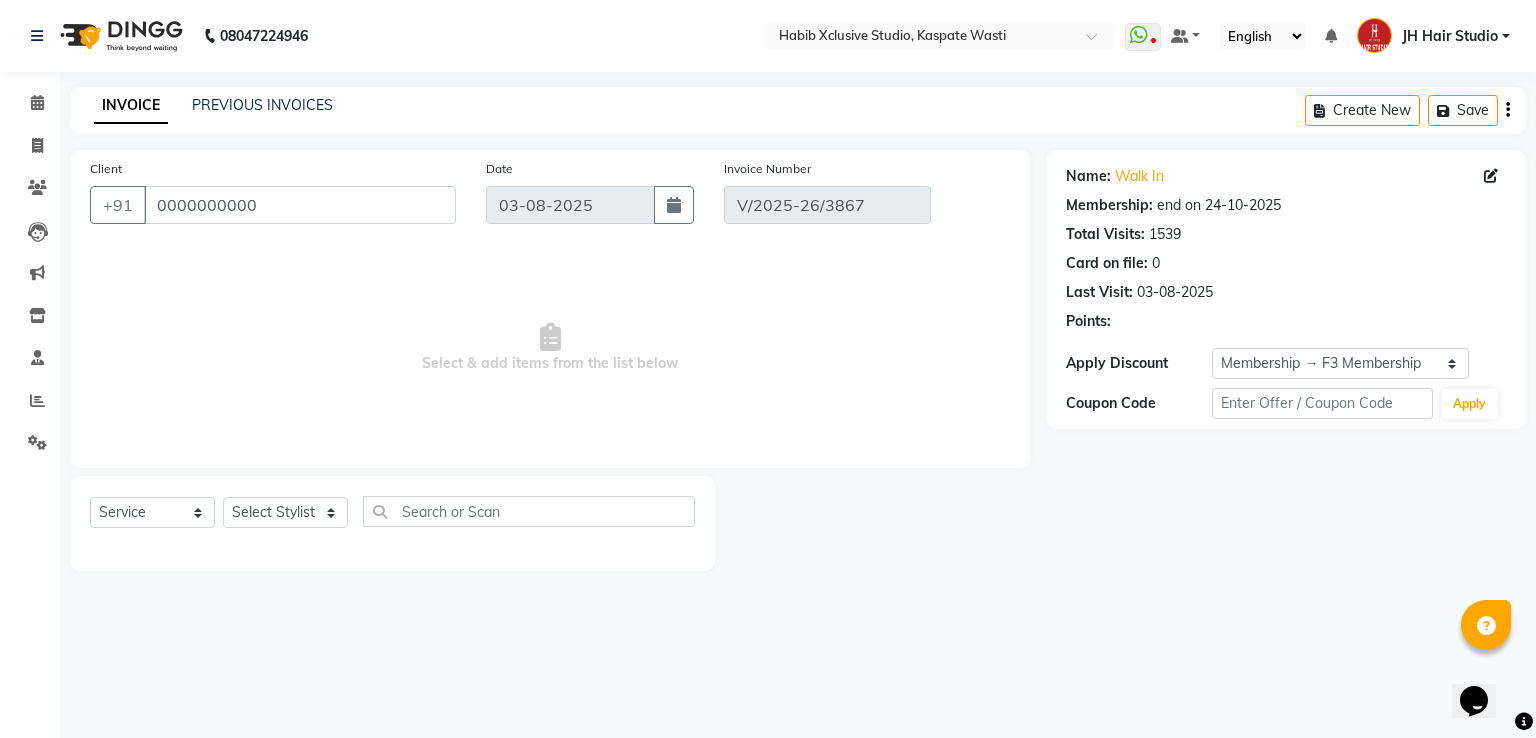select on "select" 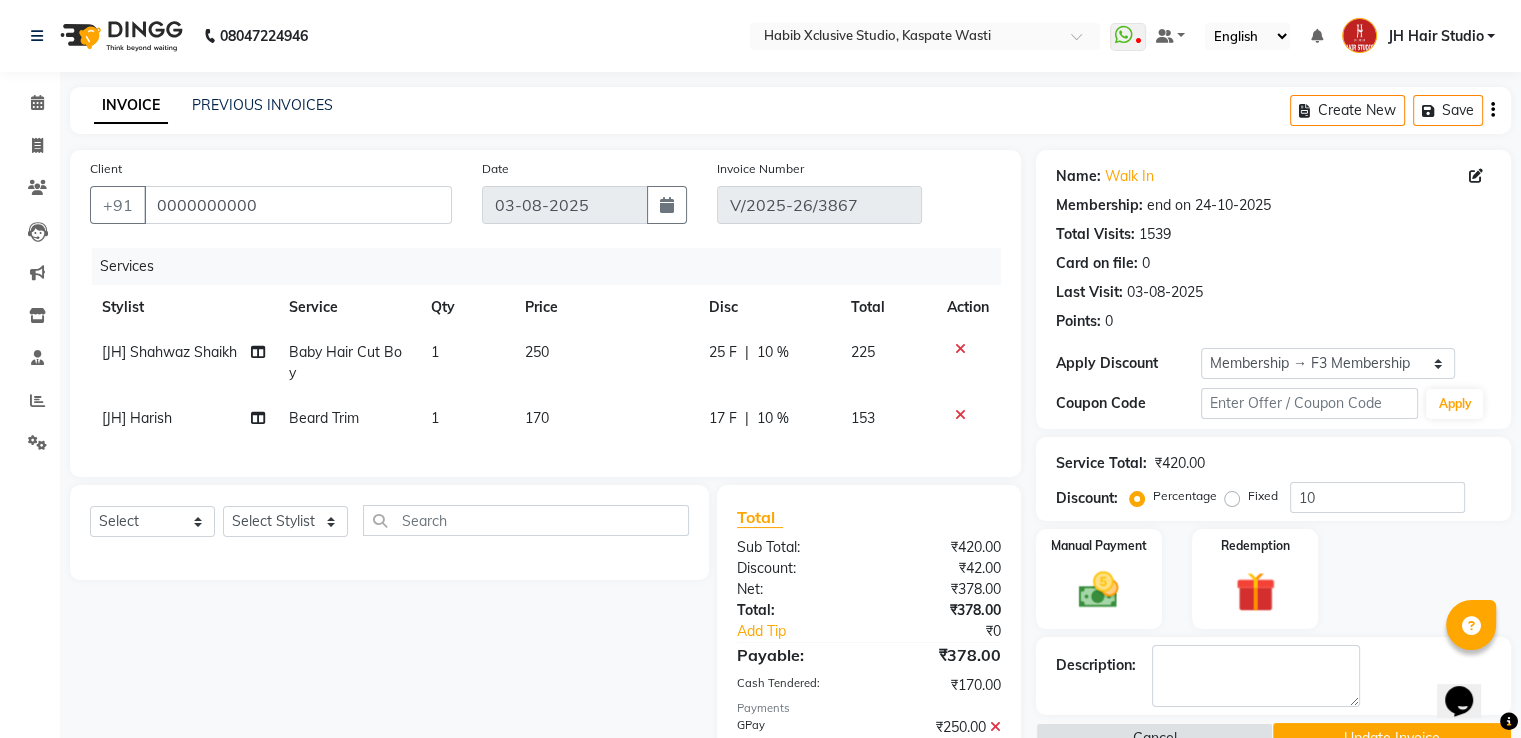 click 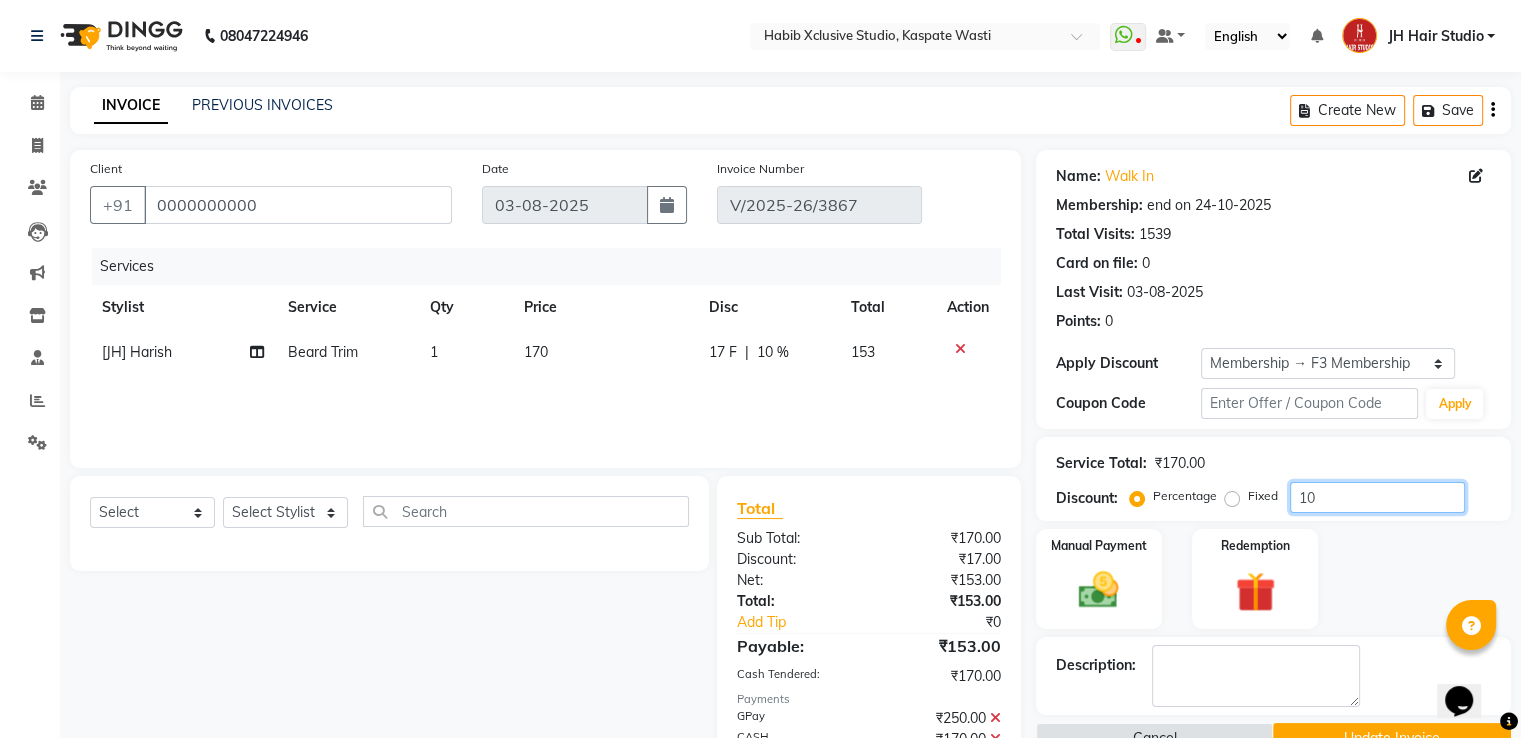 click on "10" 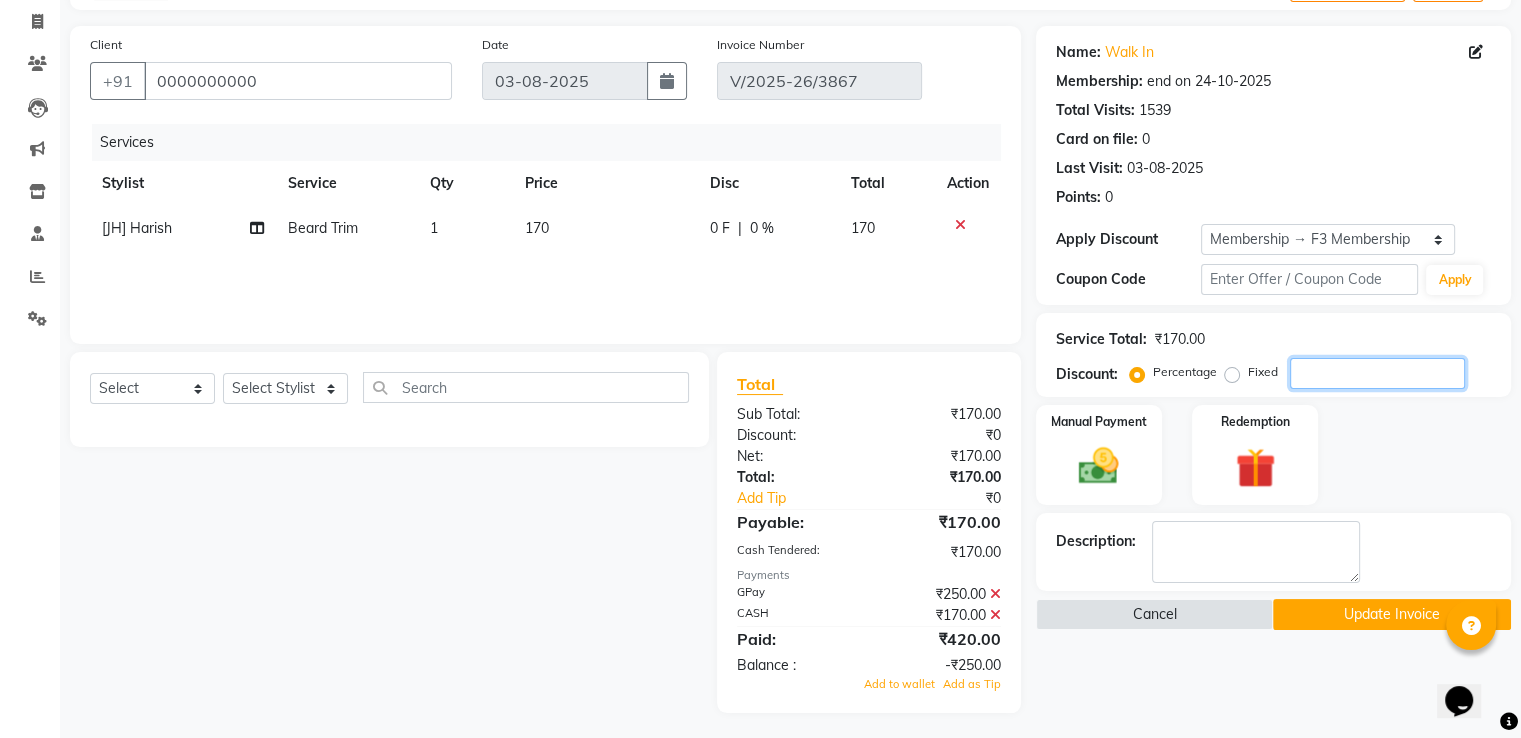 scroll, scrollTop: 129, scrollLeft: 0, axis: vertical 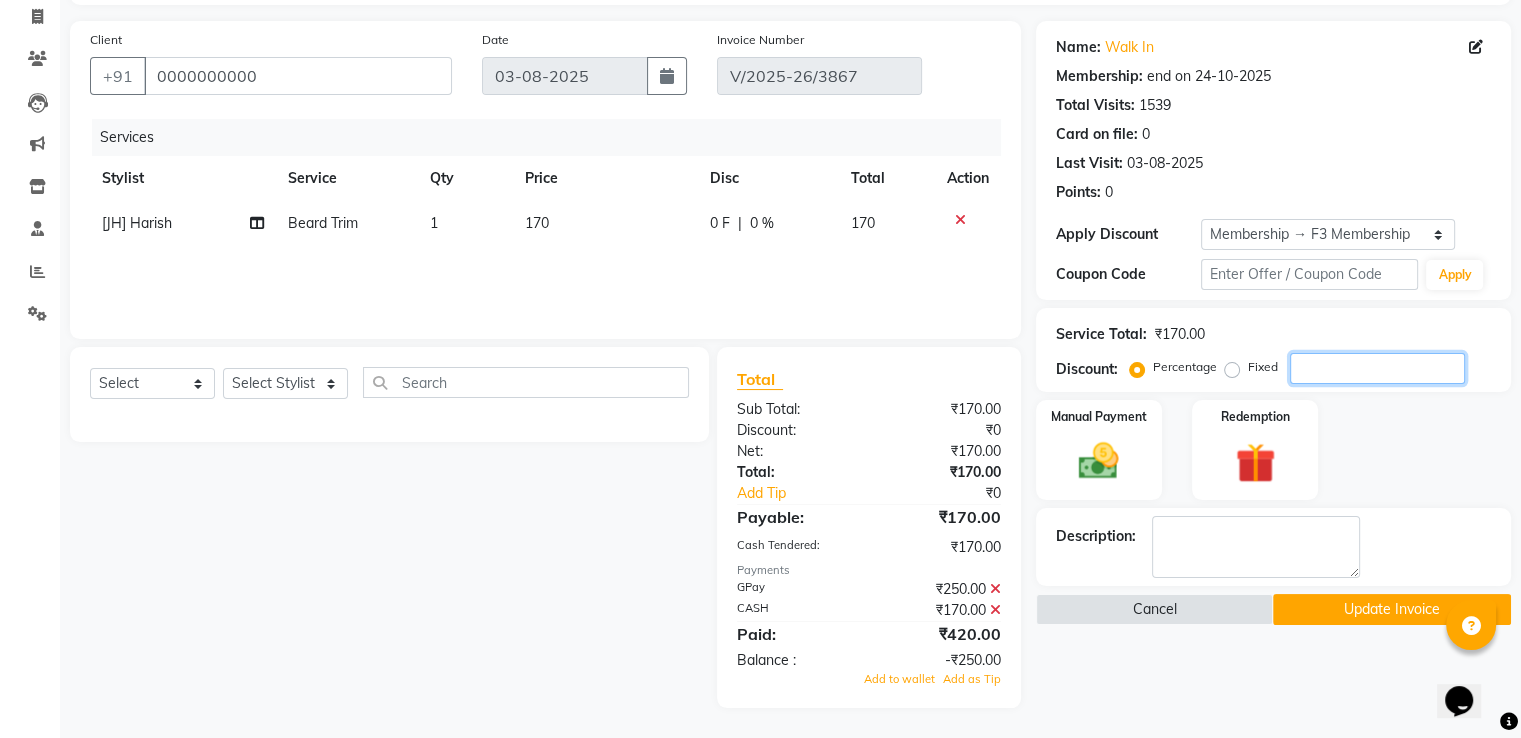 type 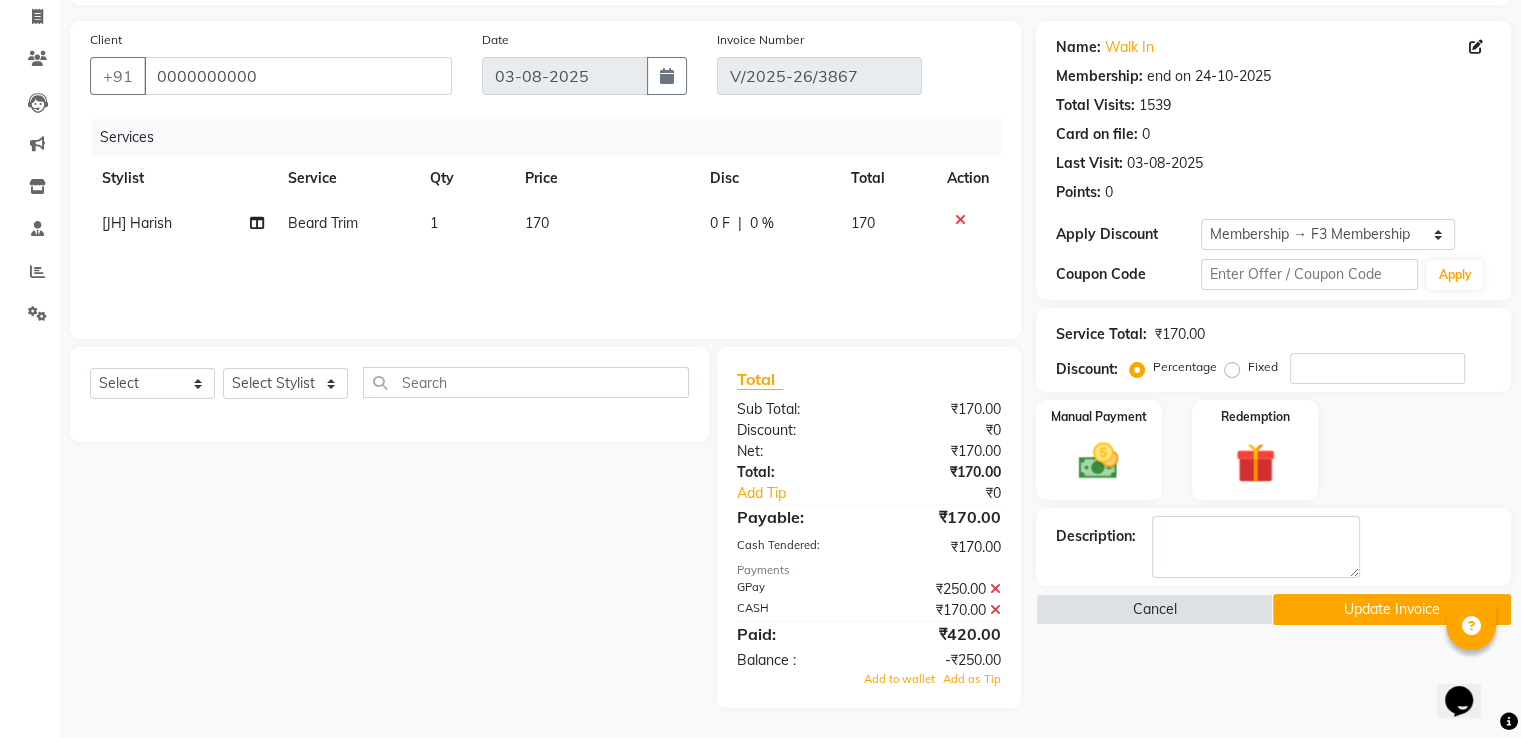 click 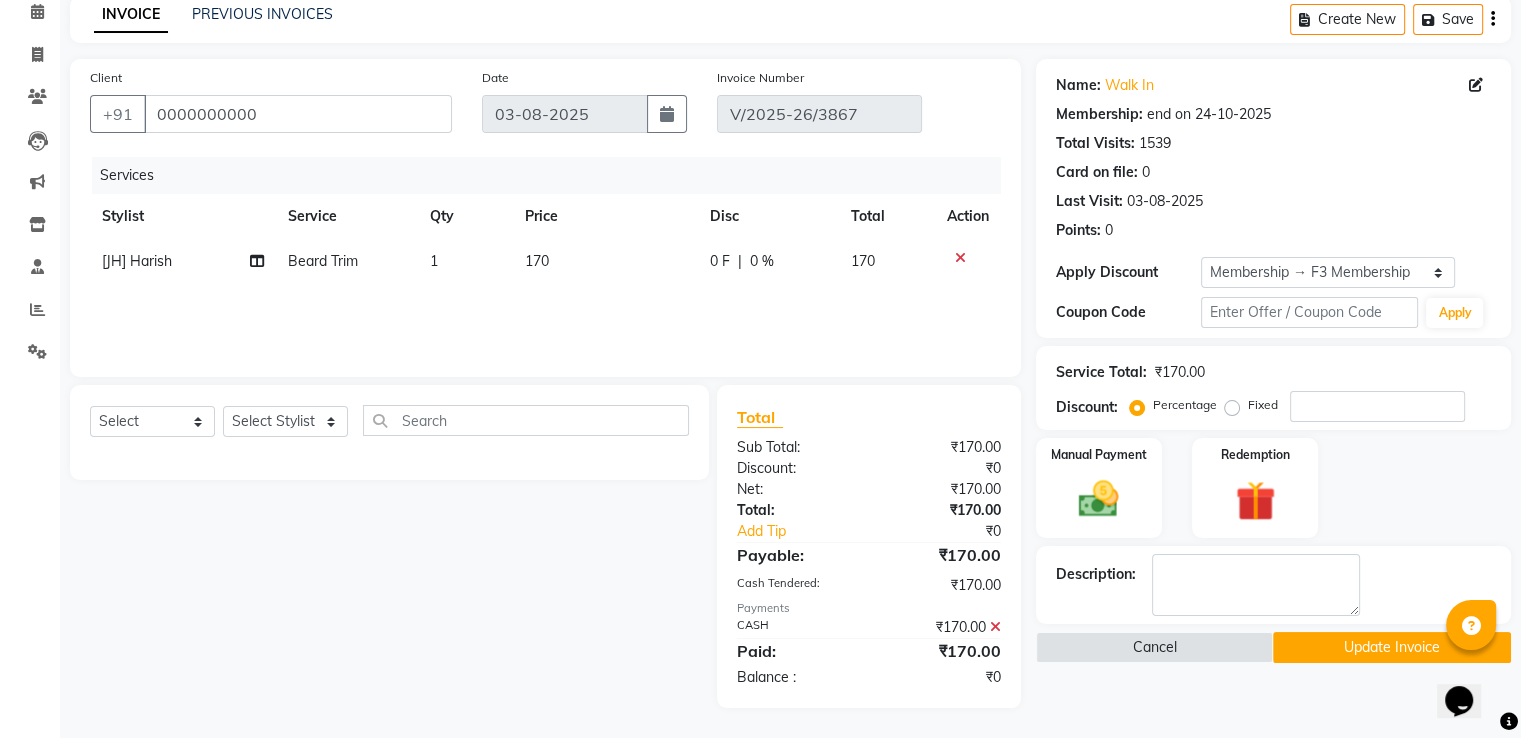 scroll, scrollTop: 92, scrollLeft: 0, axis: vertical 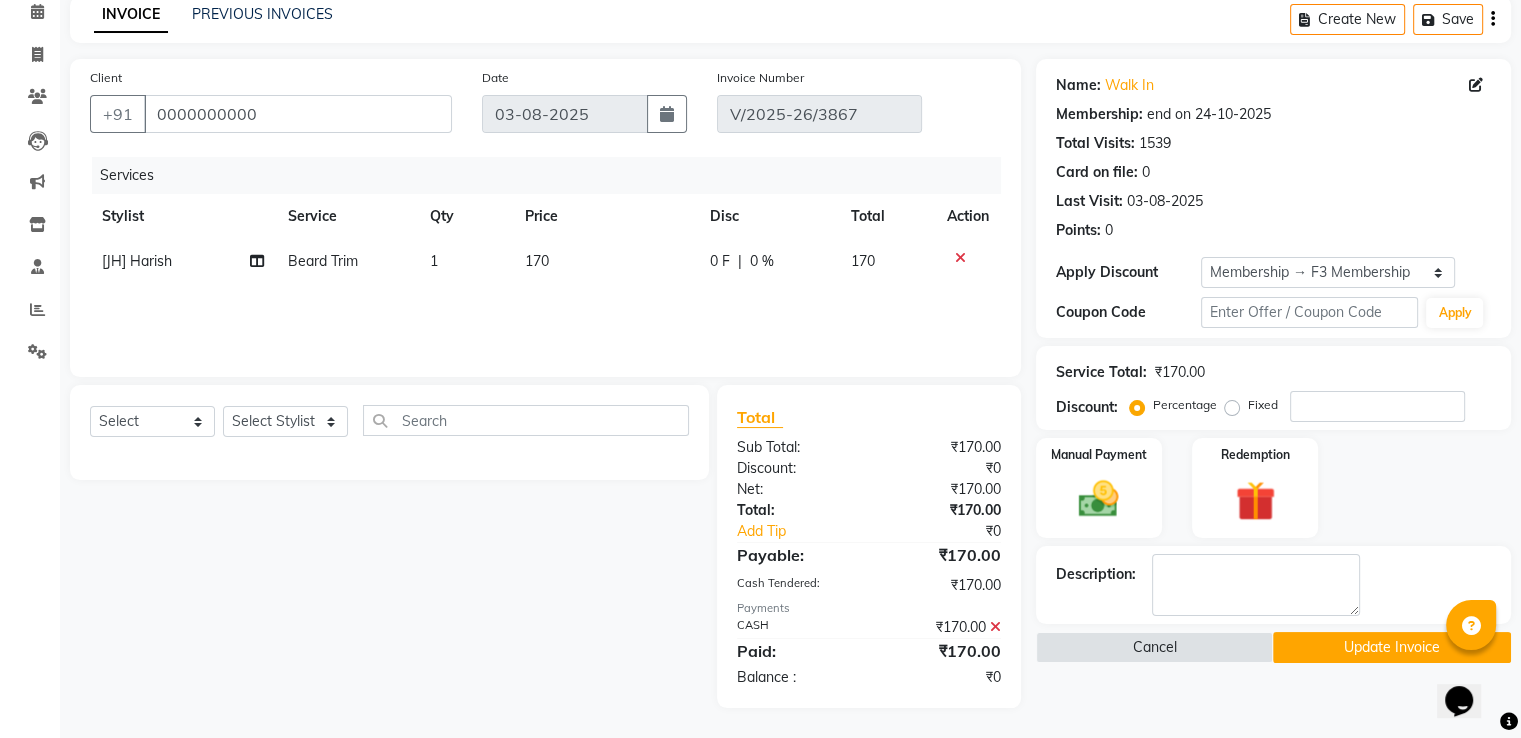 click 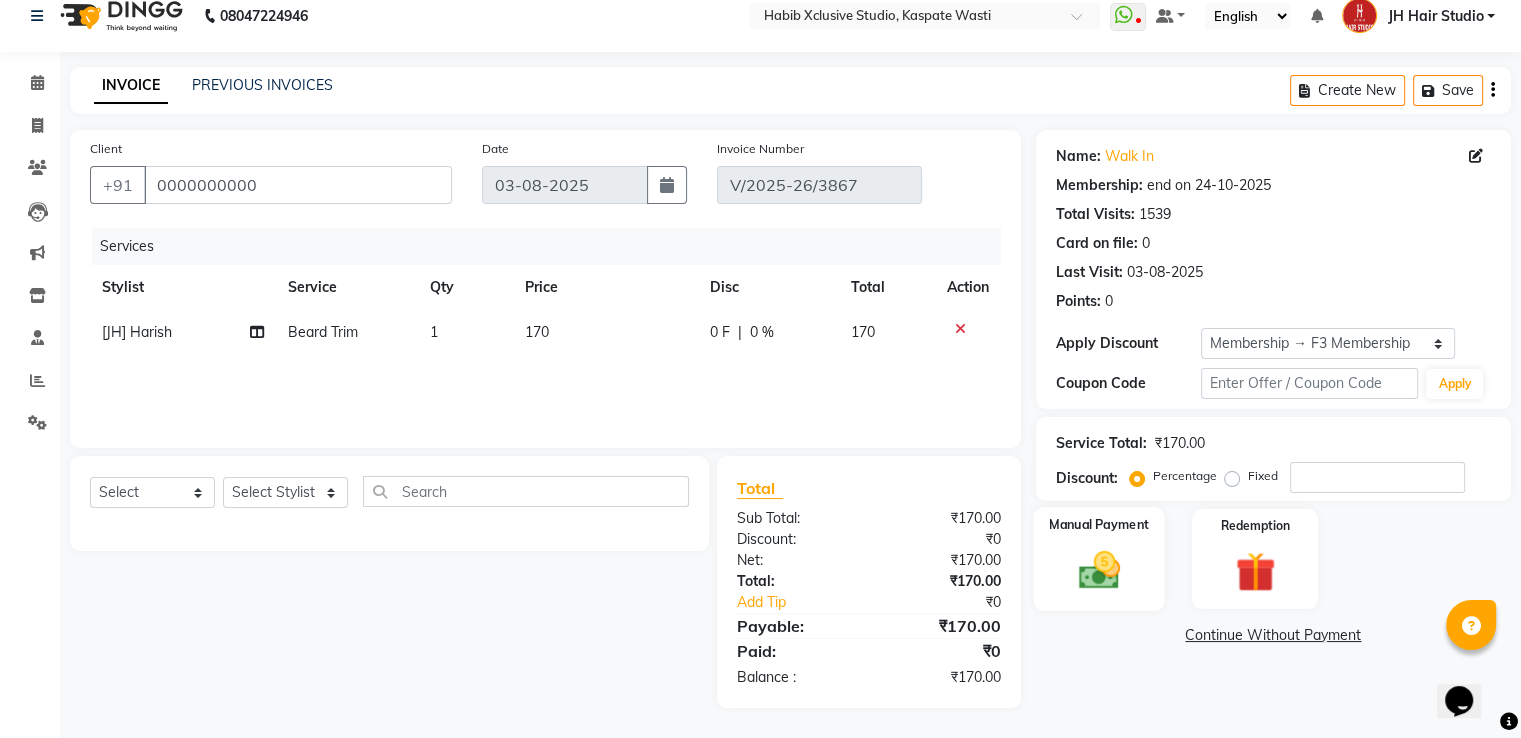 click 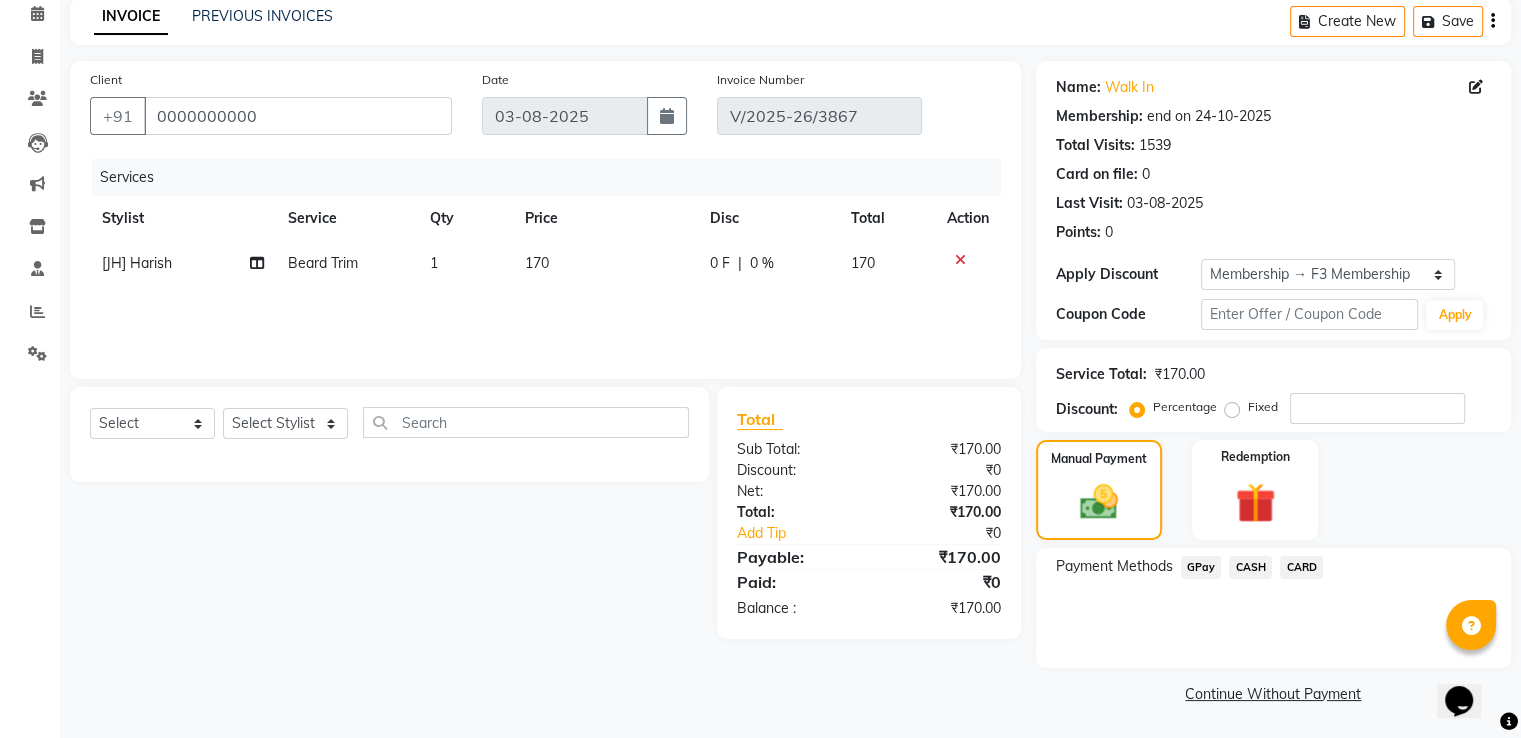 click on "CASH" 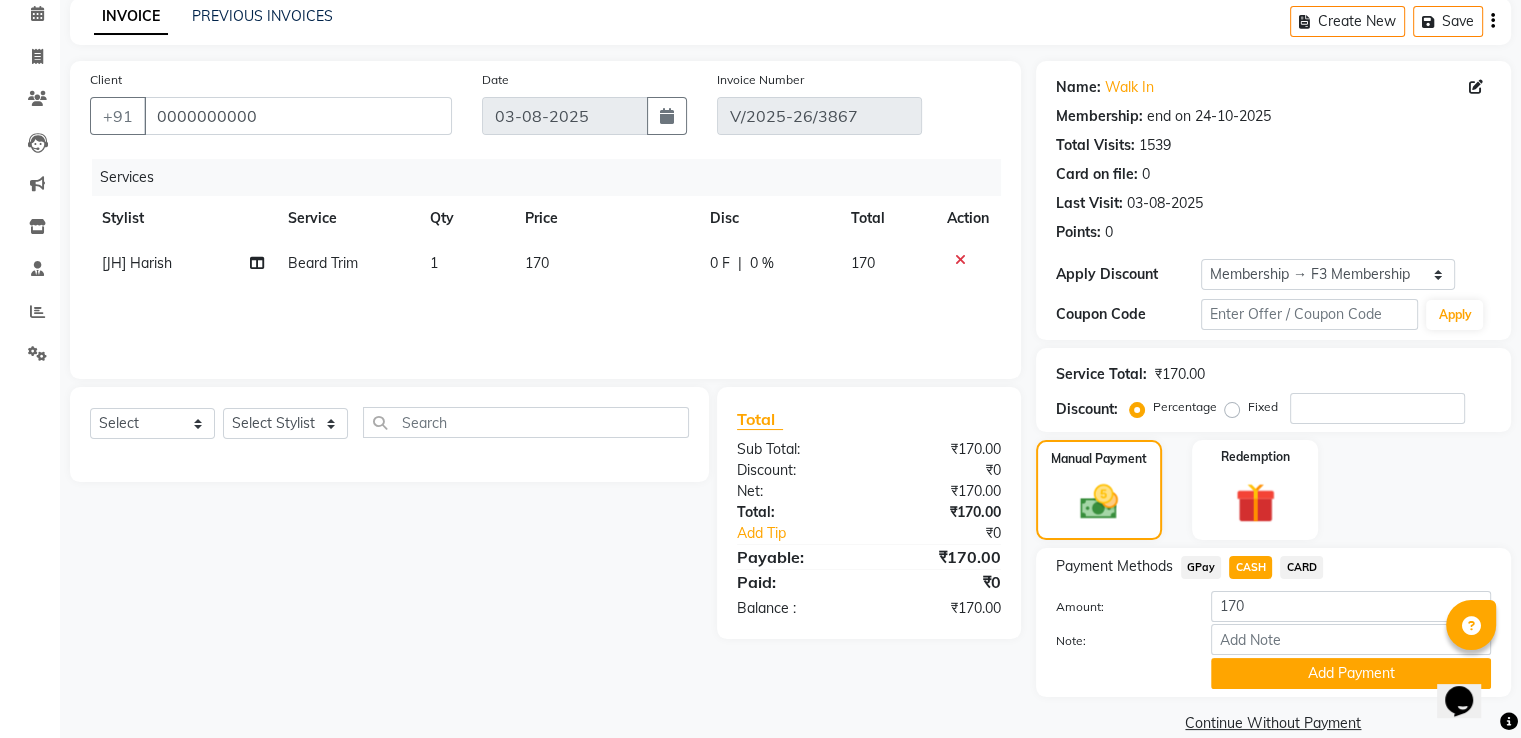 scroll, scrollTop: 120, scrollLeft: 0, axis: vertical 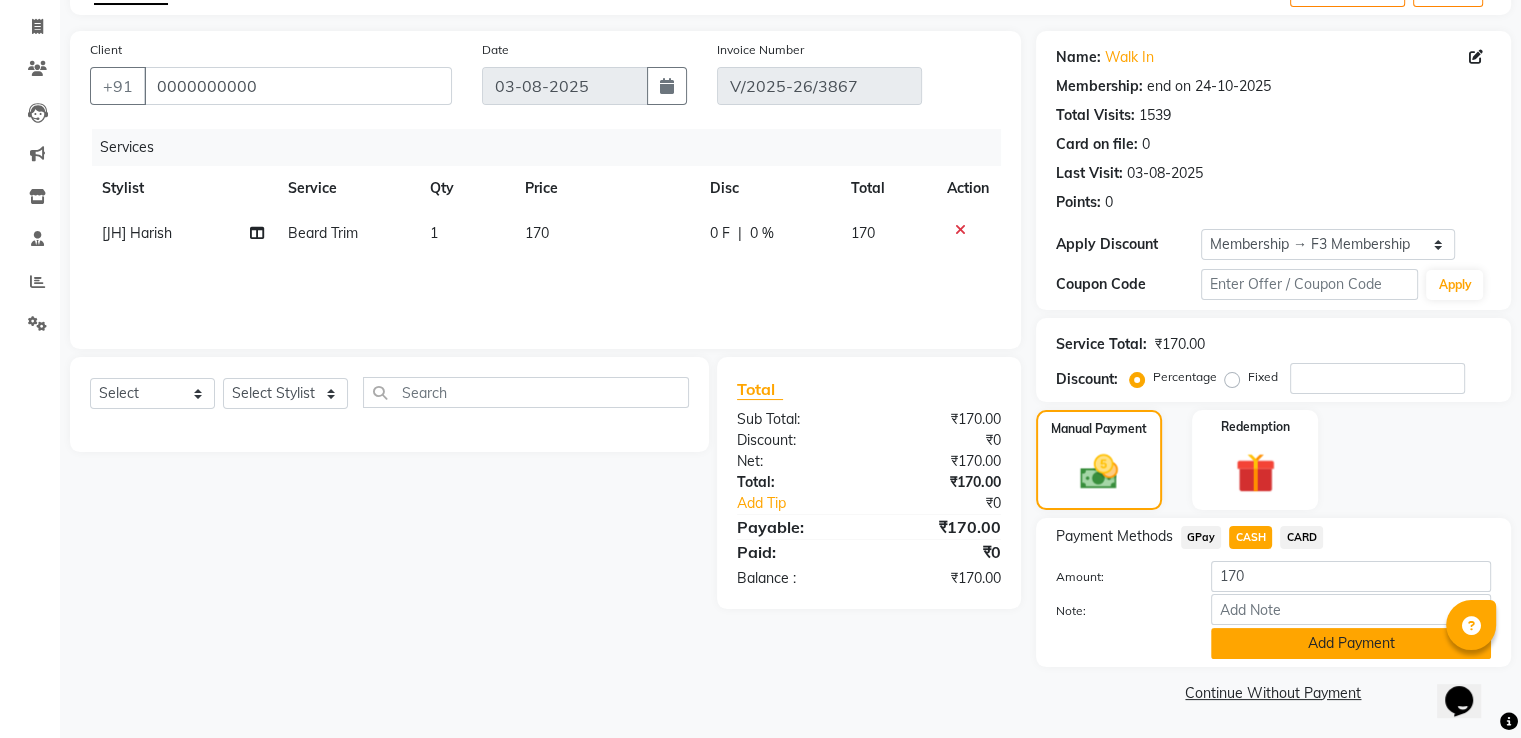 click on "Add Payment" 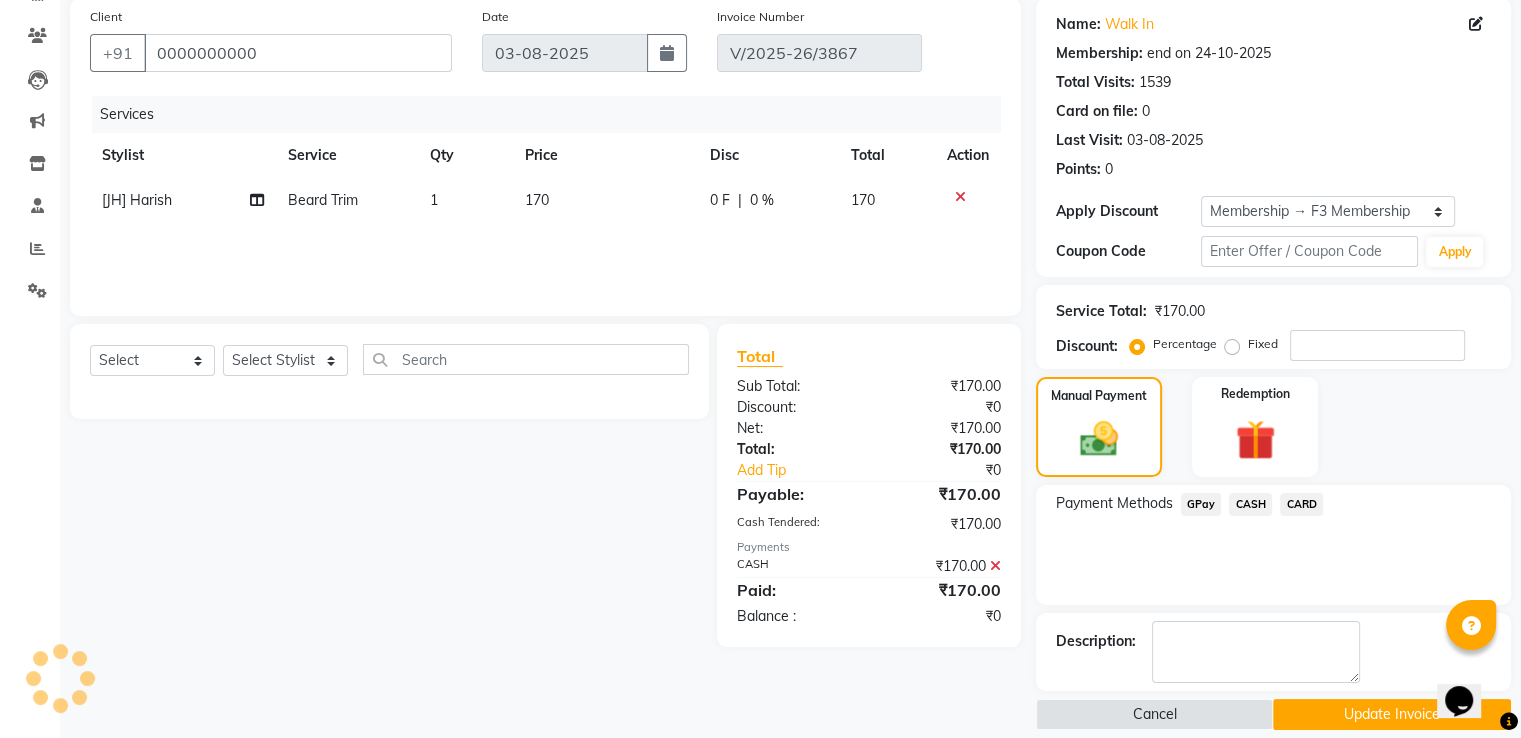 scroll, scrollTop: 172, scrollLeft: 0, axis: vertical 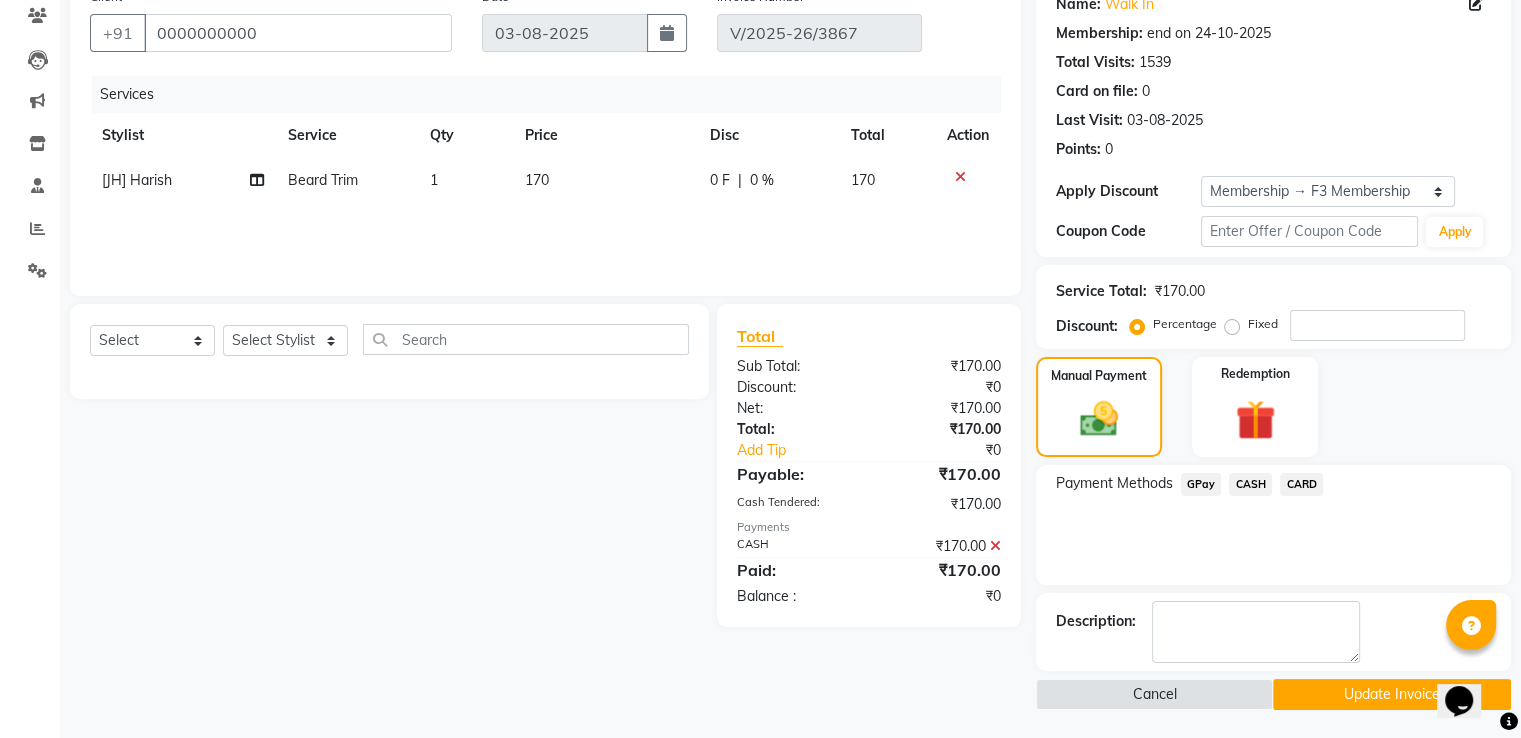 click on "Update Invoice" 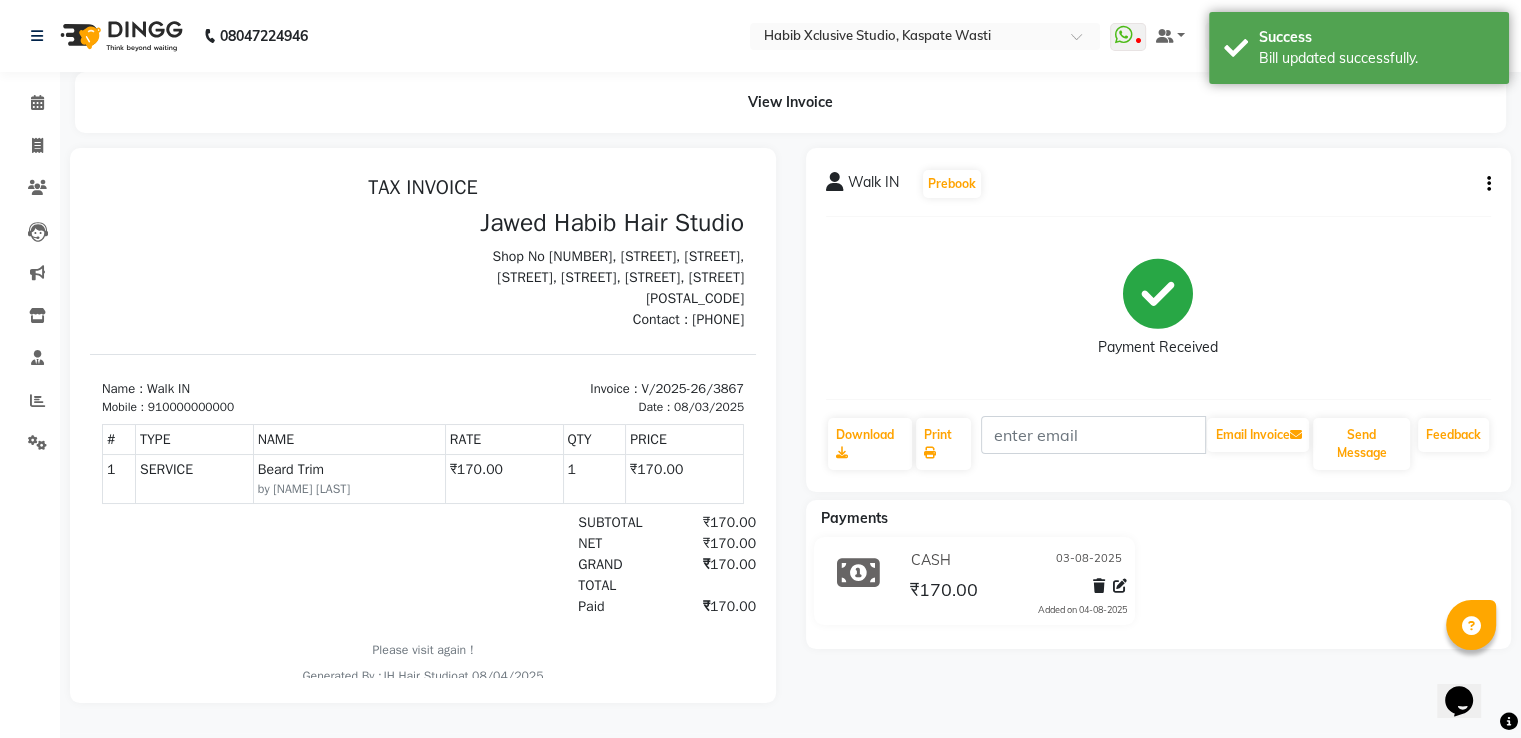 scroll, scrollTop: 0, scrollLeft: 0, axis: both 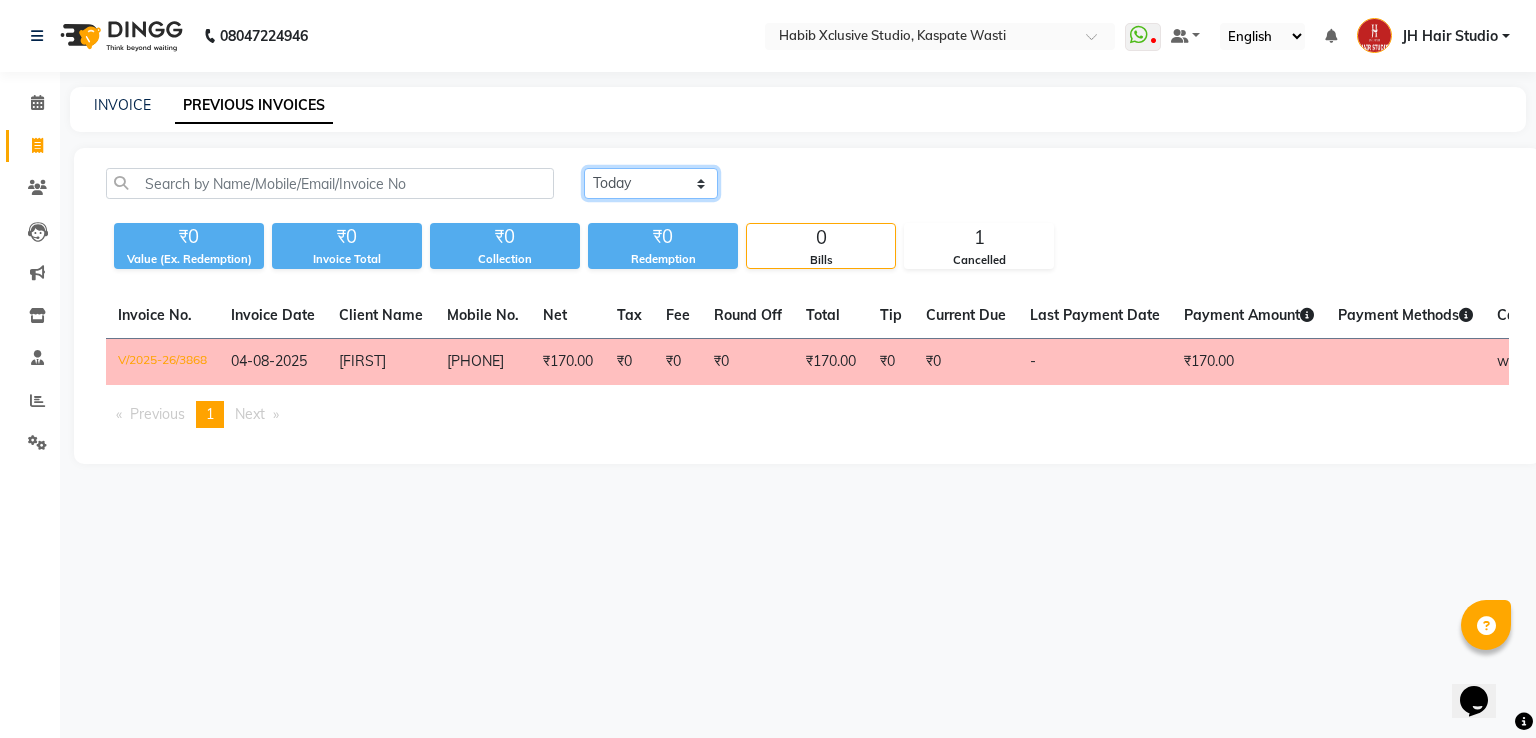 click on "Today Yesterday Custom Range" 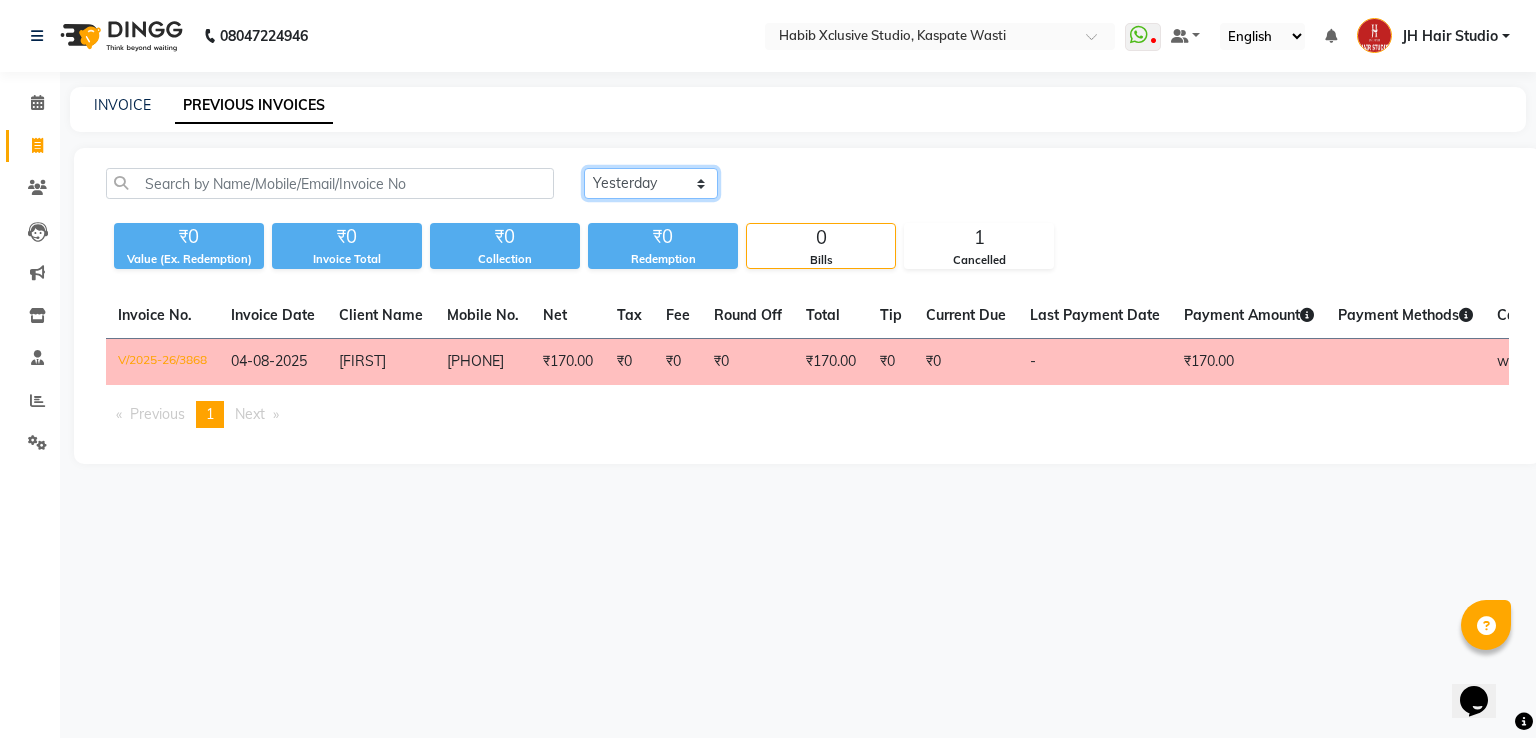 click on "Today Yesterday Custom Range" 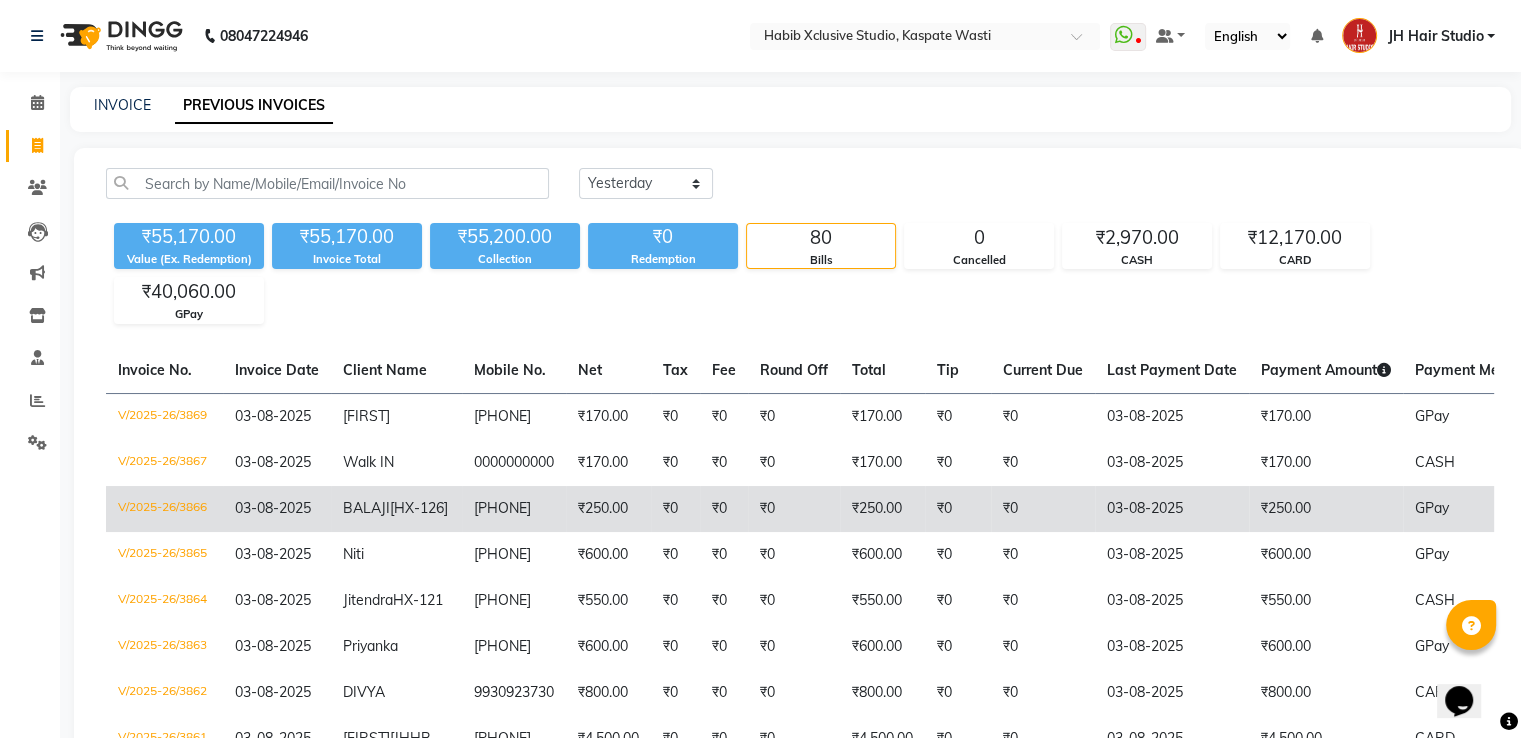 click on "V/2025-26/3866" 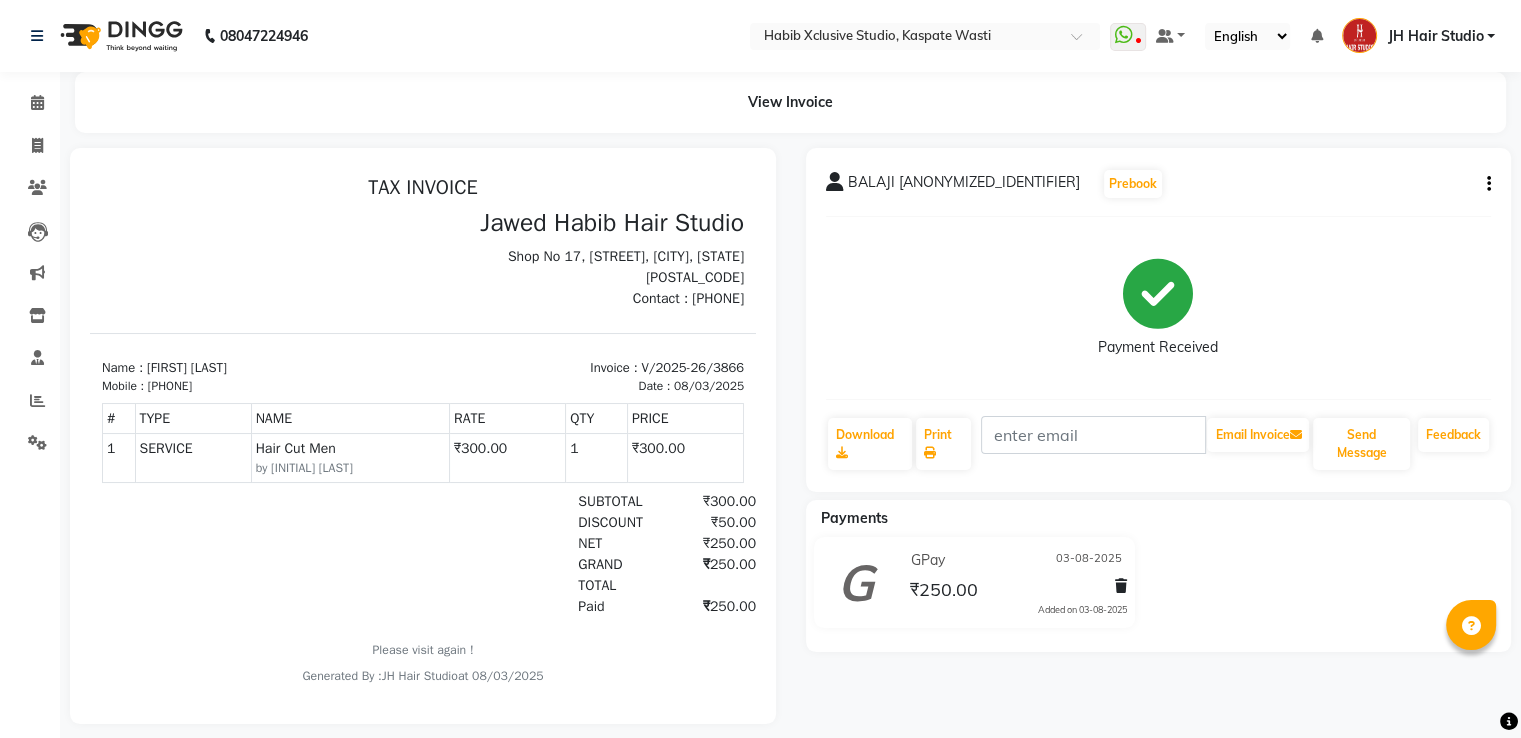 scroll, scrollTop: 0, scrollLeft: 0, axis: both 